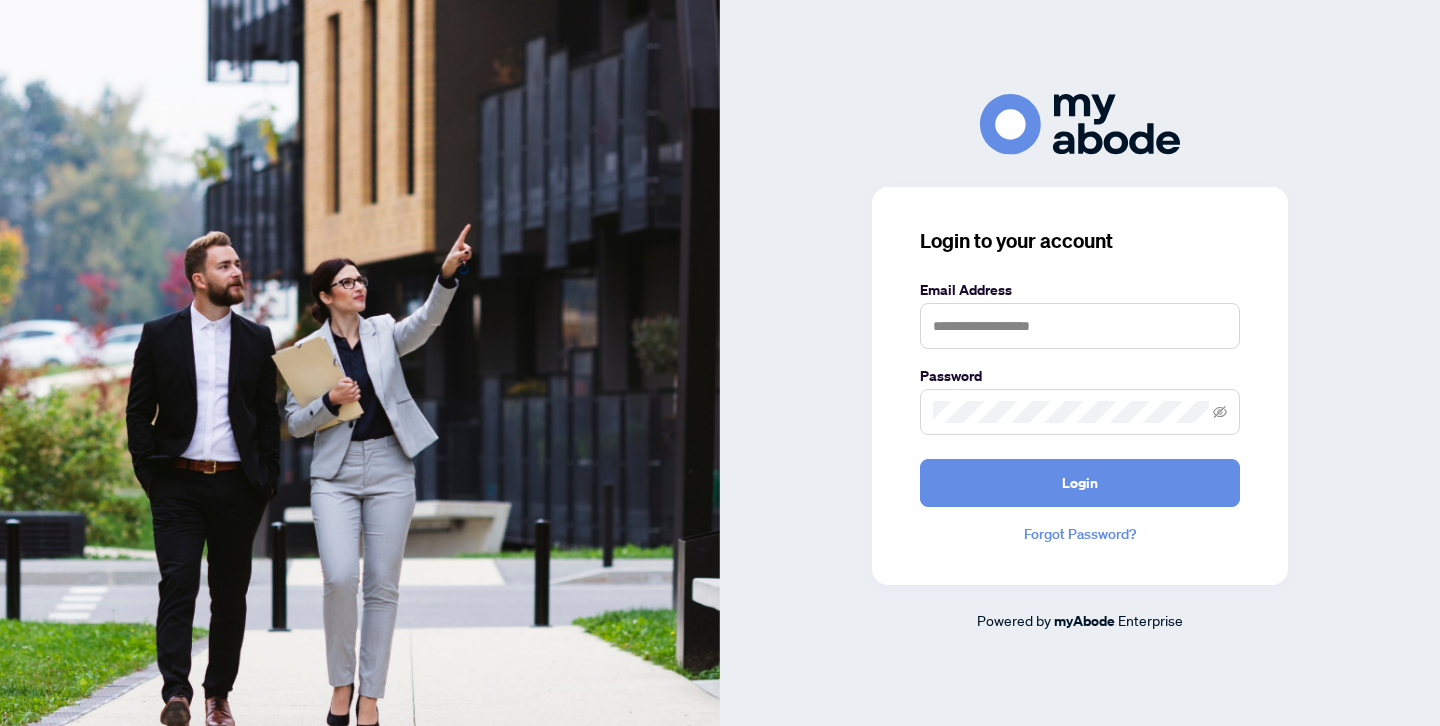 scroll, scrollTop: 0, scrollLeft: 0, axis: both 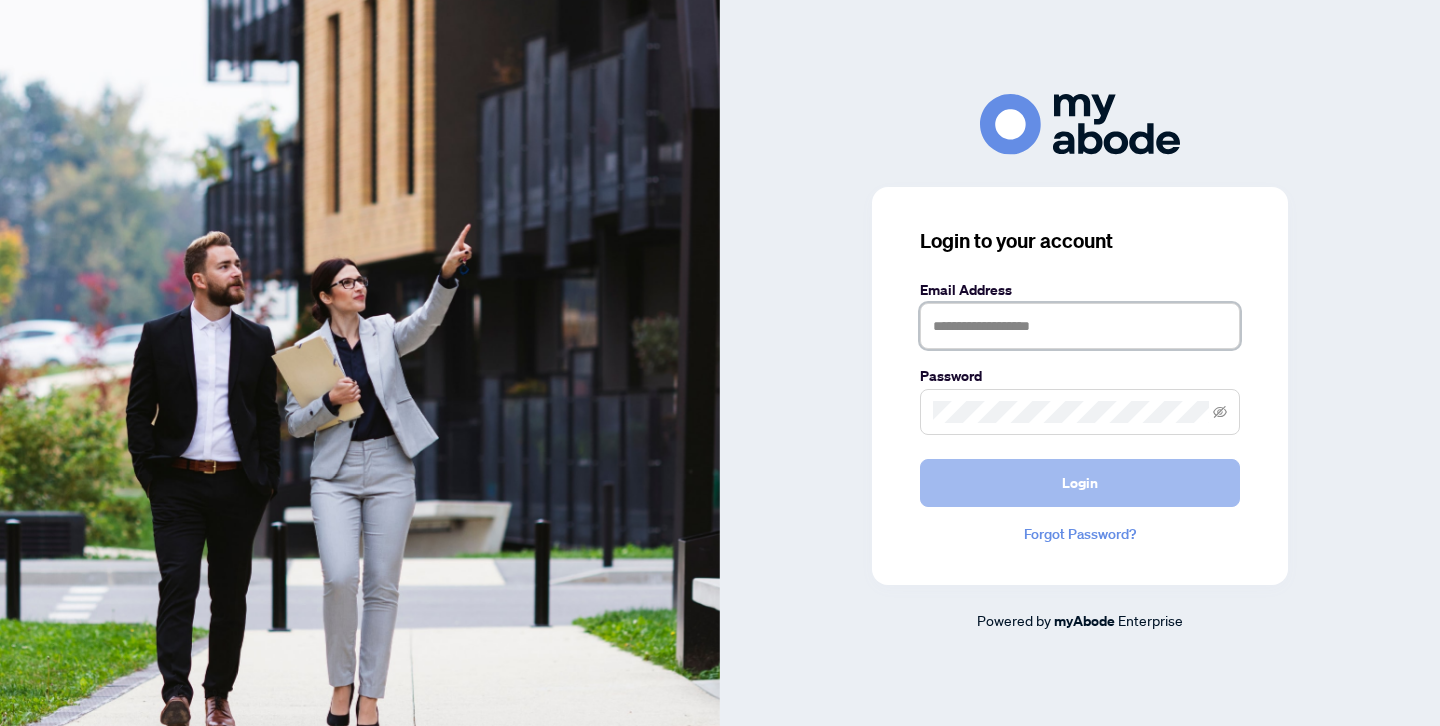 type on "**********" 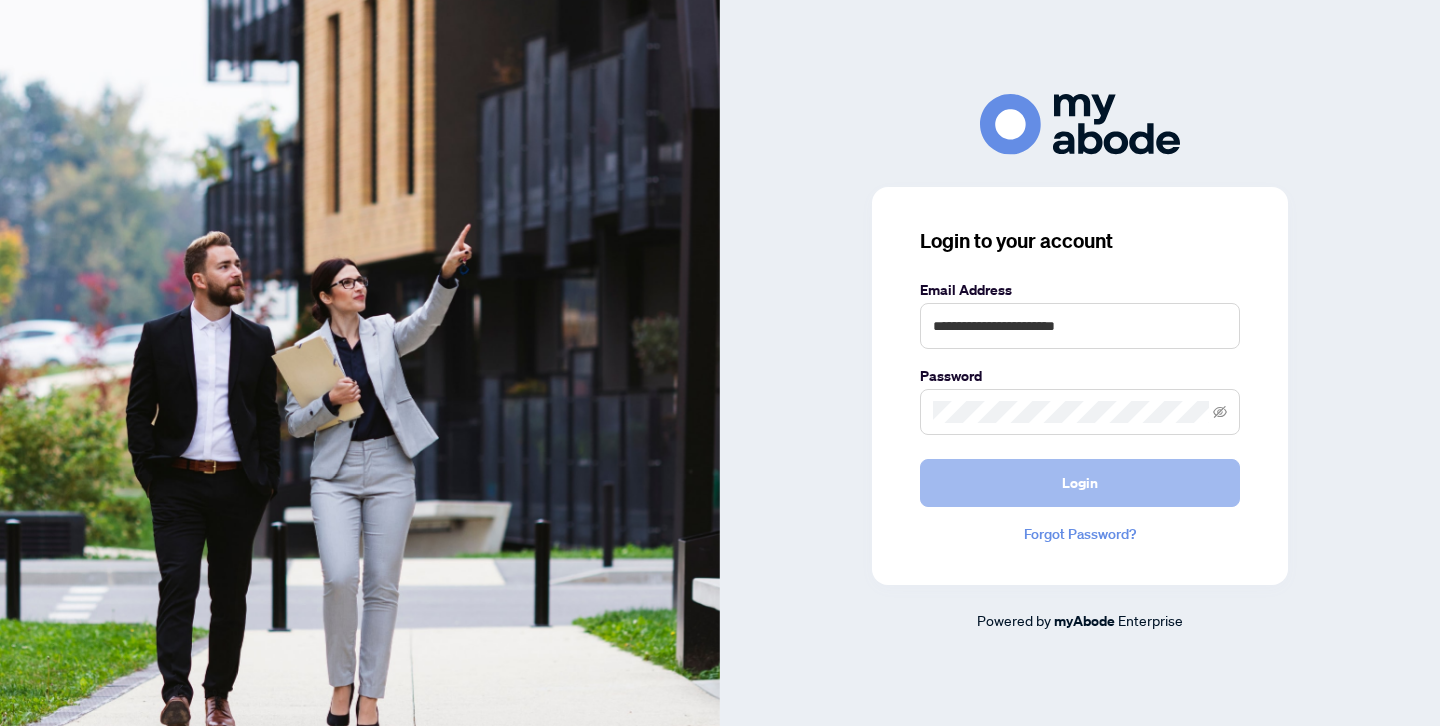 click on "Login" at bounding box center [1080, 483] 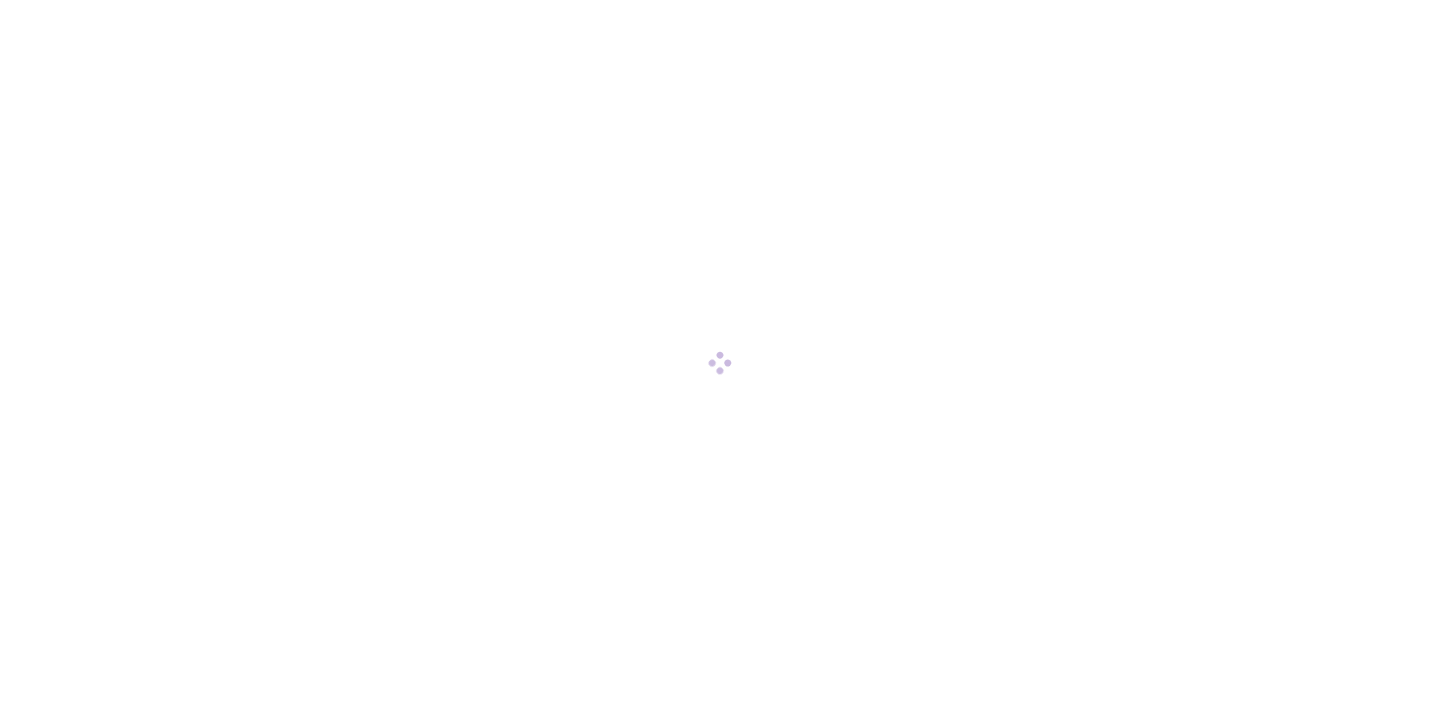 scroll, scrollTop: 0, scrollLeft: 0, axis: both 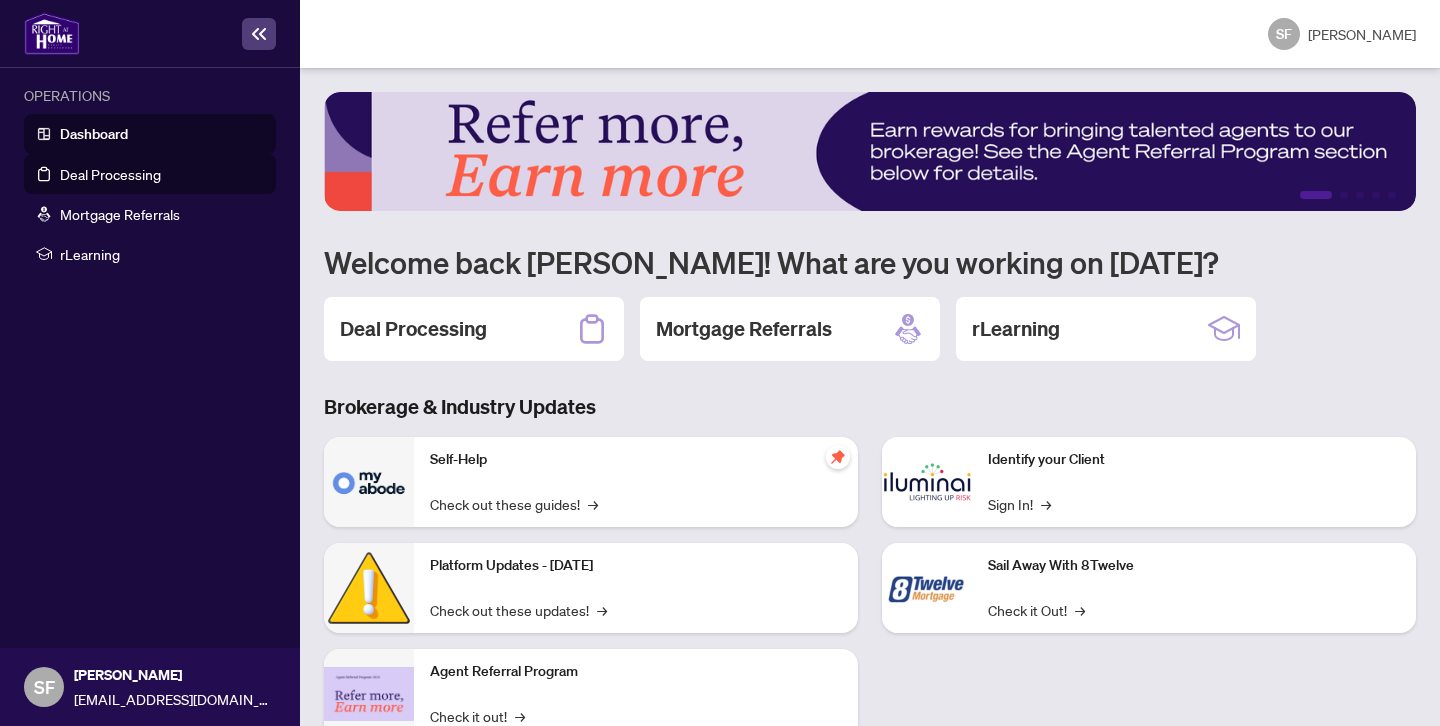 click on "Deal Processing" at bounding box center [110, 174] 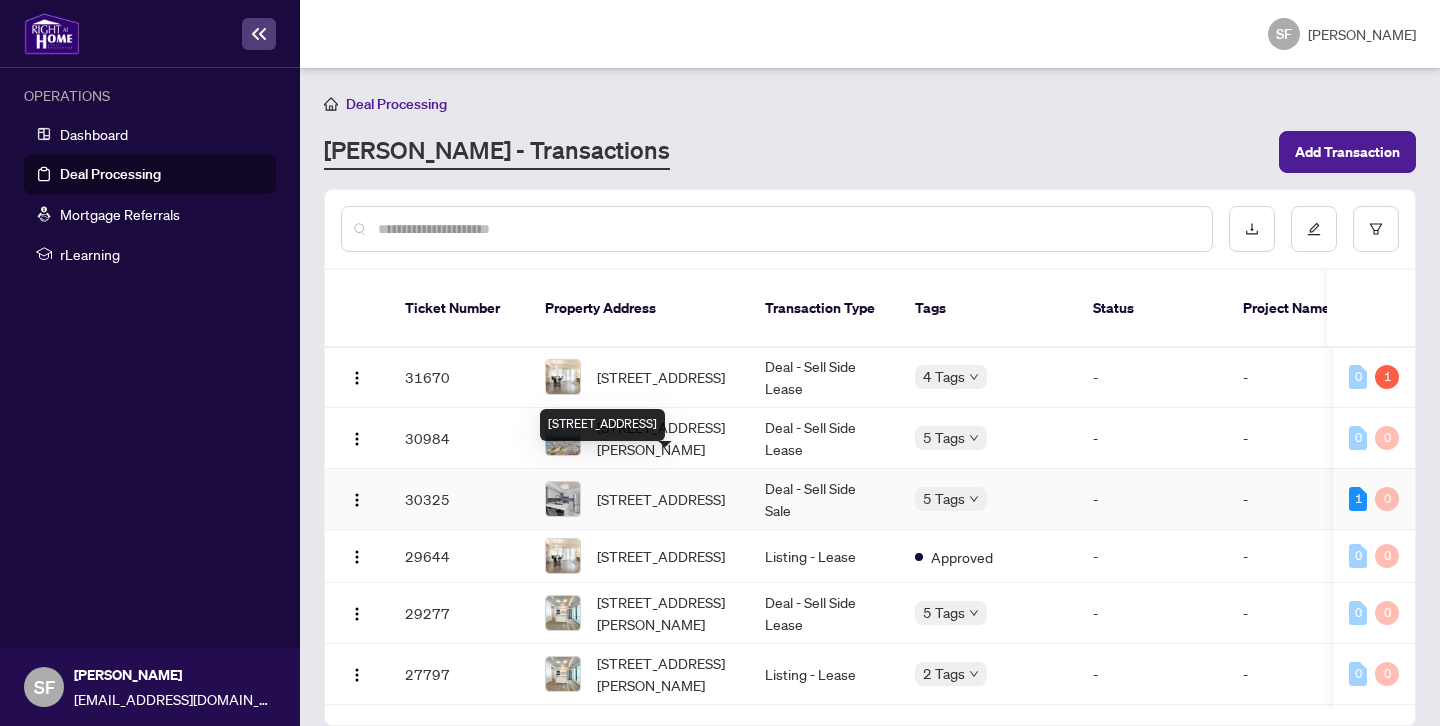 scroll, scrollTop: 665, scrollLeft: 0, axis: vertical 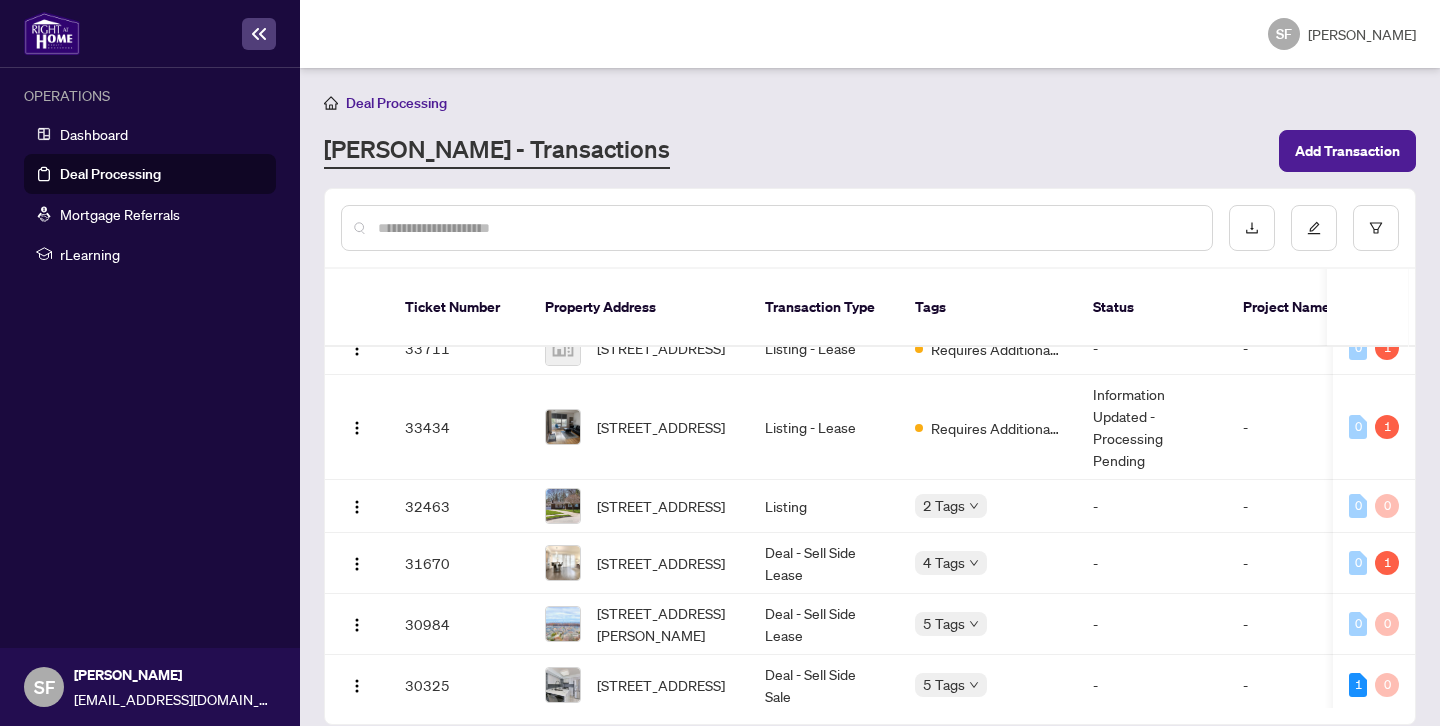 click on "Deal Processing" at bounding box center [110, 174] 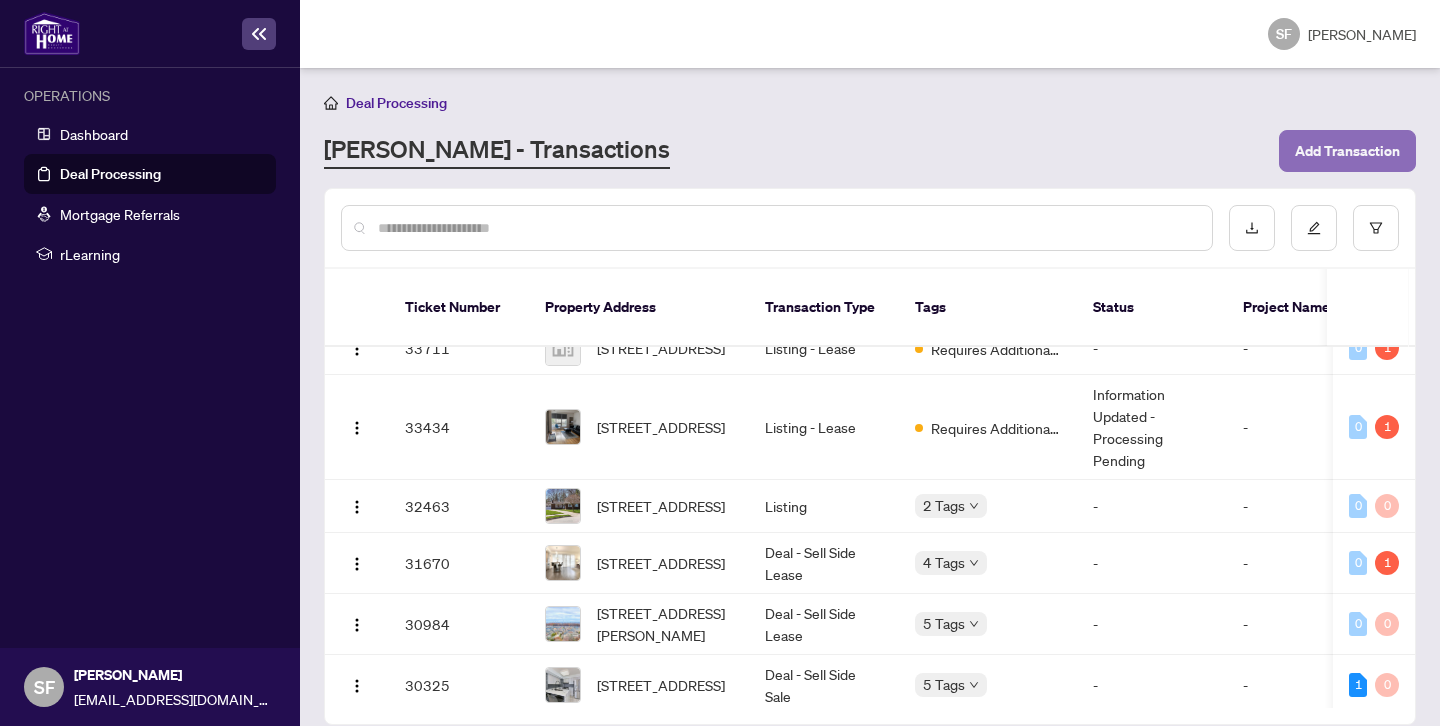 click on "Add Transaction" at bounding box center (1347, 151) 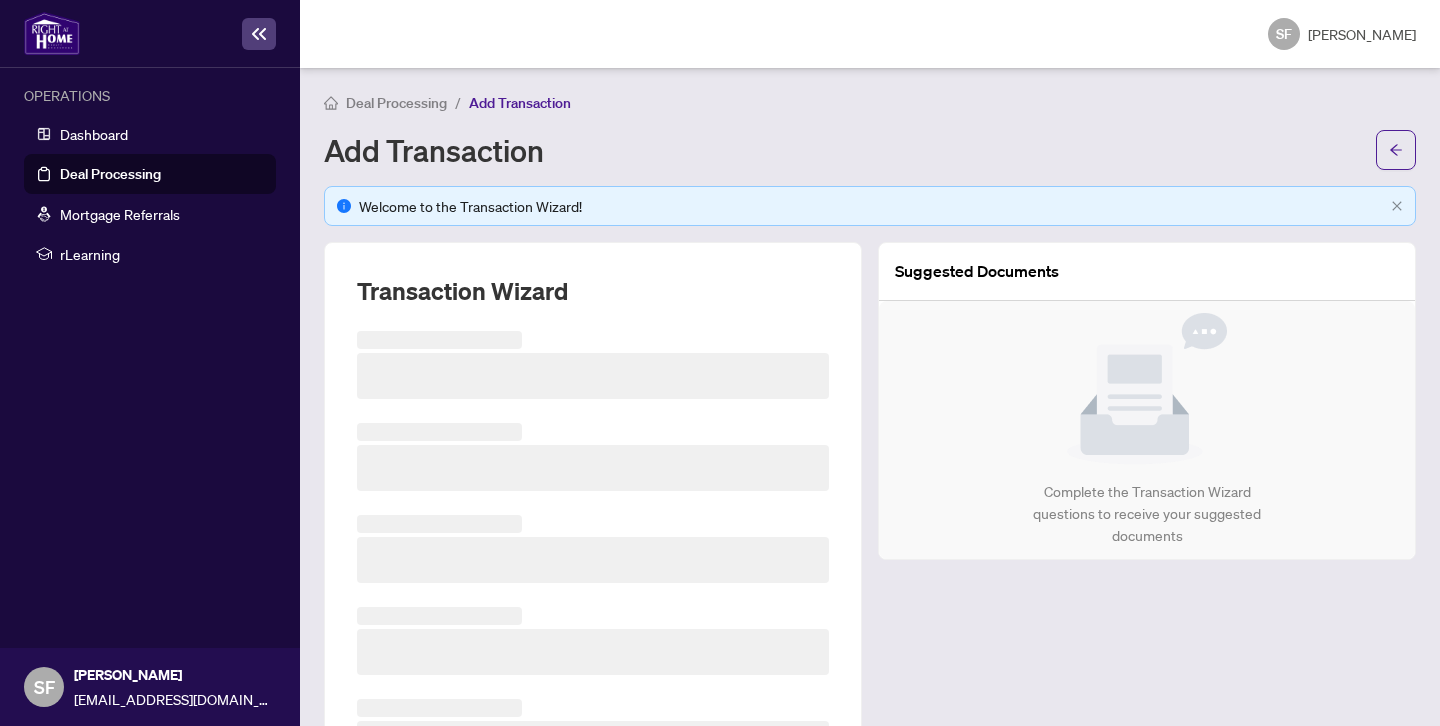 scroll, scrollTop: 0, scrollLeft: 0, axis: both 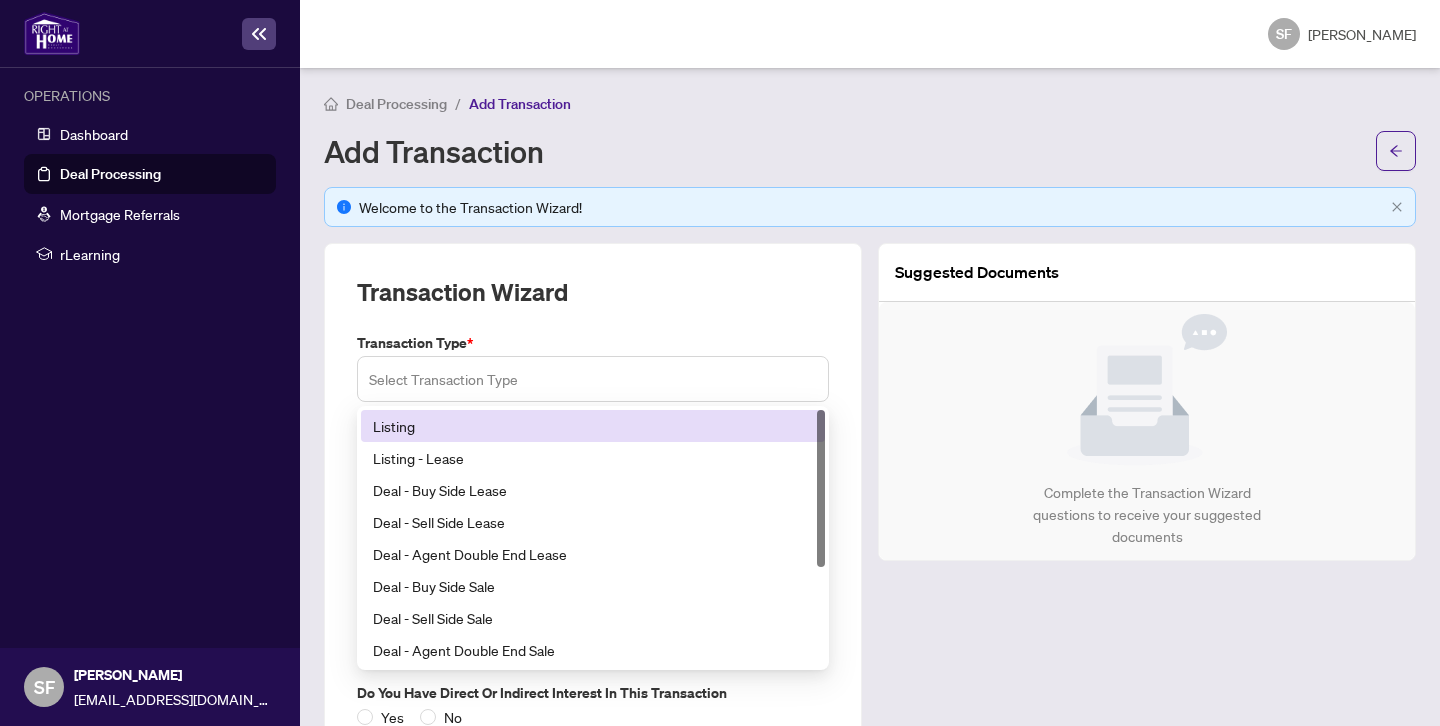 click at bounding box center (593, 379) 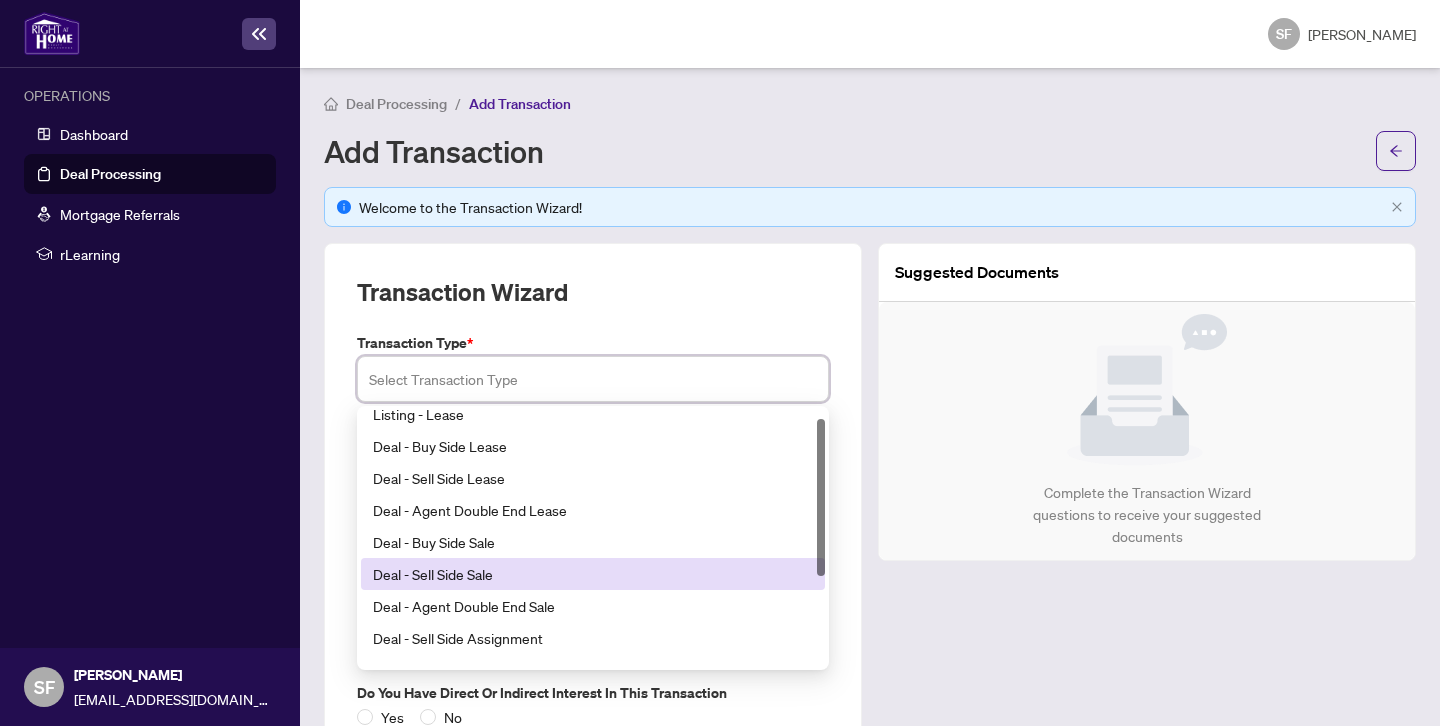 scroll, scrollTop: 0, scrollLeft: 0, axis: both 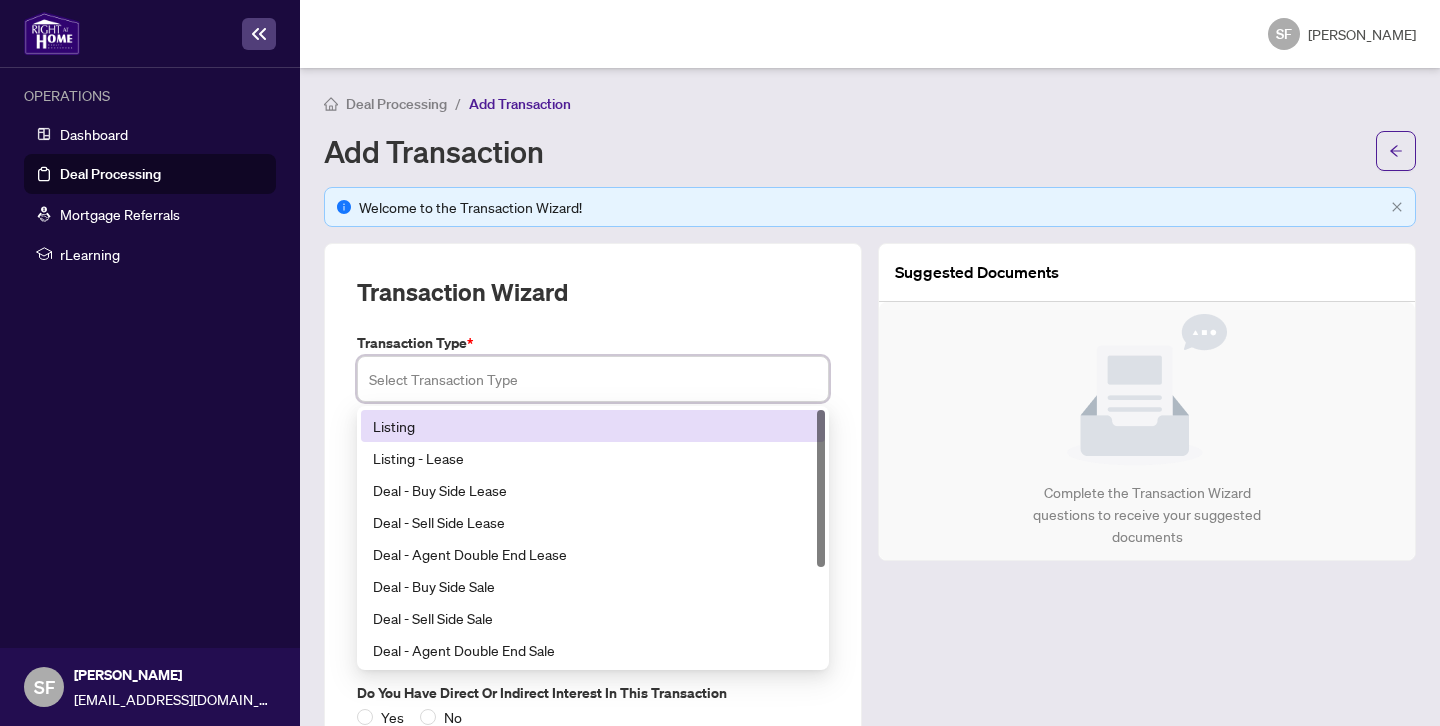 click on "Listing" at bounding box center (593, 426) 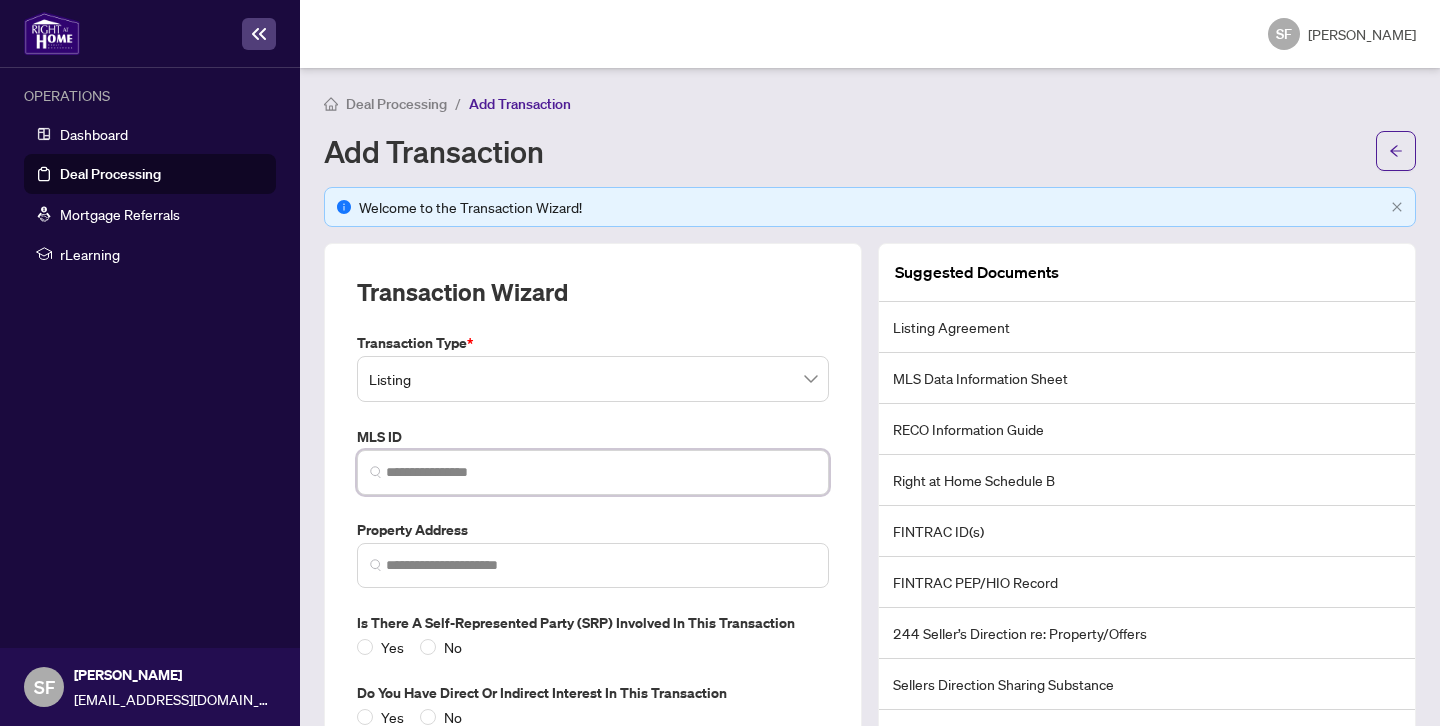 click at bounding box center (601, 472) 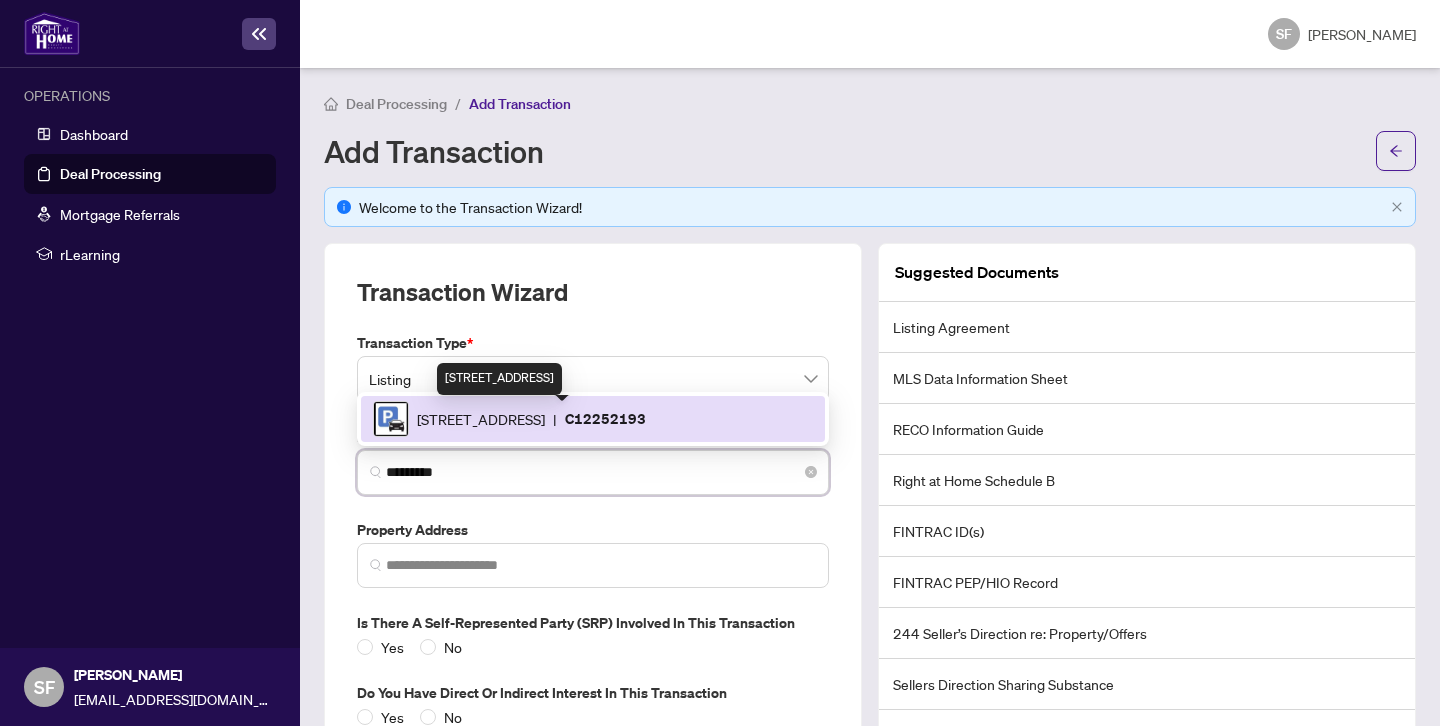 click on "[STREET_ADDRESS]" at bounding box center (481, 419) 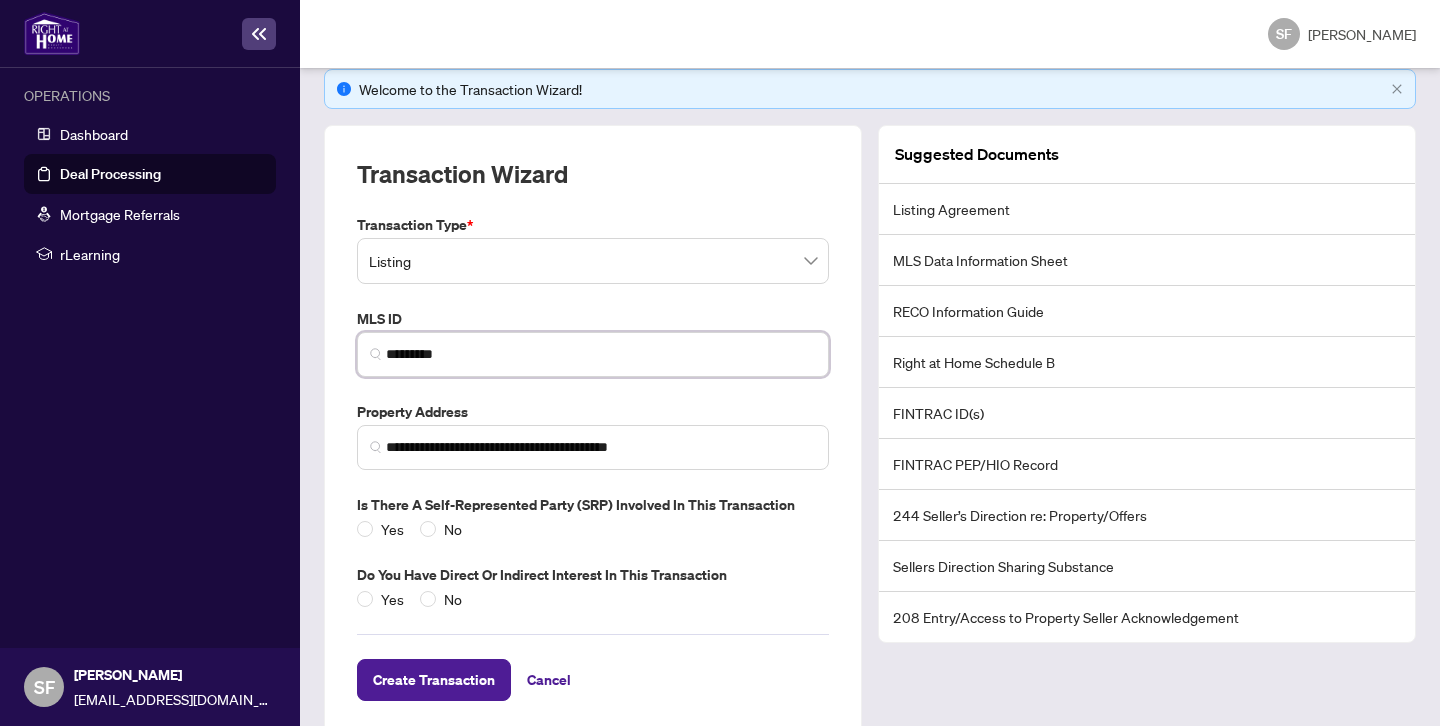 scroll, scrollTop: 124, scrollLeft: 0, axis: vertical 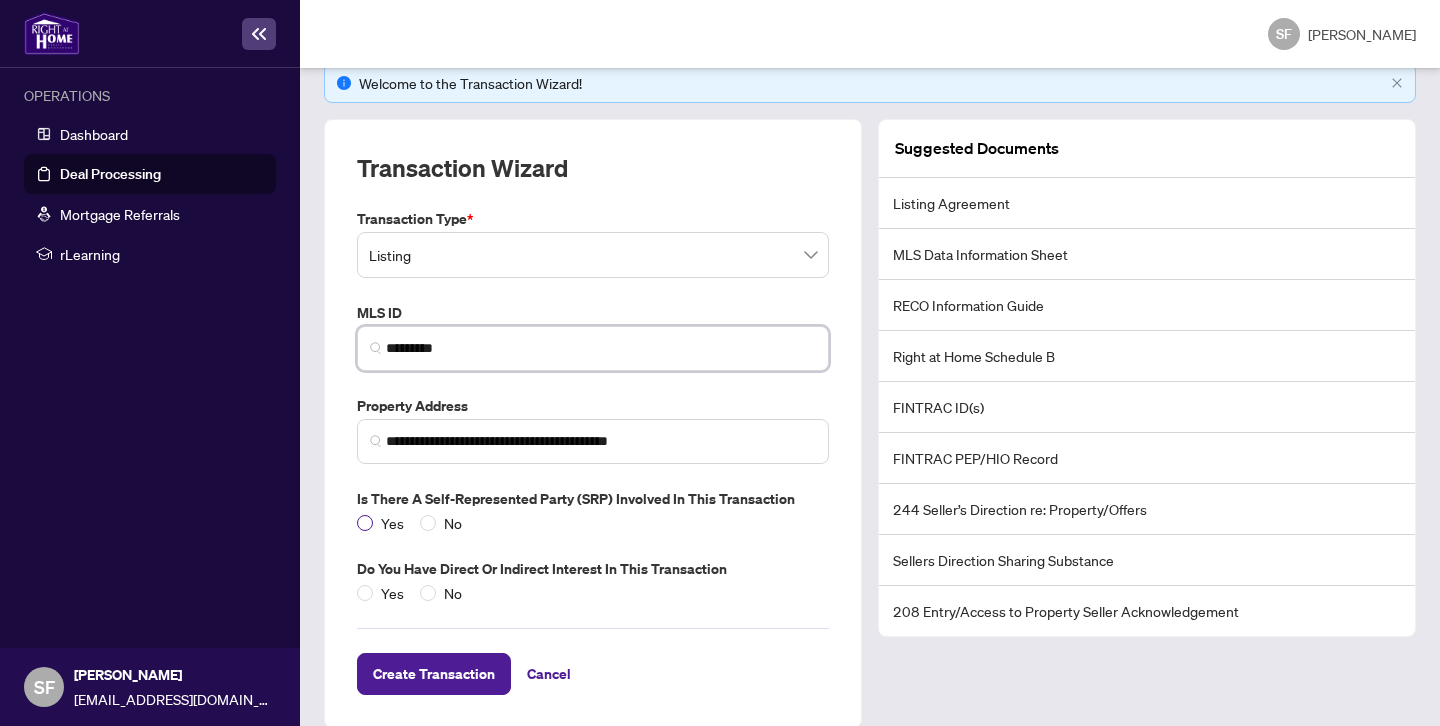 type on "*********" 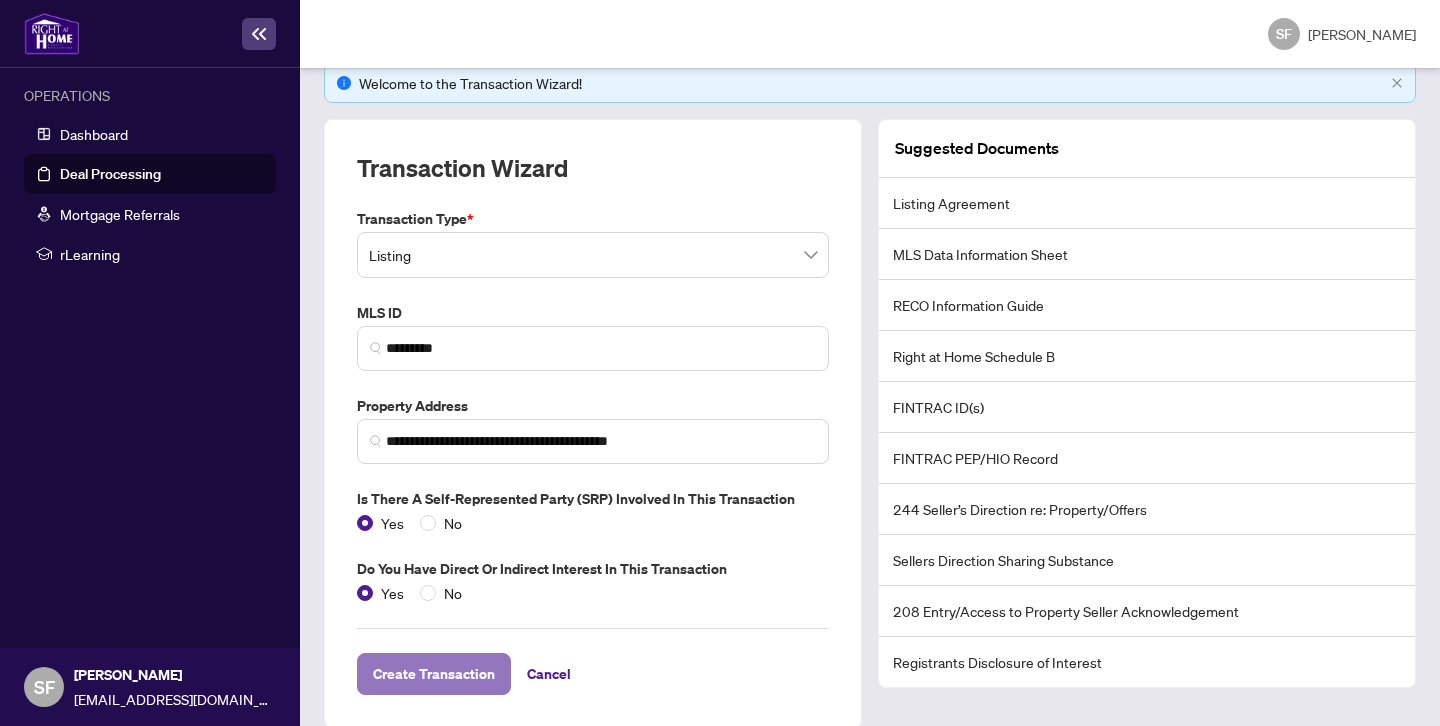 click on "Create Transaction" at bounding box center (434, 674) 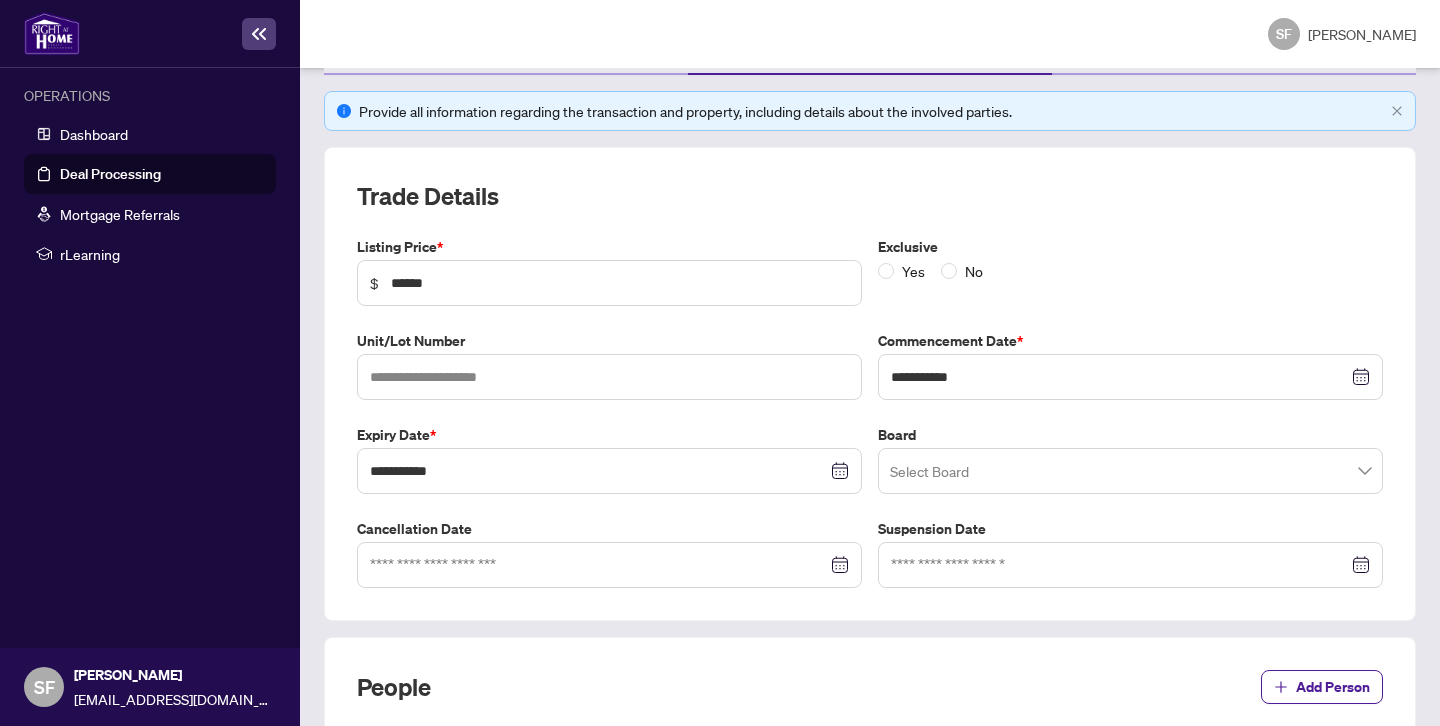 scroll, scrollTop: 266, scrollLeft: 0, axis: vertical 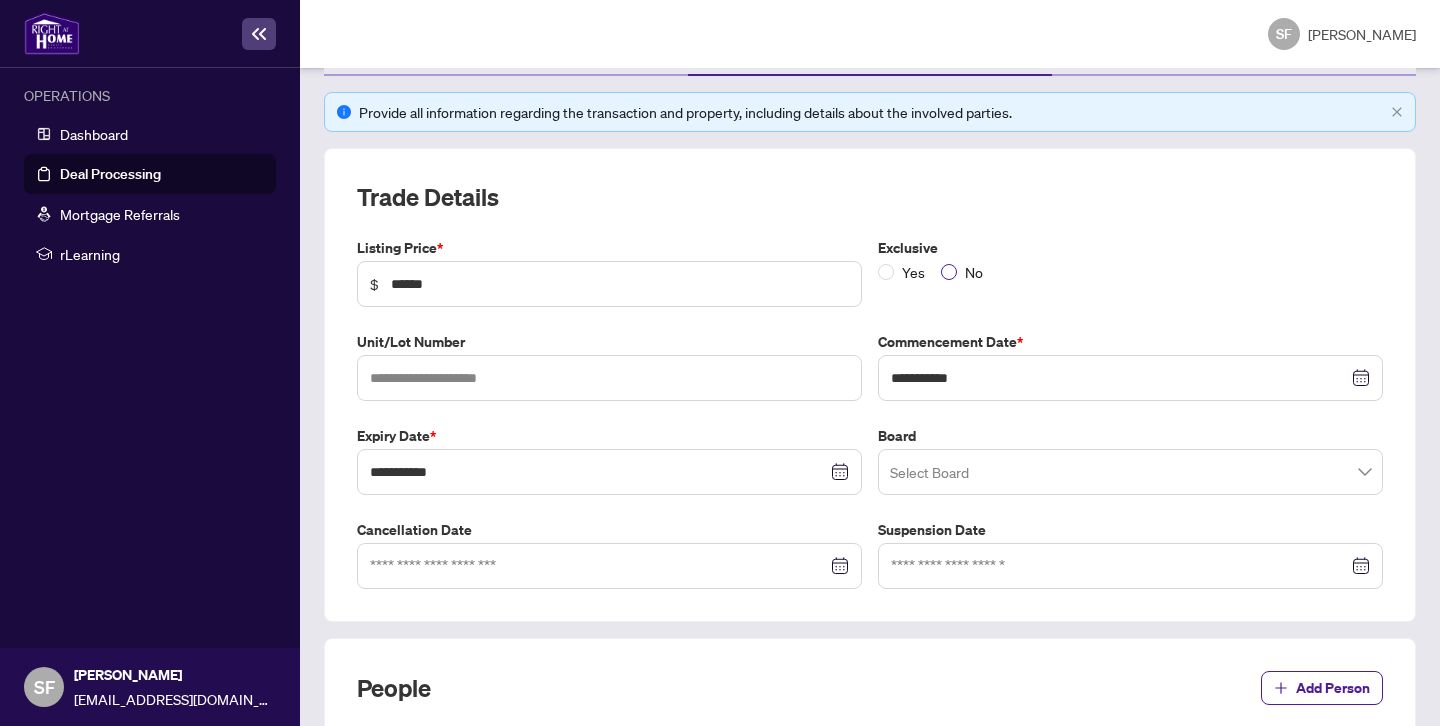 click on "No" at bounding box center [974, 272] 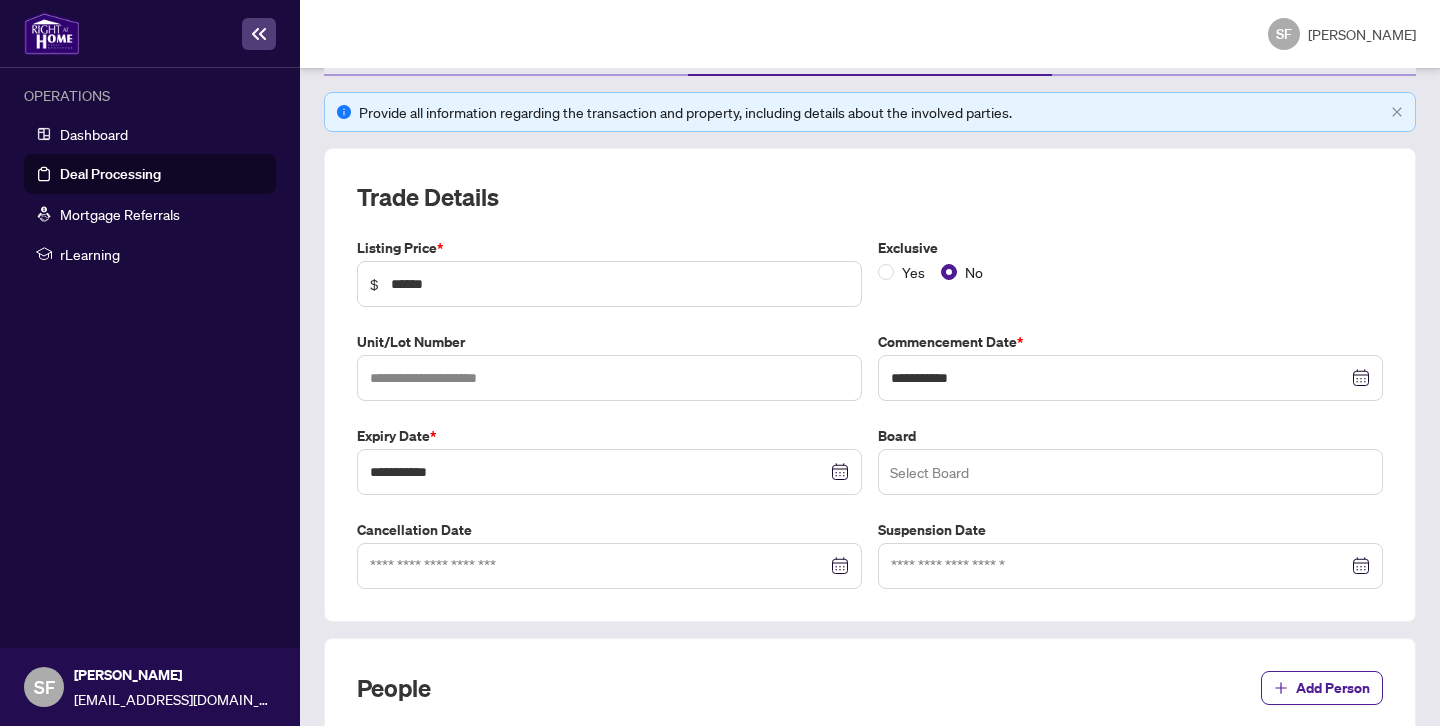 click at bounding box center (1130, 472) 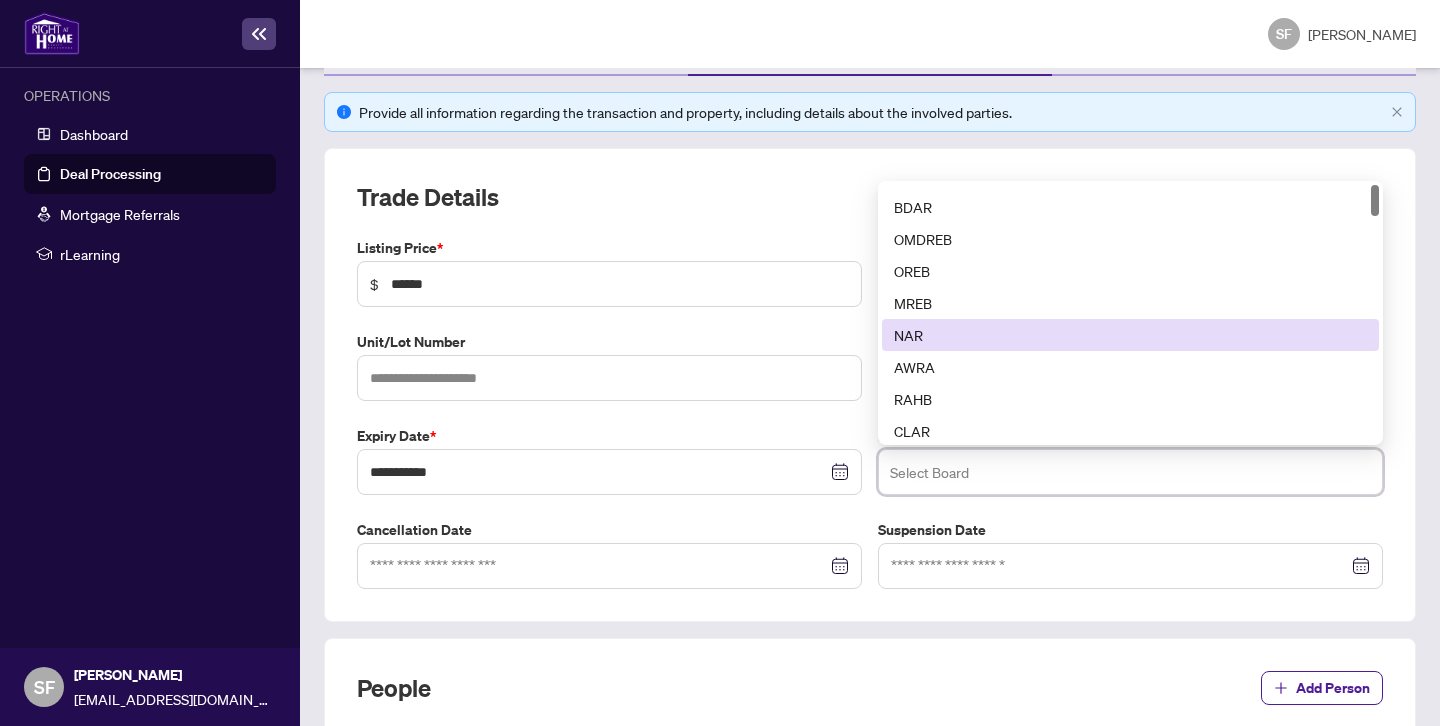 scroll, scrollTop: 0, scrollLeft: 0, axis: both 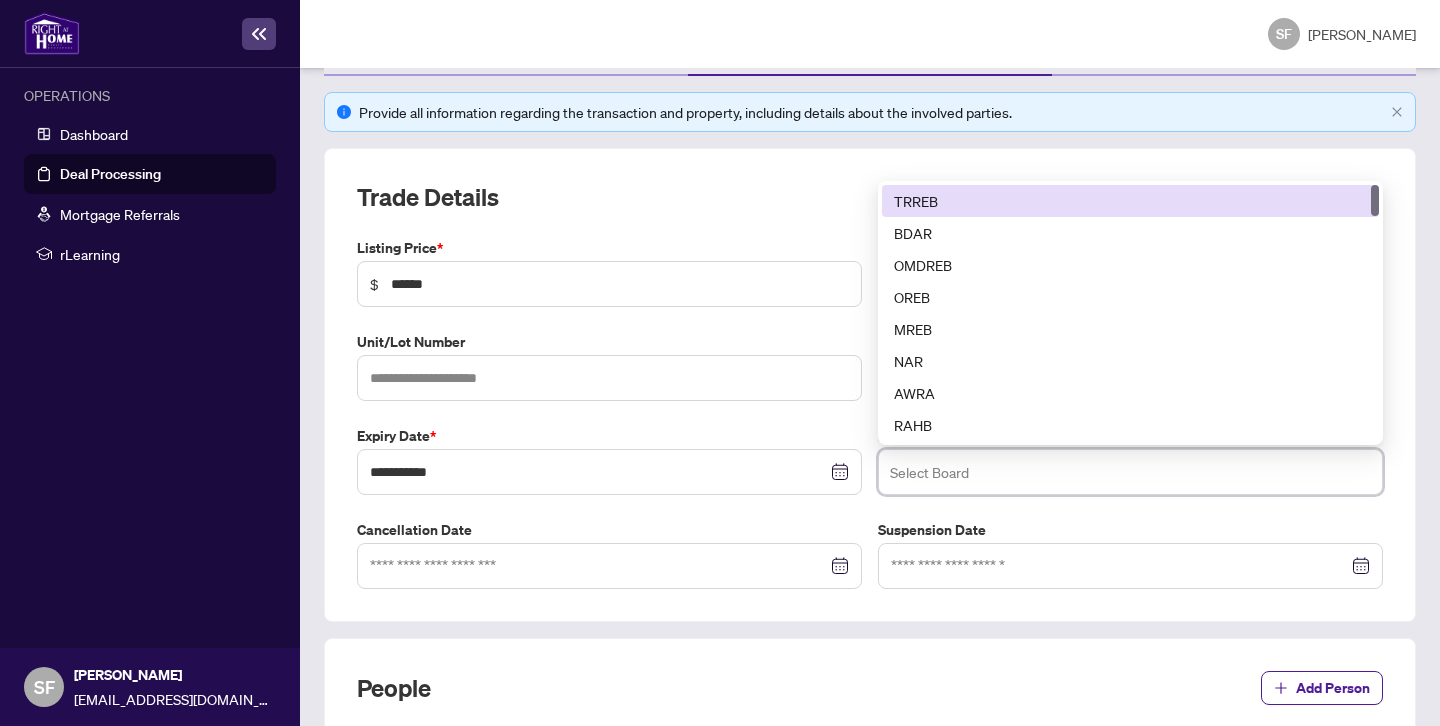 click on "TRREB" at bounding box center (1130, 201) 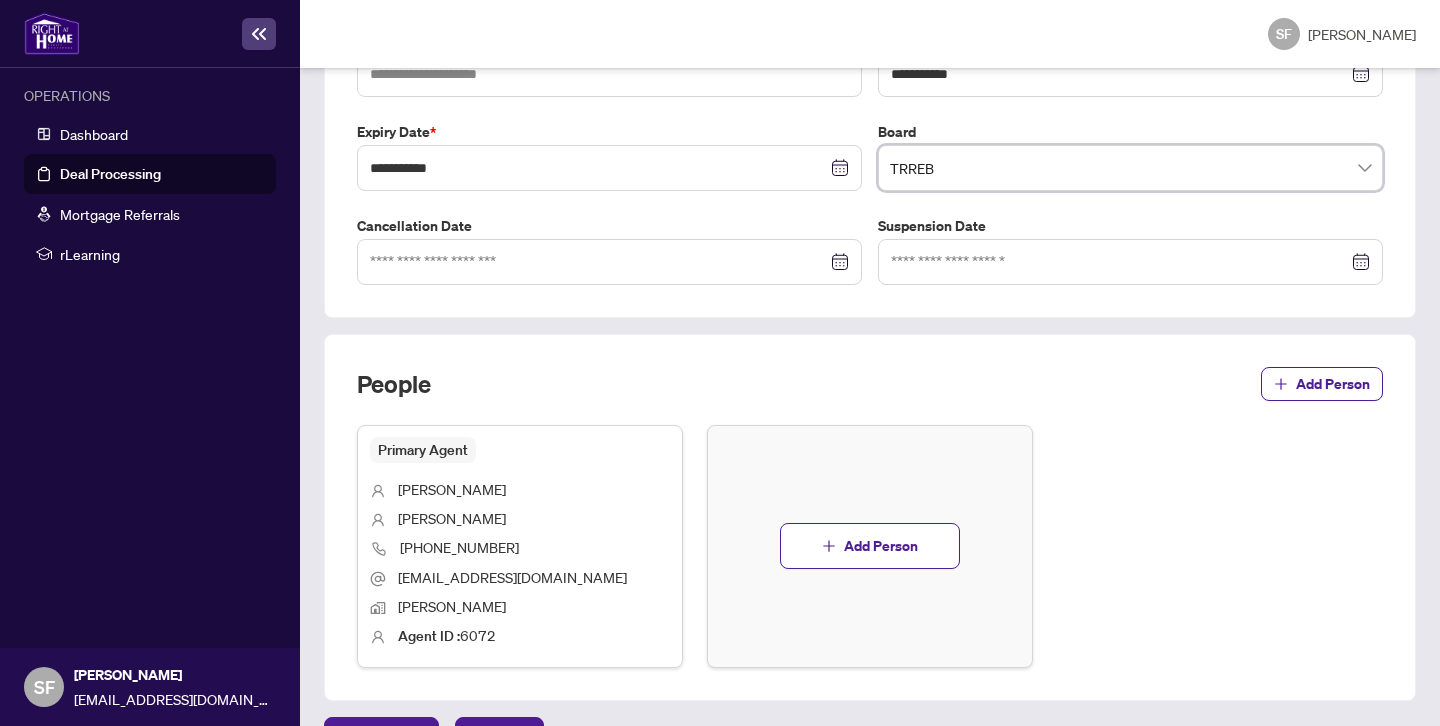 scroll, scrollTop: 571, scrollLeft: 0, axis: vertical 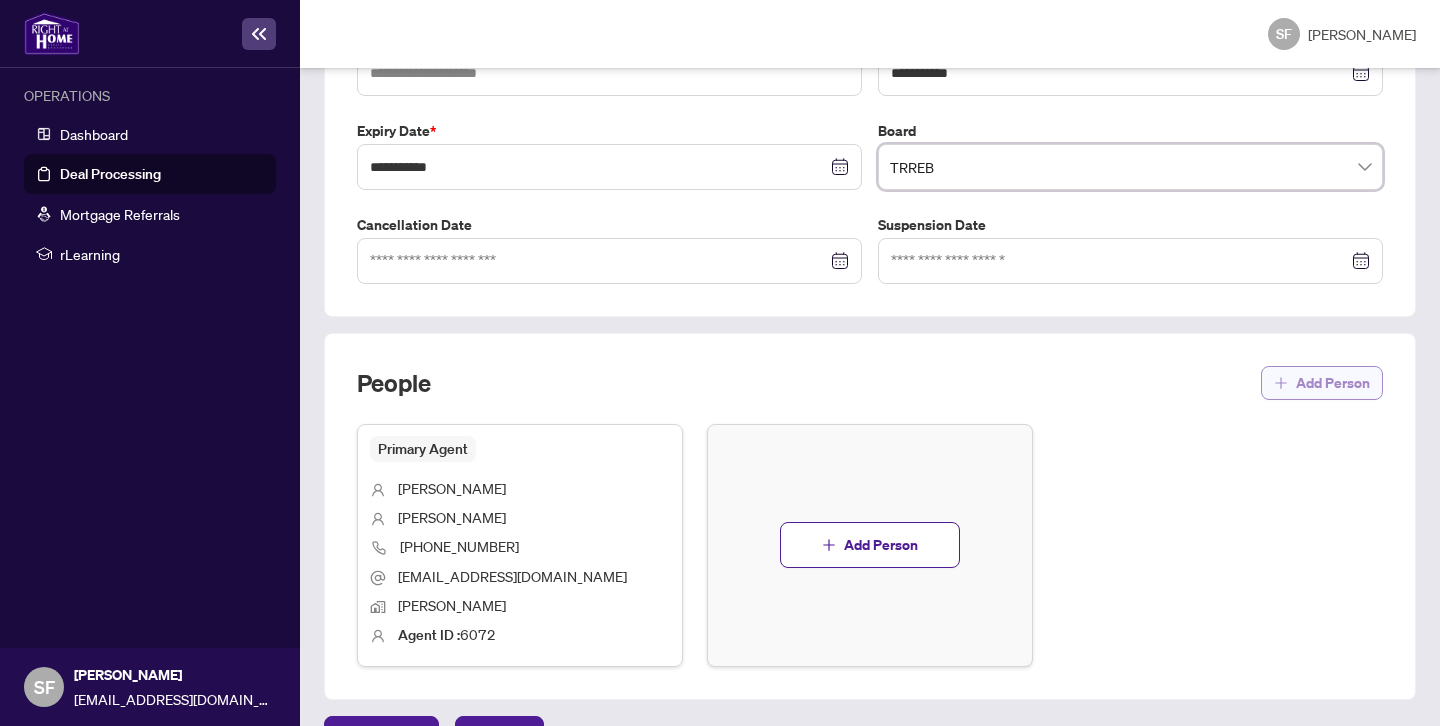 click on "Add Person" at bounding box center [1333, 383] 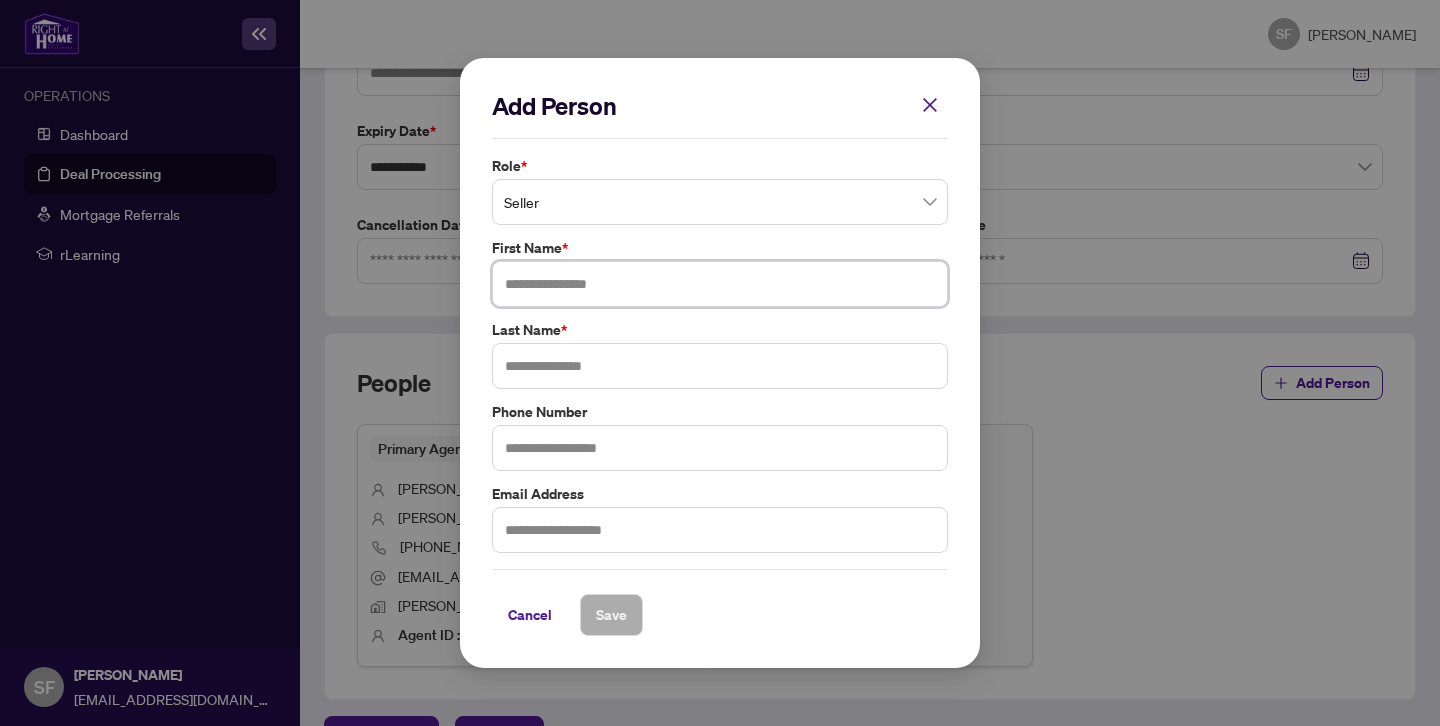 click at bounding box center [720, 284] 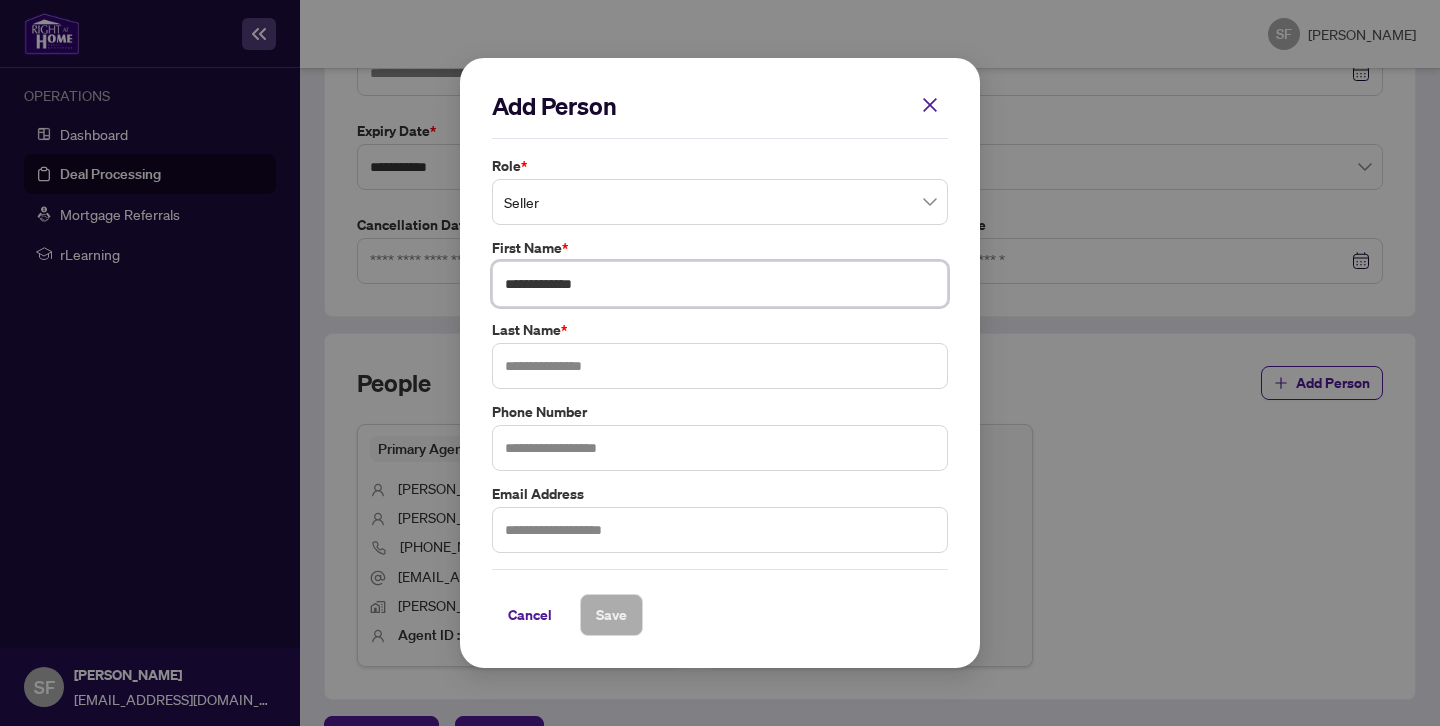 type on "**********" 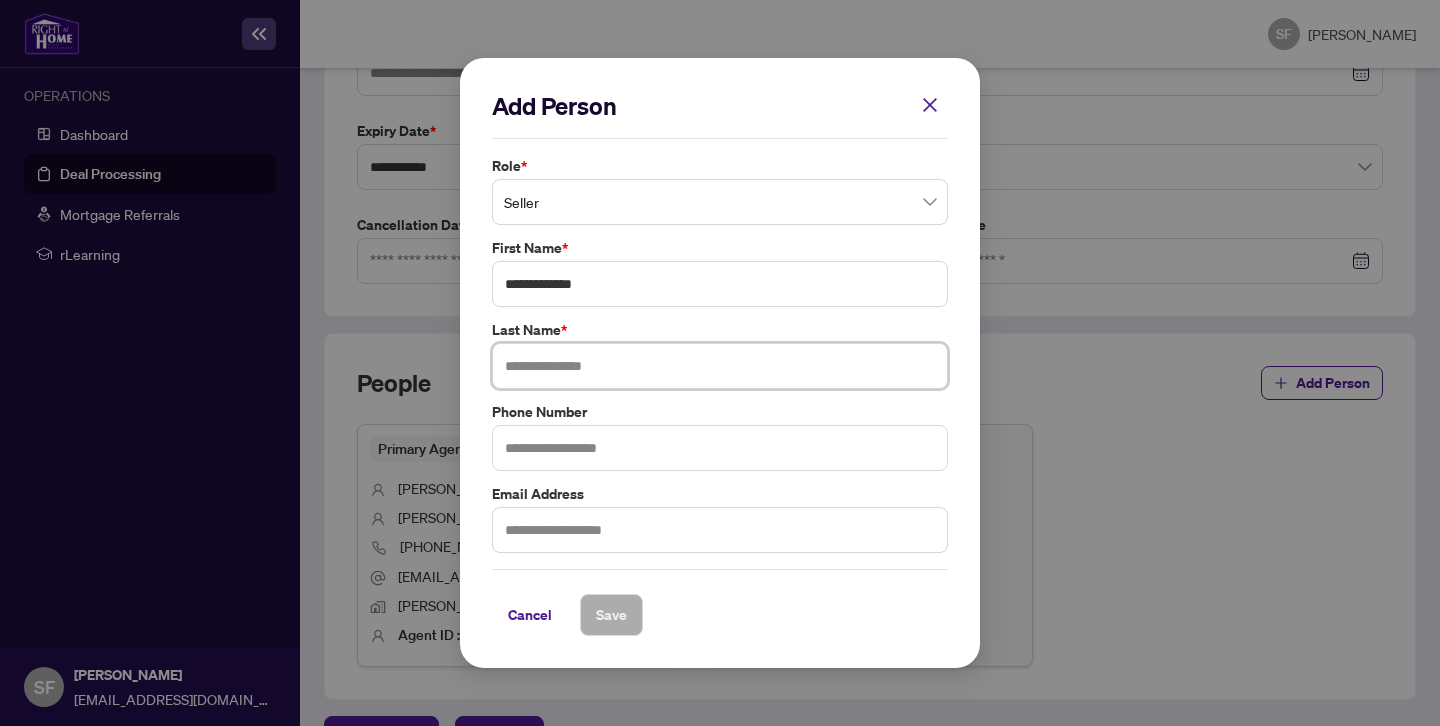 click at bounding box center [720, 366] 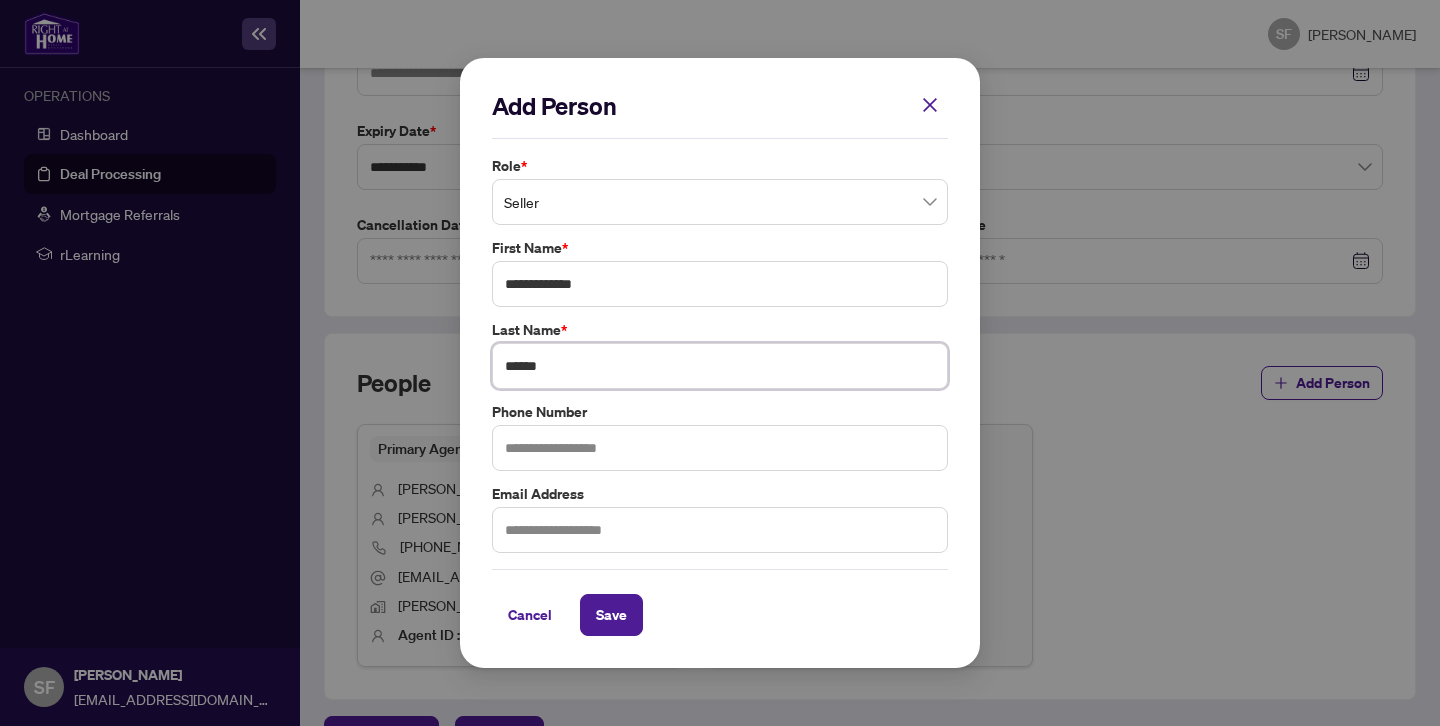type on "******" 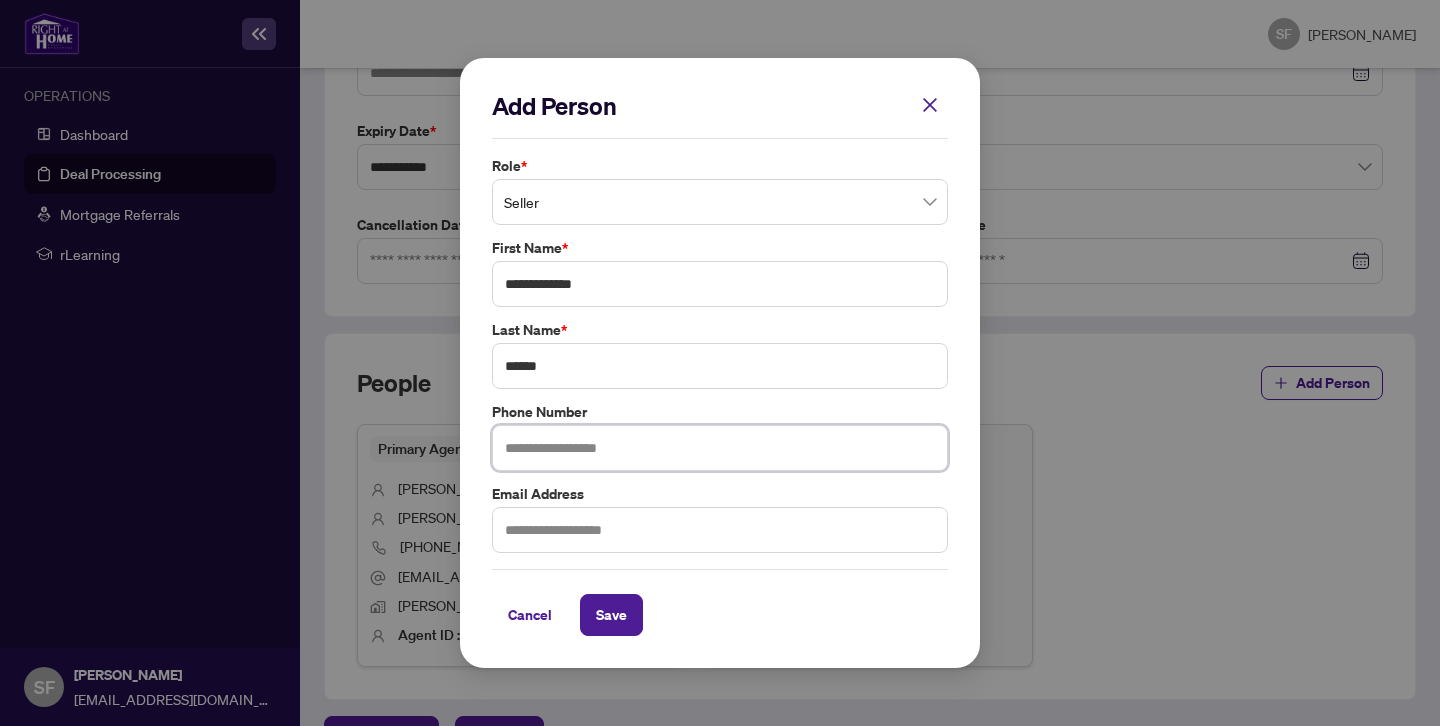 click at bounding box center [720, 448] 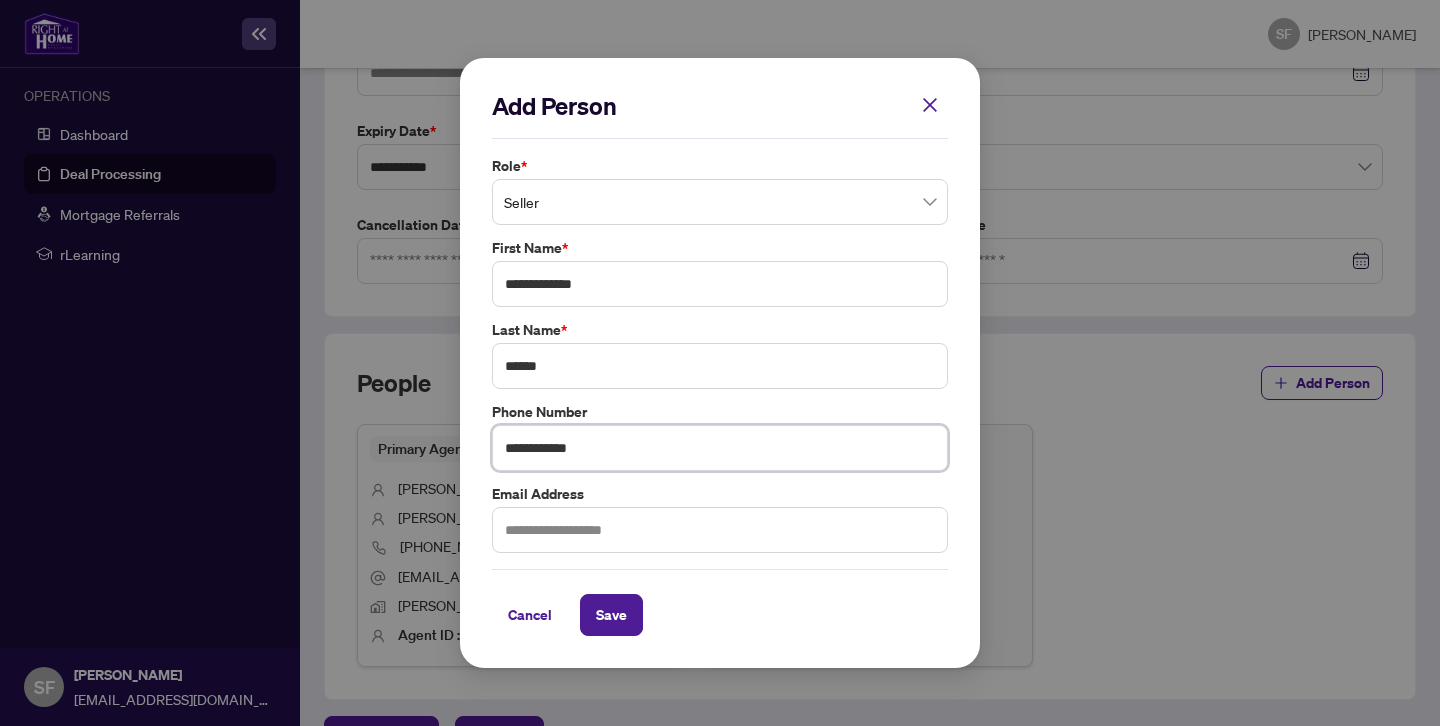 type on "**********" 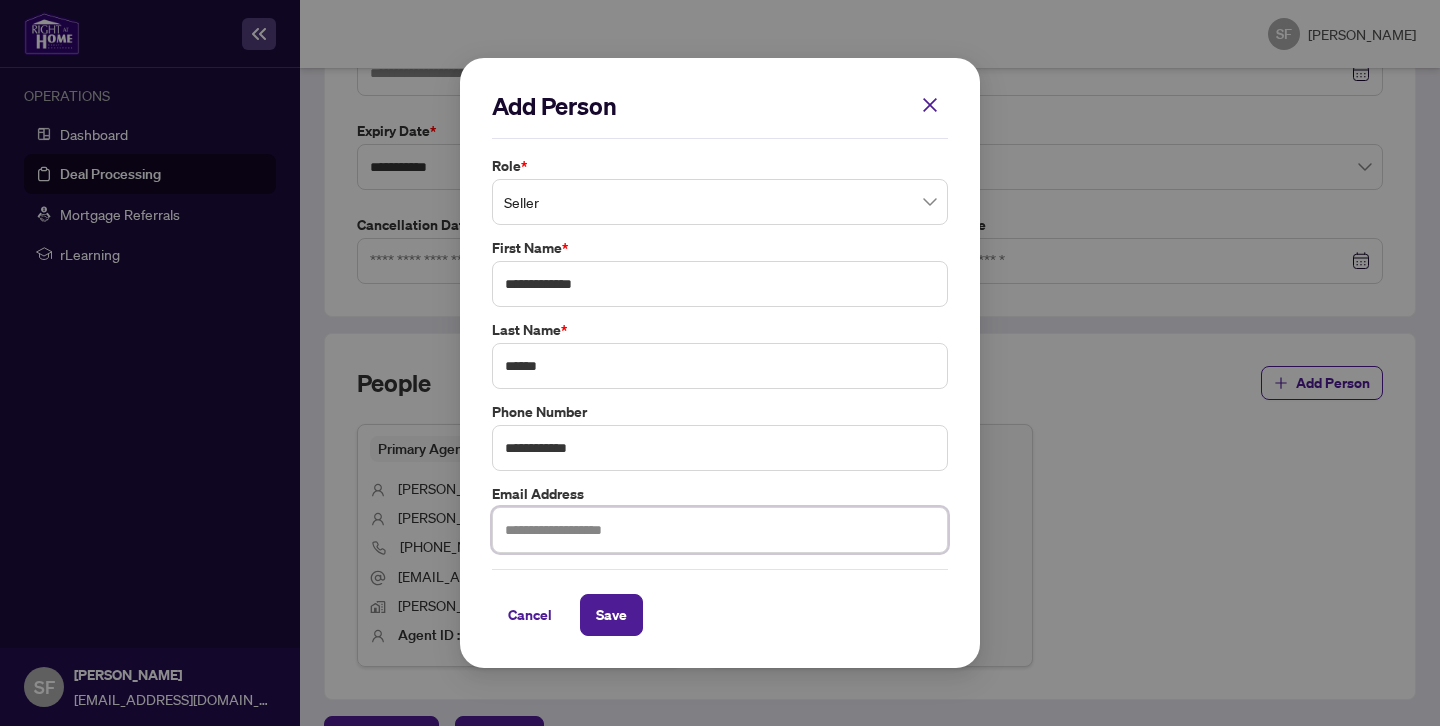 click at bounding box center (720, 530) 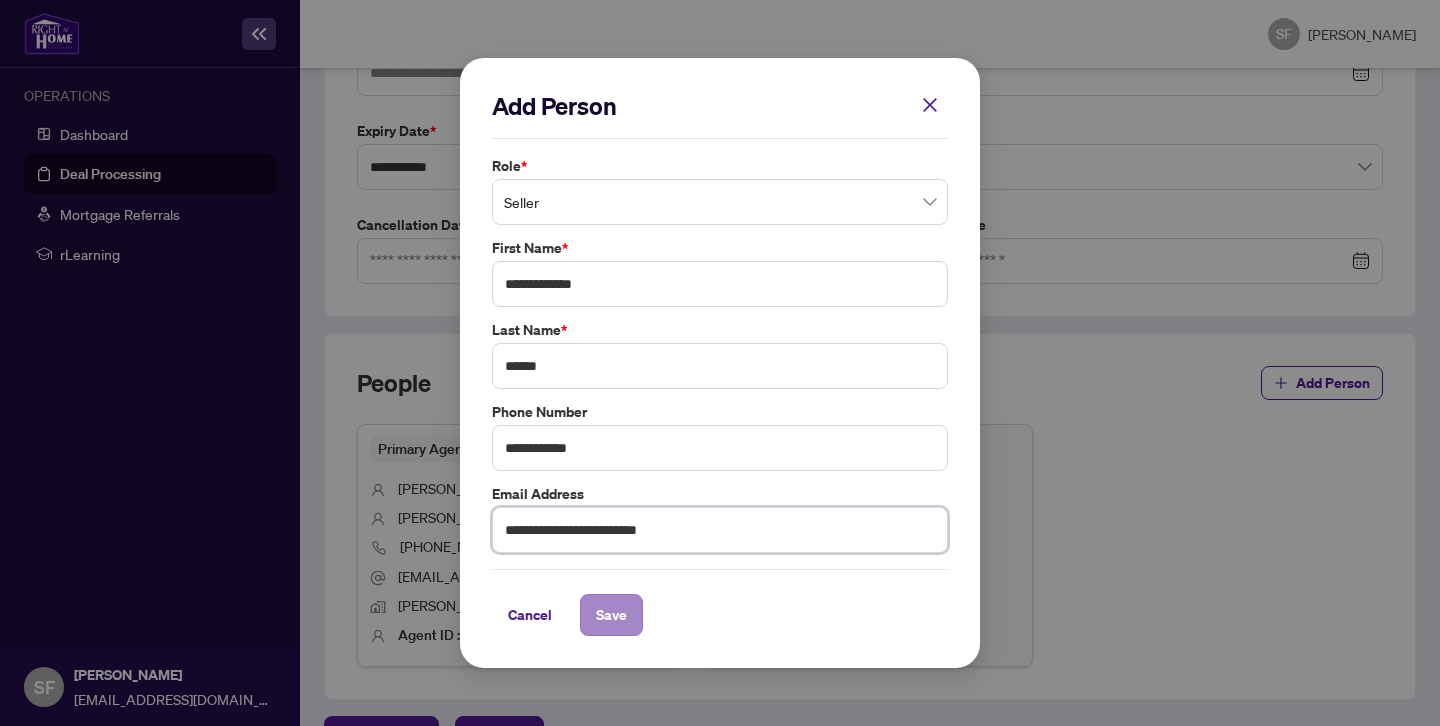 type on "**********" 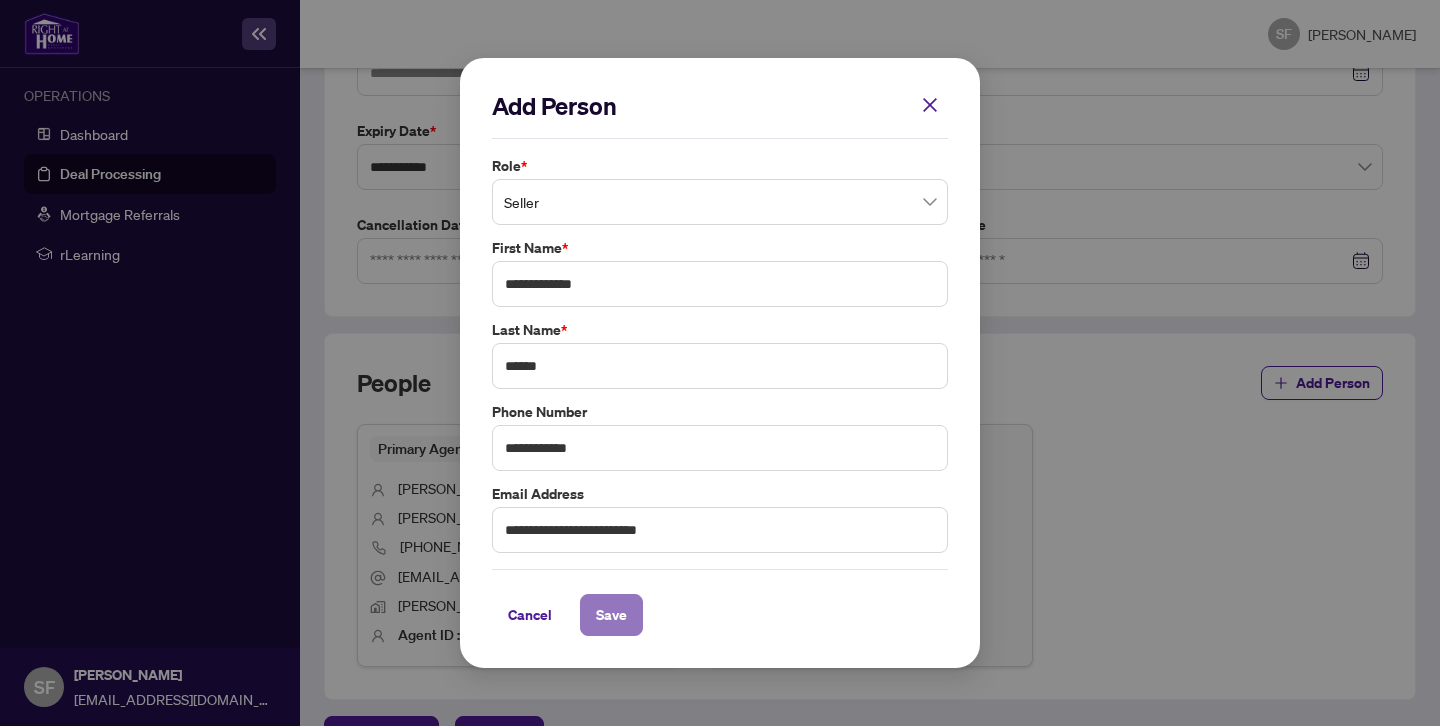 click on "Save" at bounding box center (611, 615) 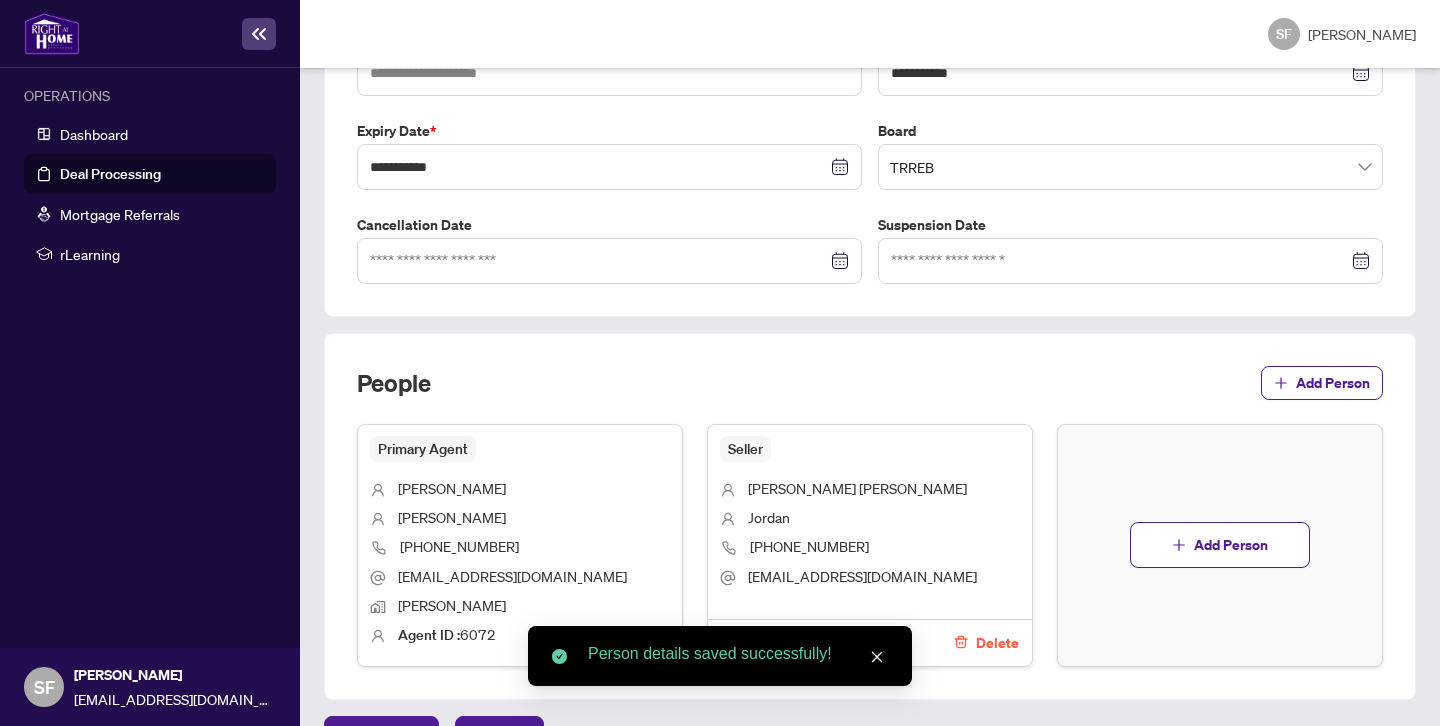 scroll, scrollTop: 625, scrollLeft: 0, axis: vertical 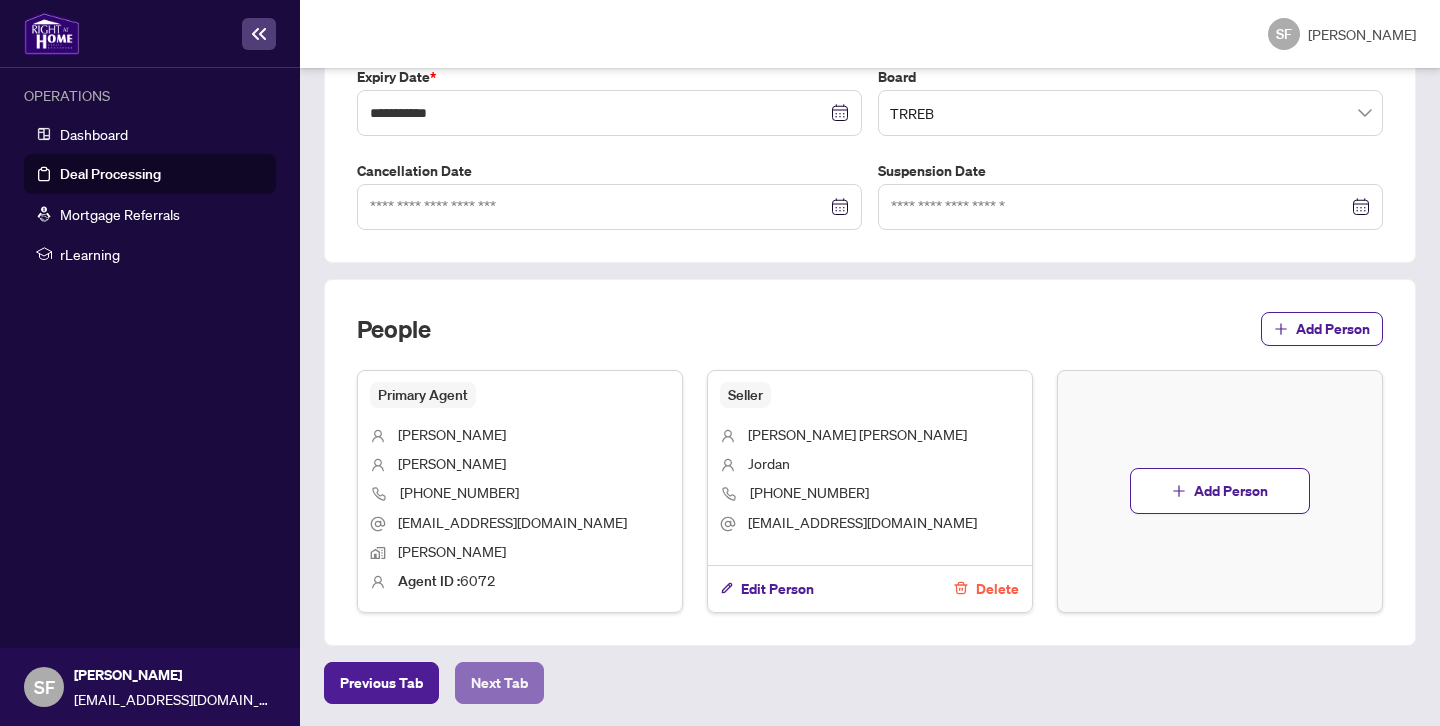 click on "Next Tab" at bounding box center (499, 683) 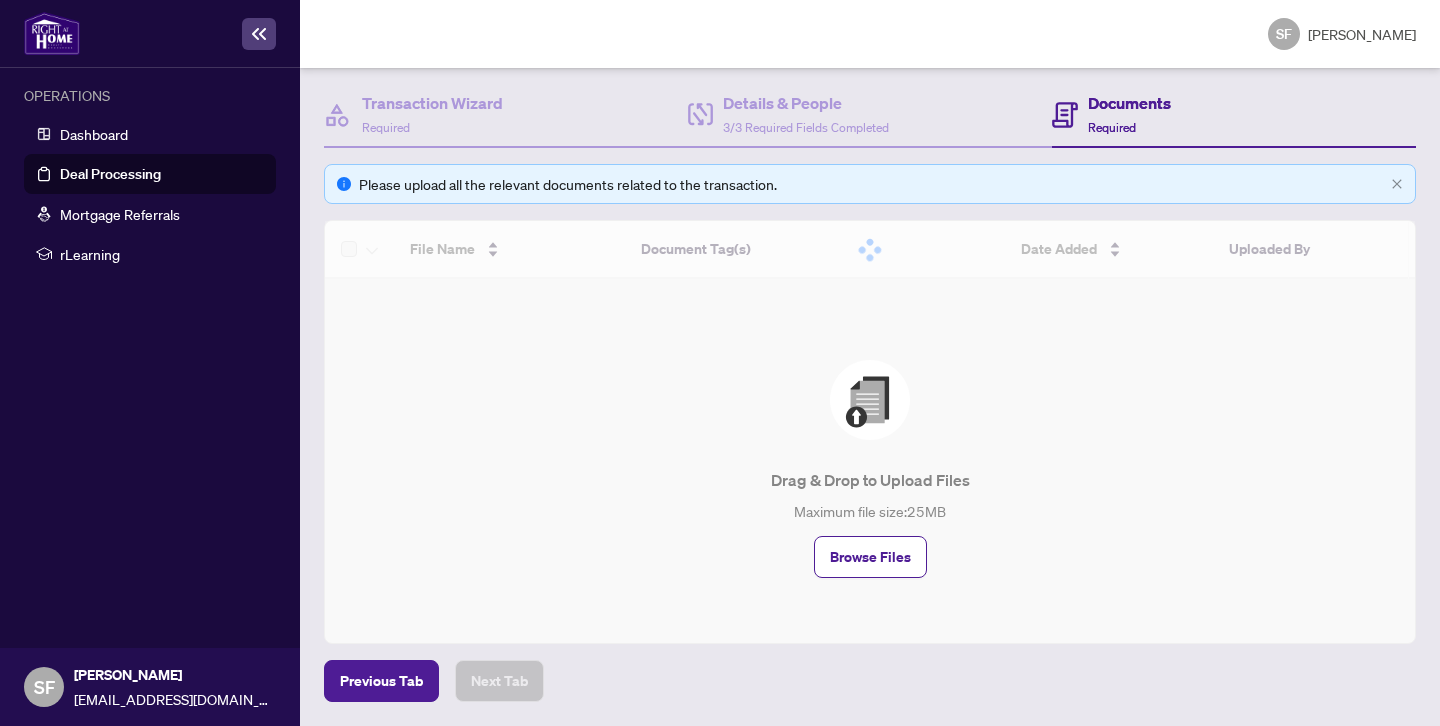 scroll, scrollTop: 0, scrollLeft: 0, axis: both 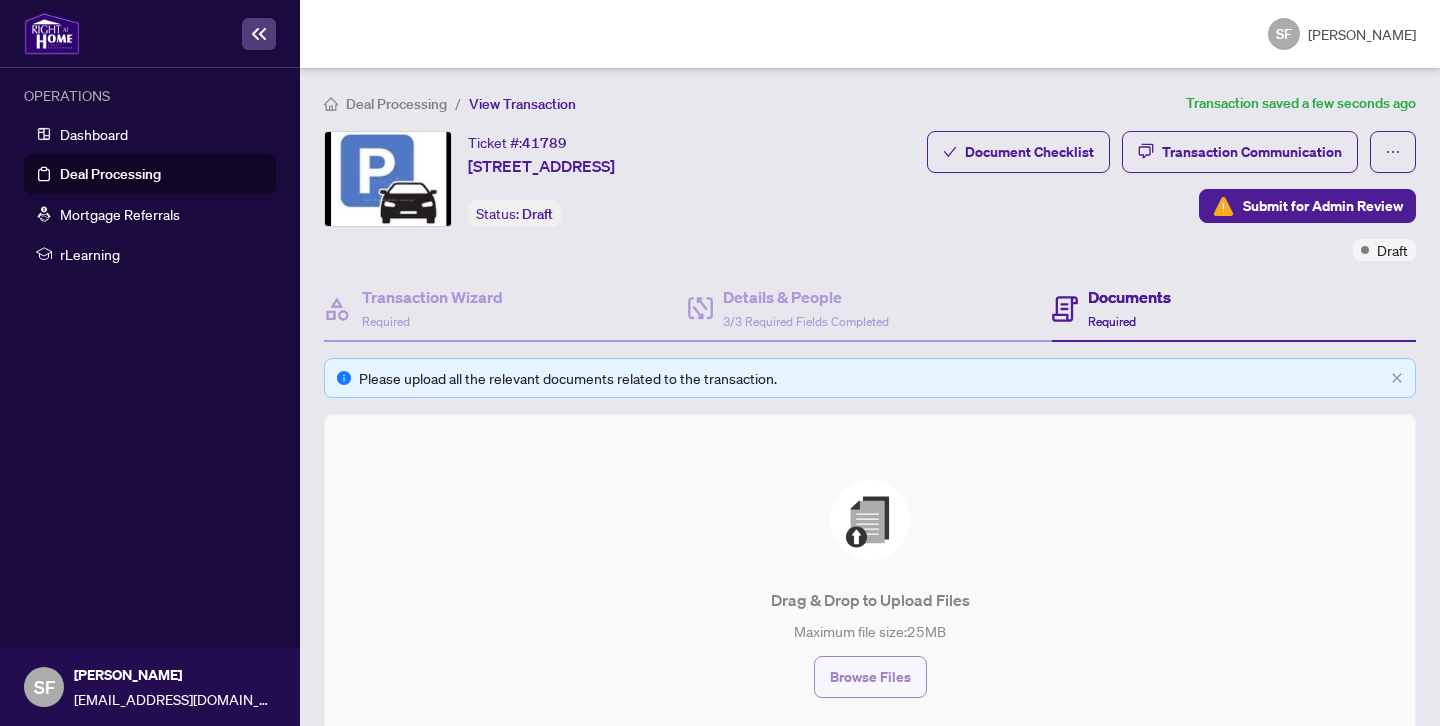 click on "Browse Files" at bounding box center [870, 677] 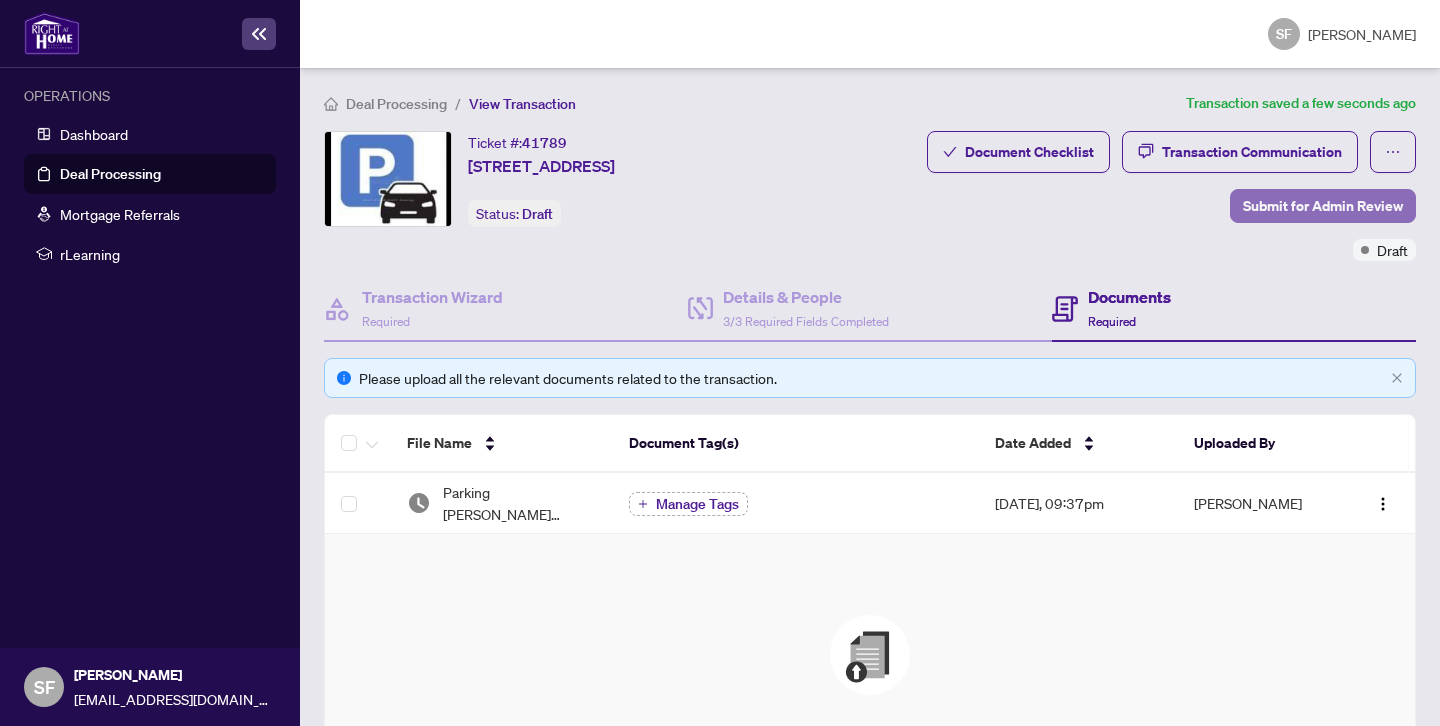 click on "Submit for Admin Review" at bounding box center [1323, 206] 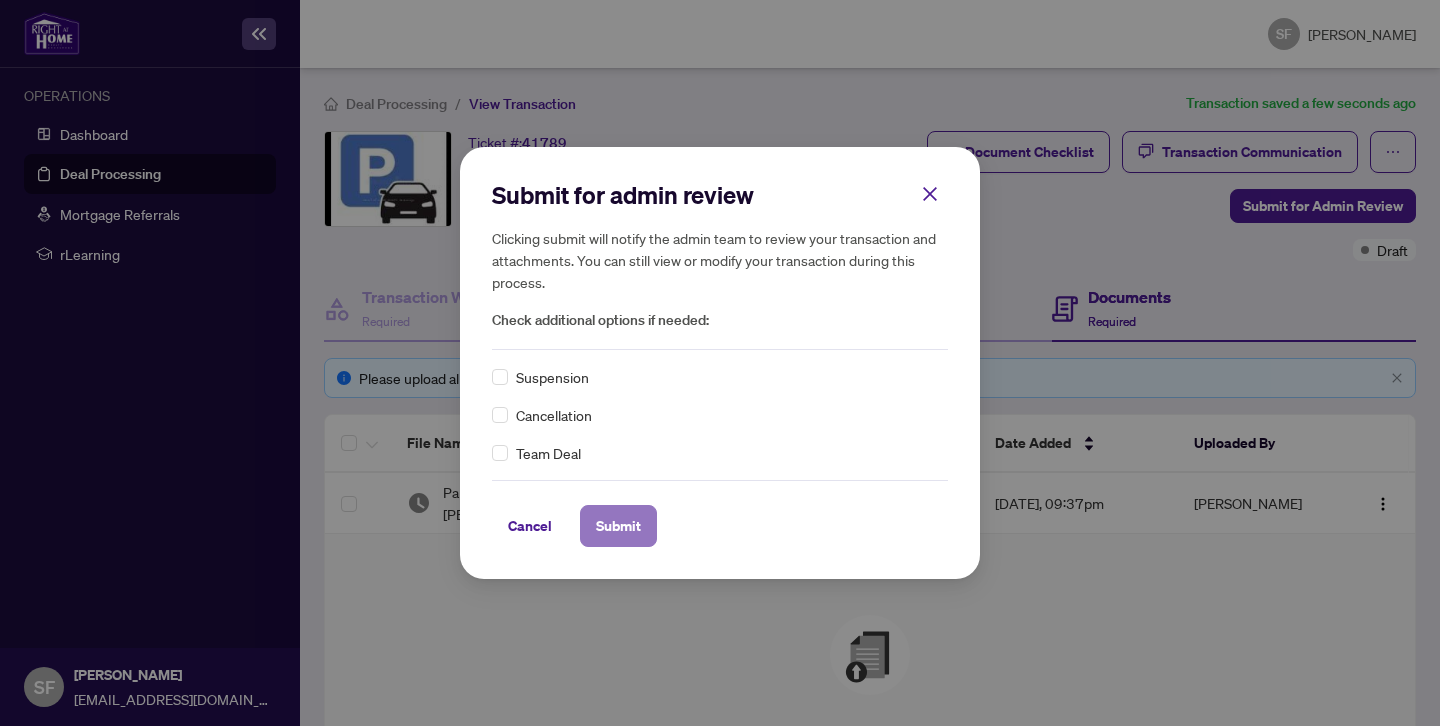 click on "Submit" at bounding box center (618, 526) 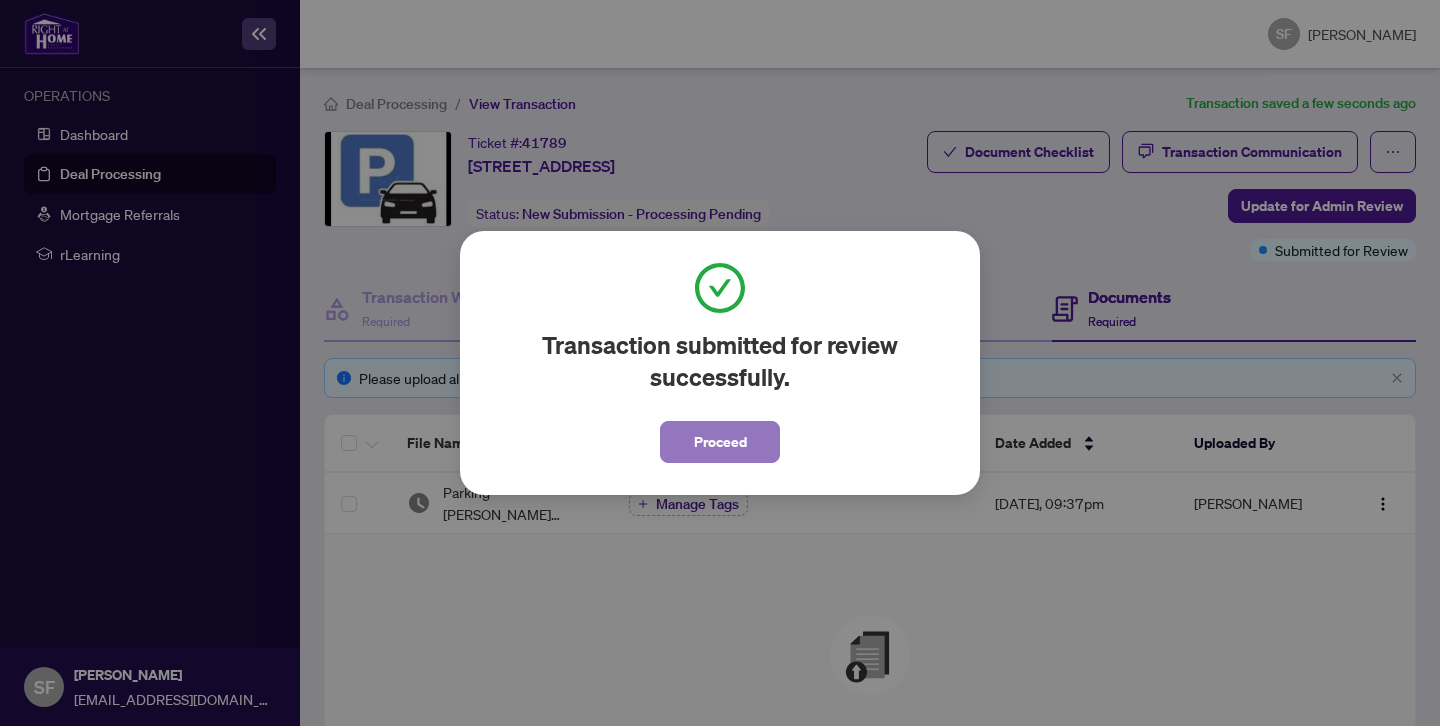 click on "Proceed" at bounding box center (720, 442) 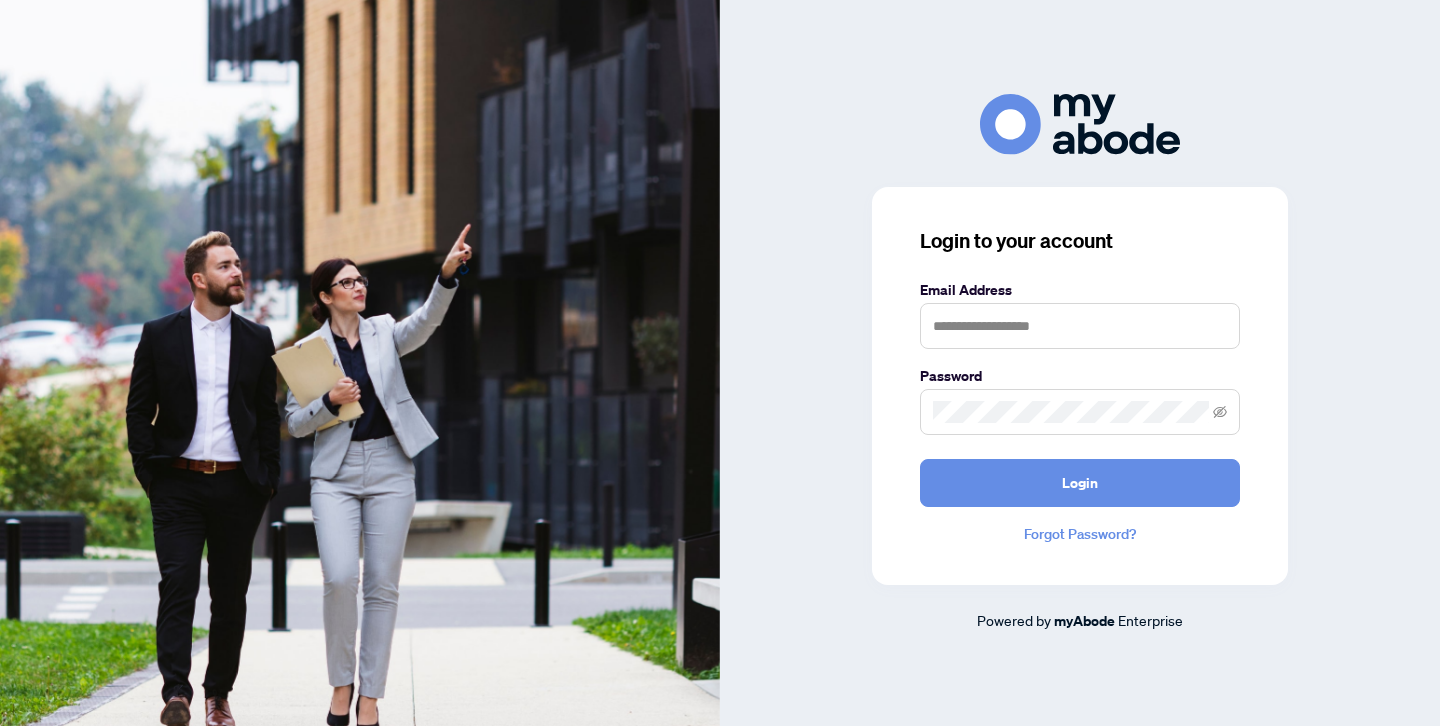 scroll, scrollTop: 0, scrollLeft: 0, axis: both 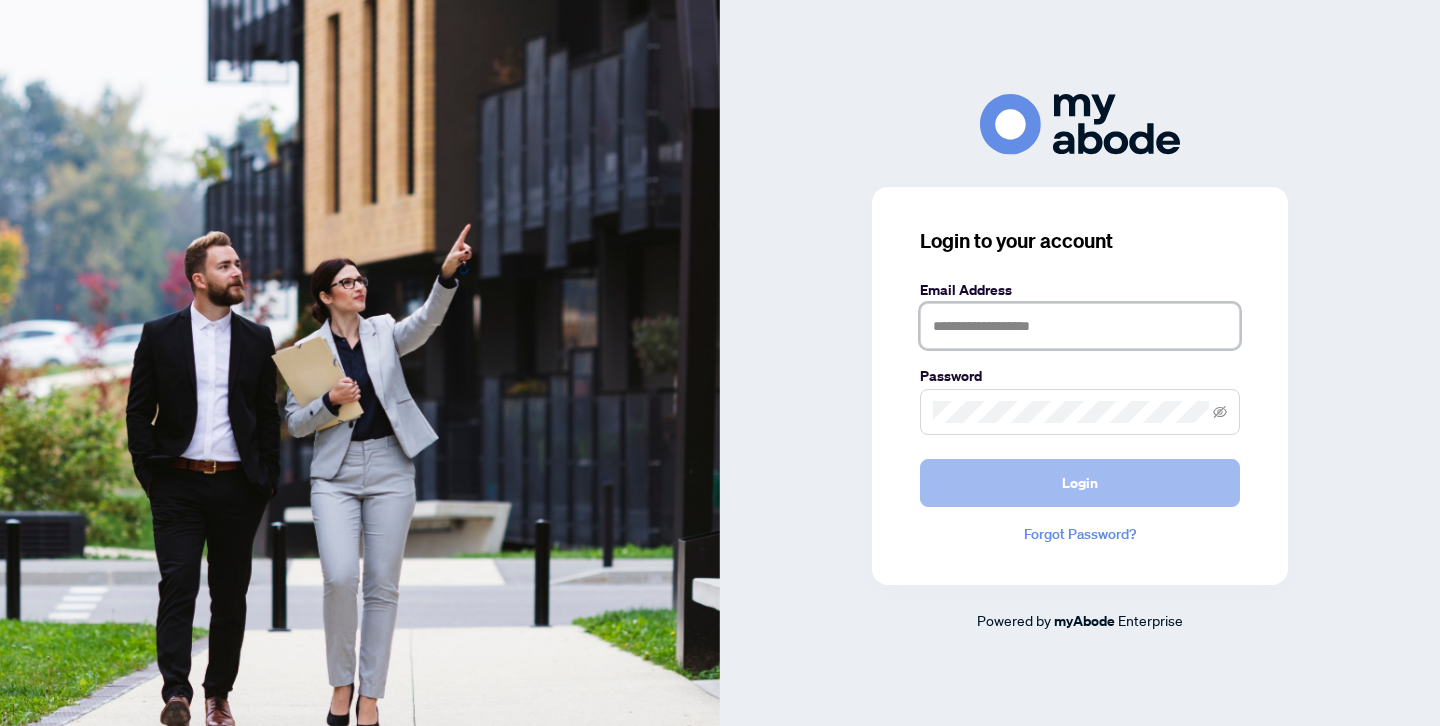 type on "**********" 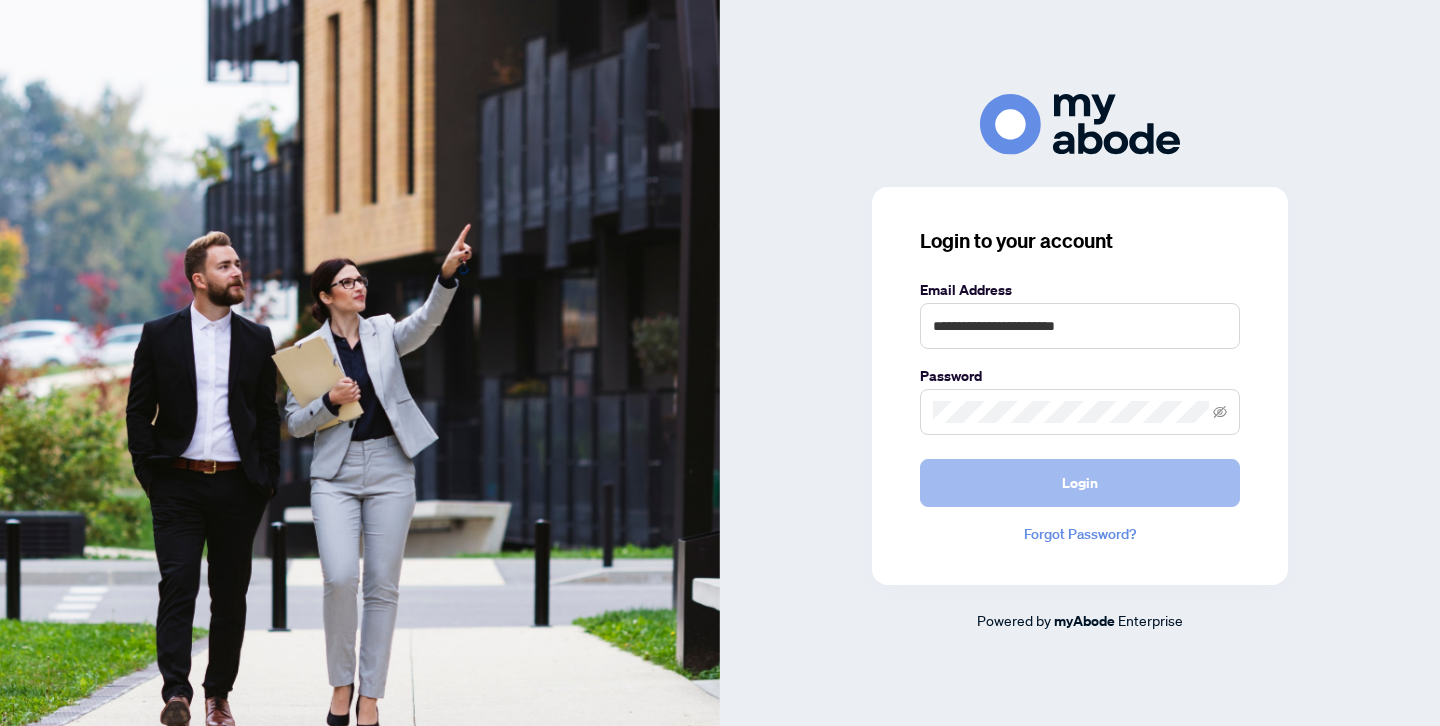 click on "Login" at bounding box center (1080, 483) 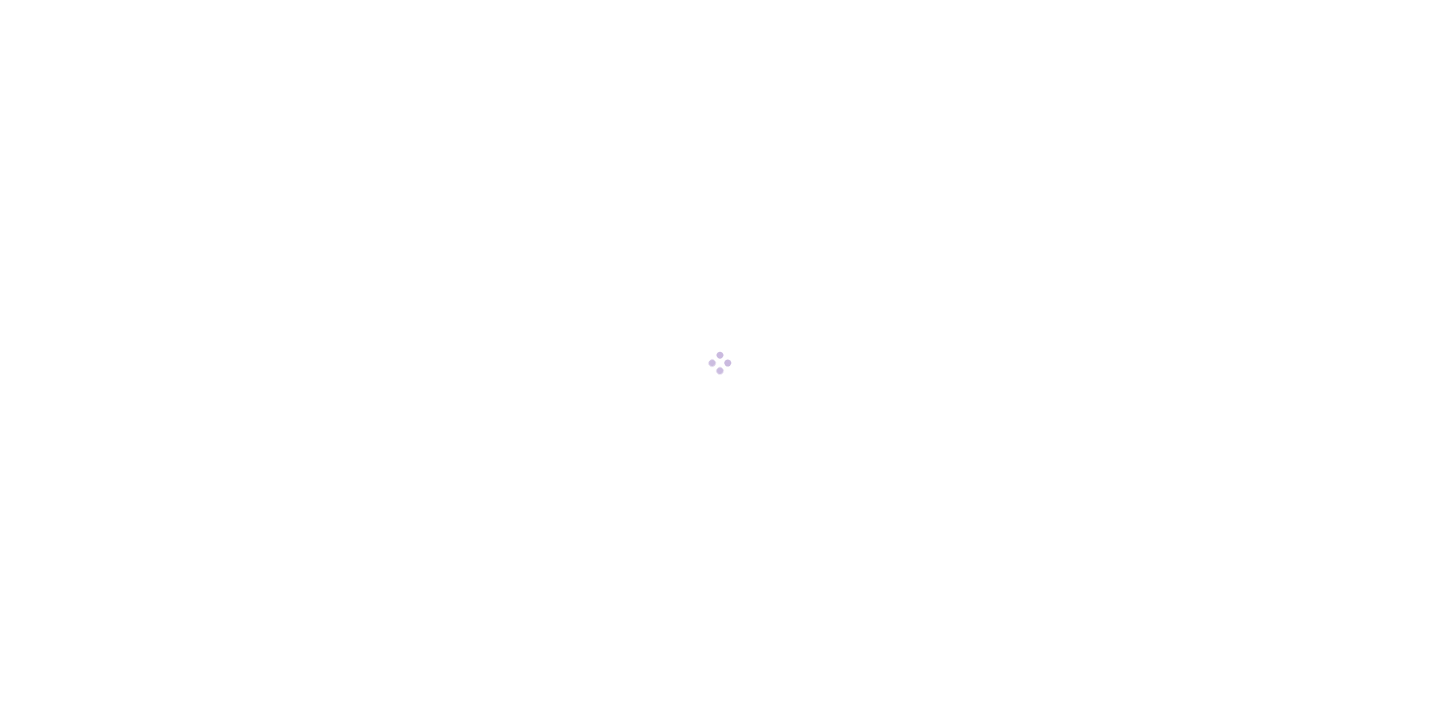 scroll, scrollTop: 0, scrollLeft: 0, axis: both 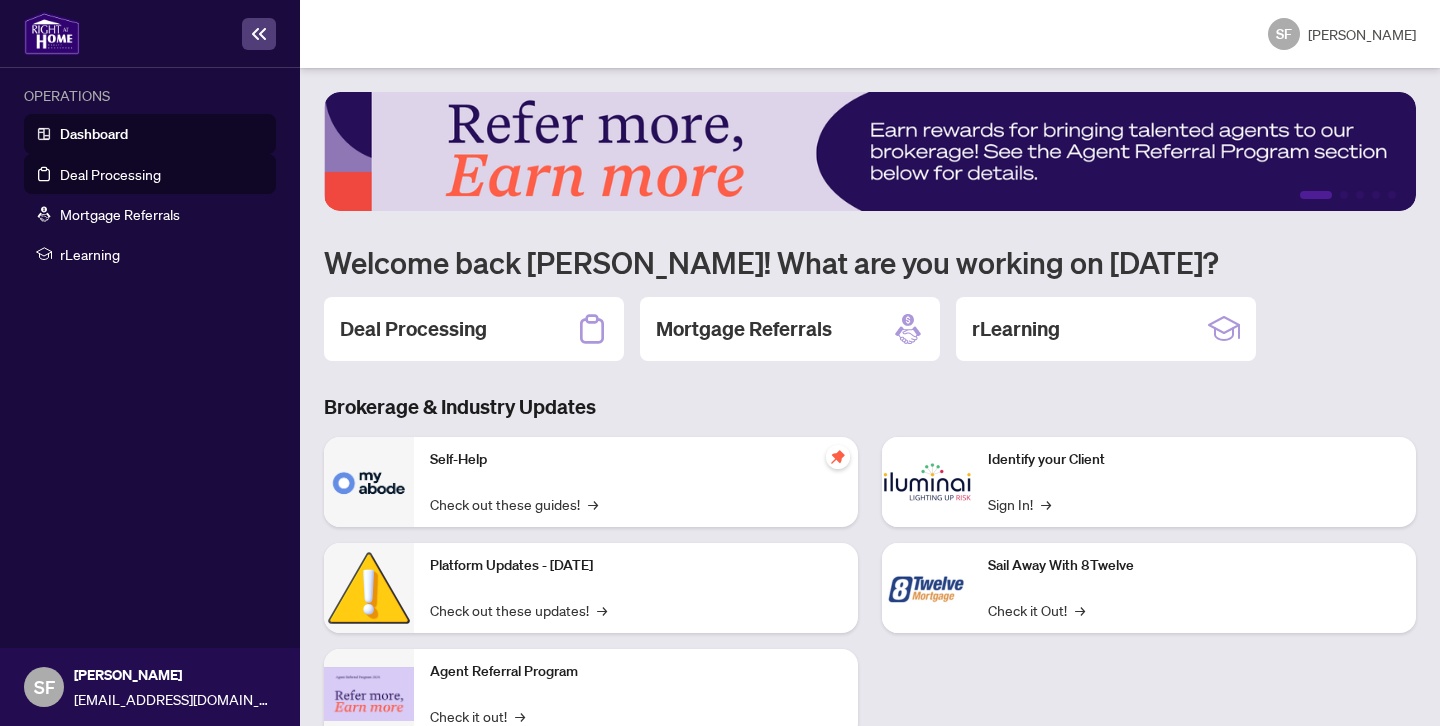 click on "Deal Processing" at bounding box center (110, 174) 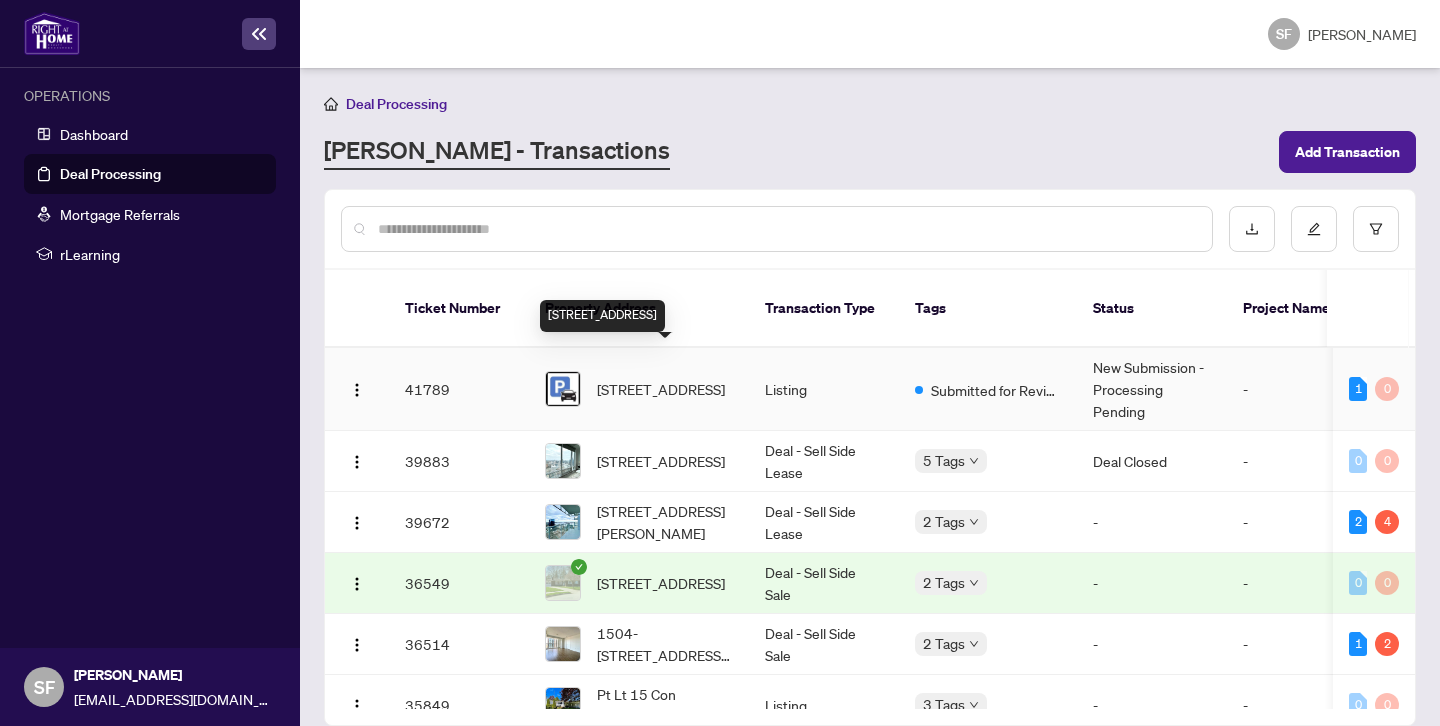 click on "[STREET_ADDRESS]" at bounding box center [661, 389] 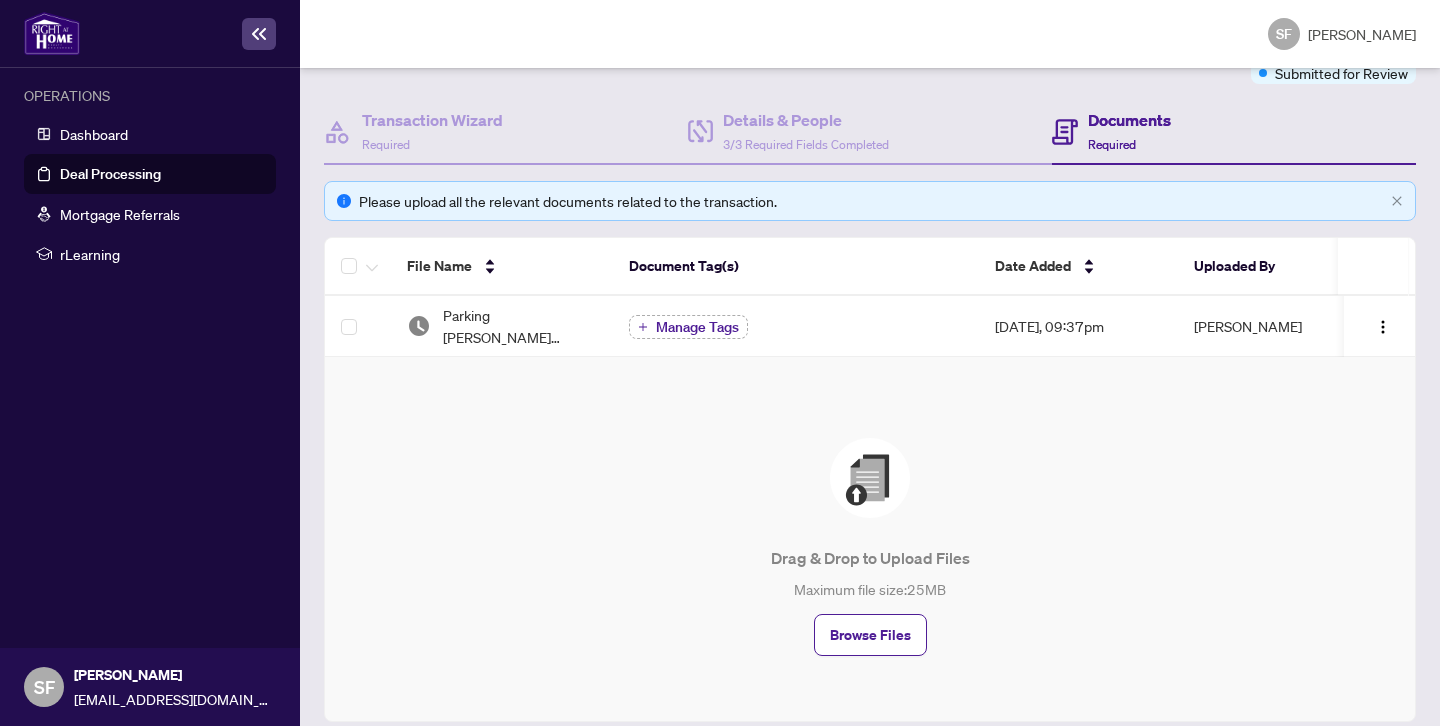 scroll, scrollTop: 254, scrollLeft: 0, axis: vertical 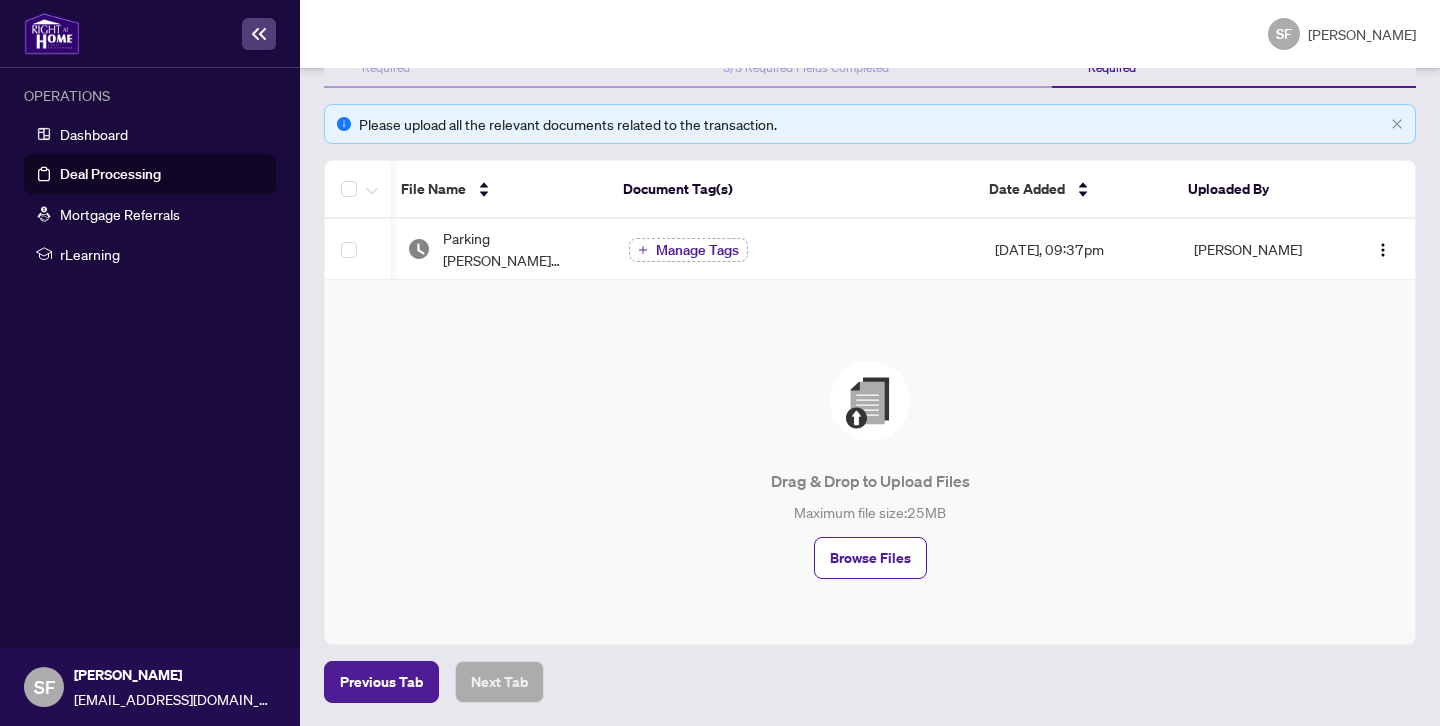 click at bounding box center (870, 401) 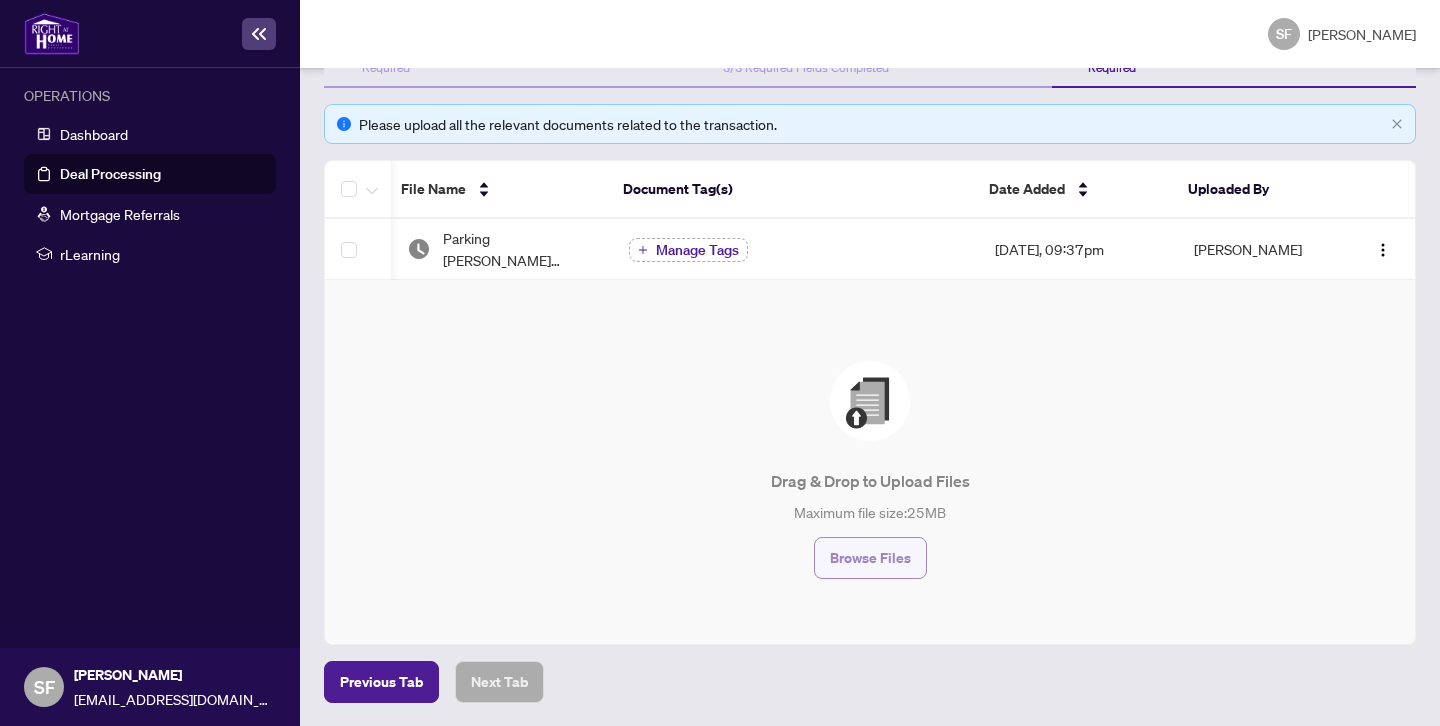 click on "Browse Files" at bounding box center (870, 558) 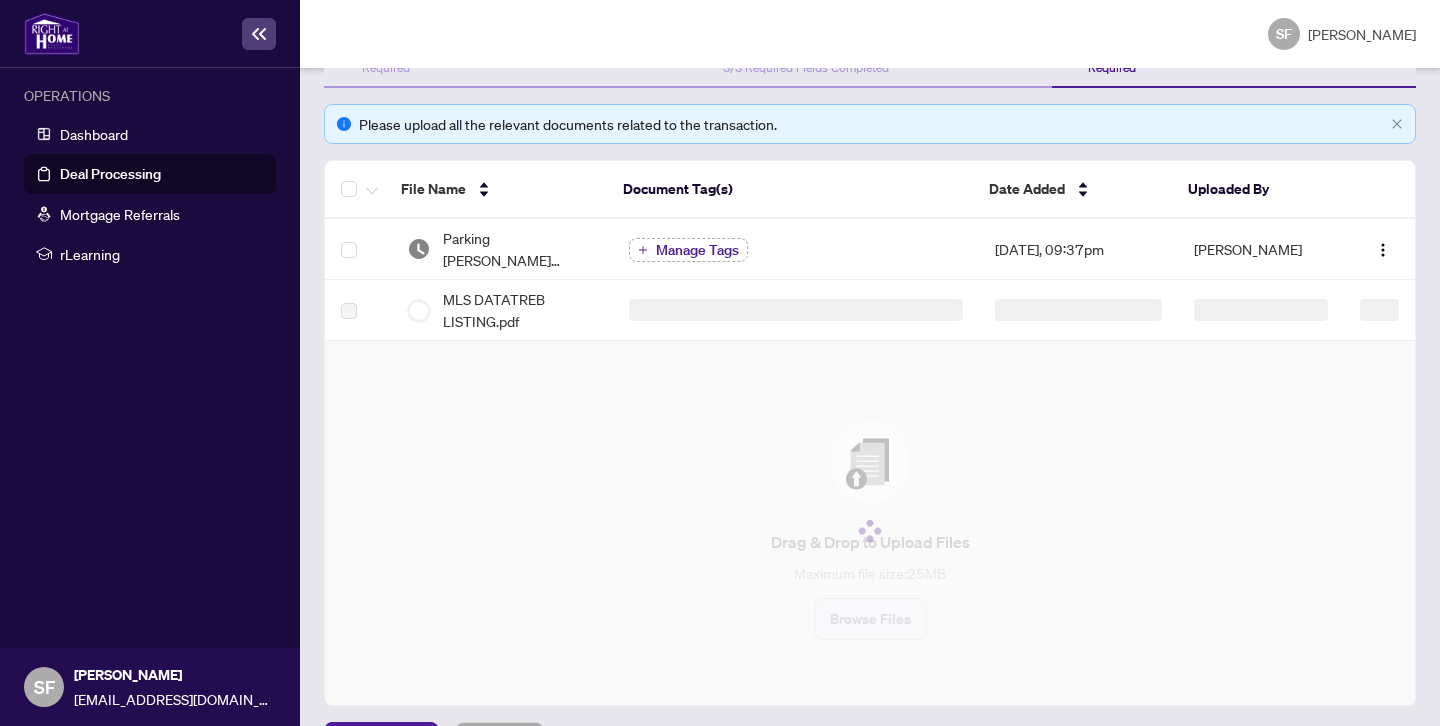 scroll, scrollTop: 0, scrollLeft: 0, axis: both 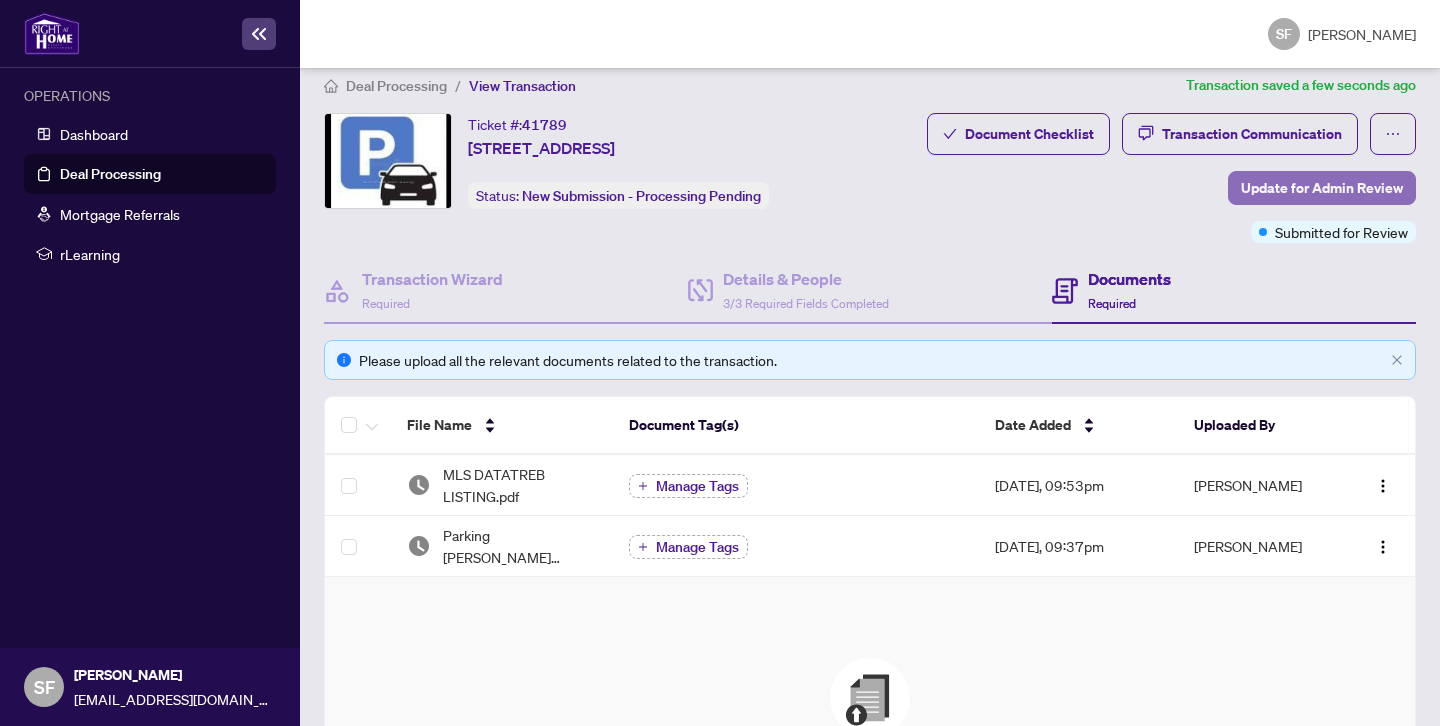 click on "Update for Admin Review" at bounding box center [1322, 188] 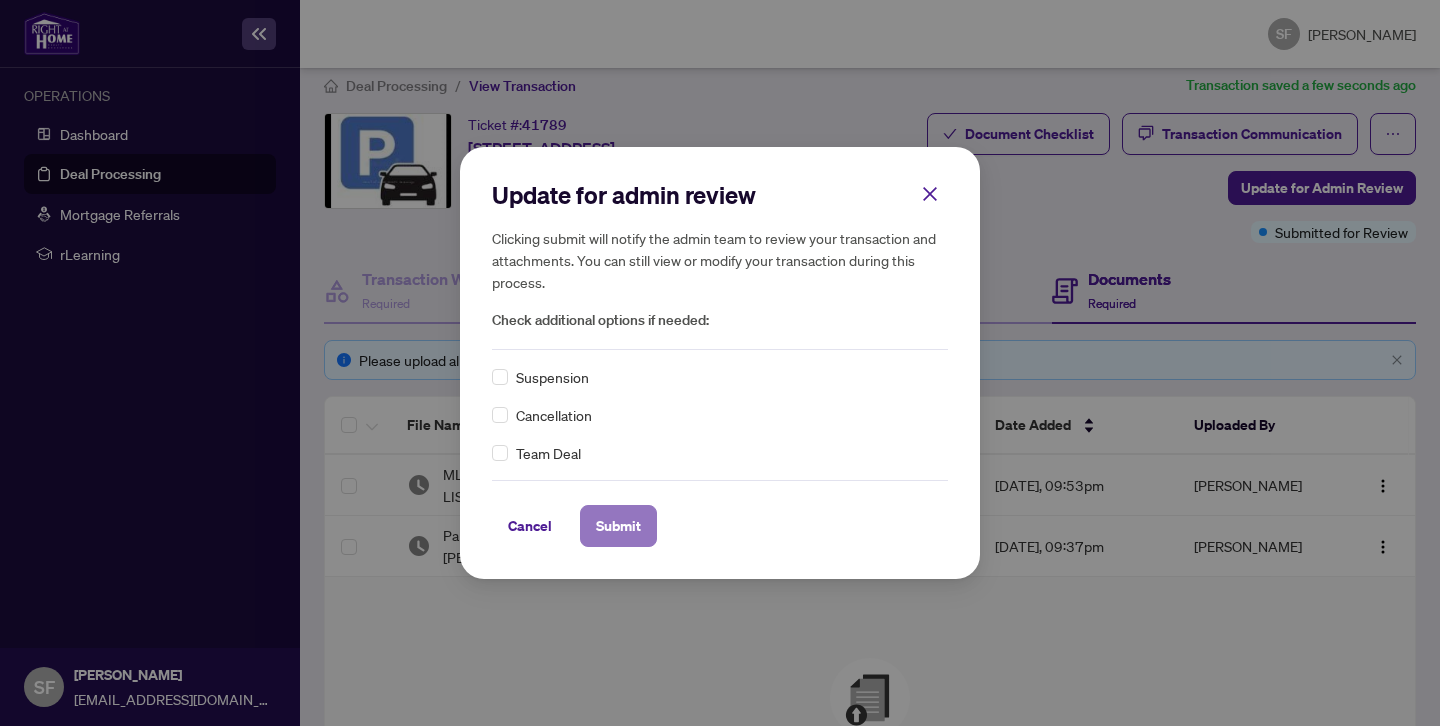 click on "Submit" at bounding box center [618, 526] 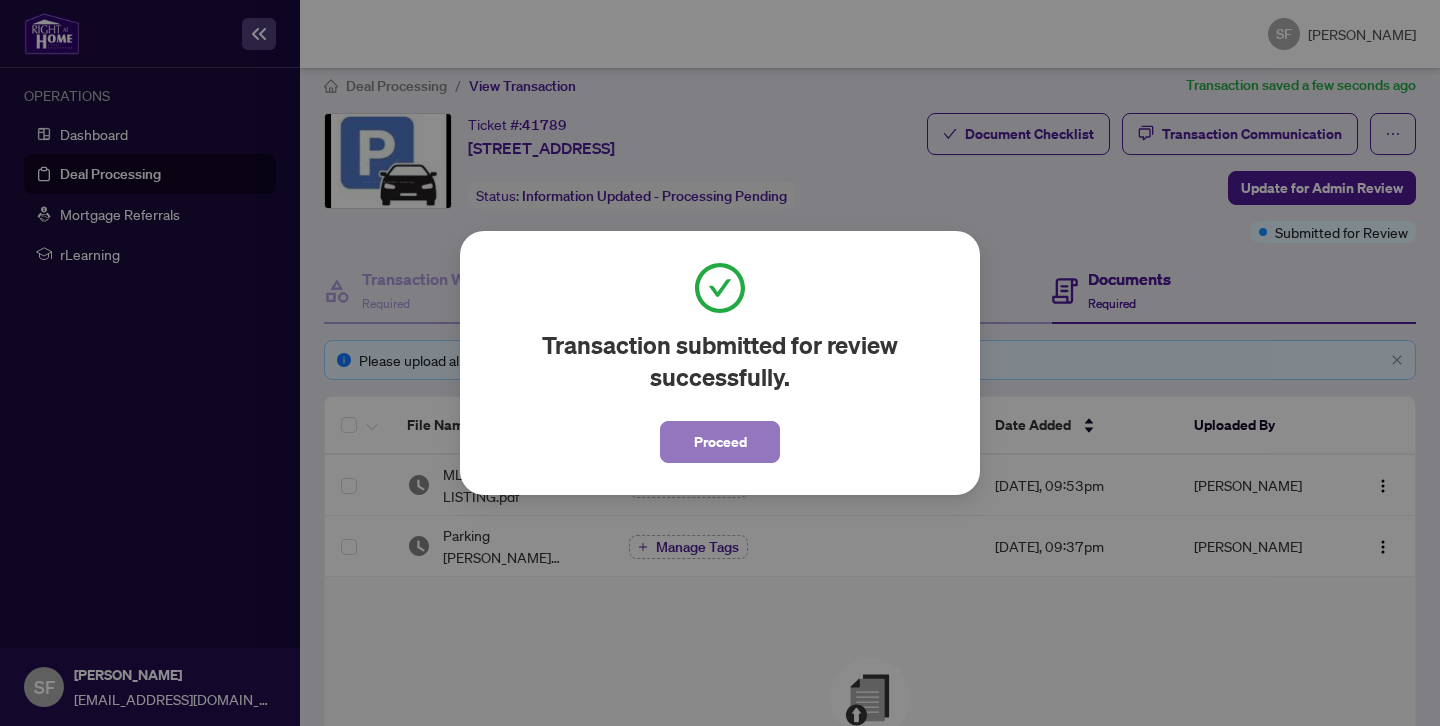 click on "Proceed" at bounding box center (720, 442) 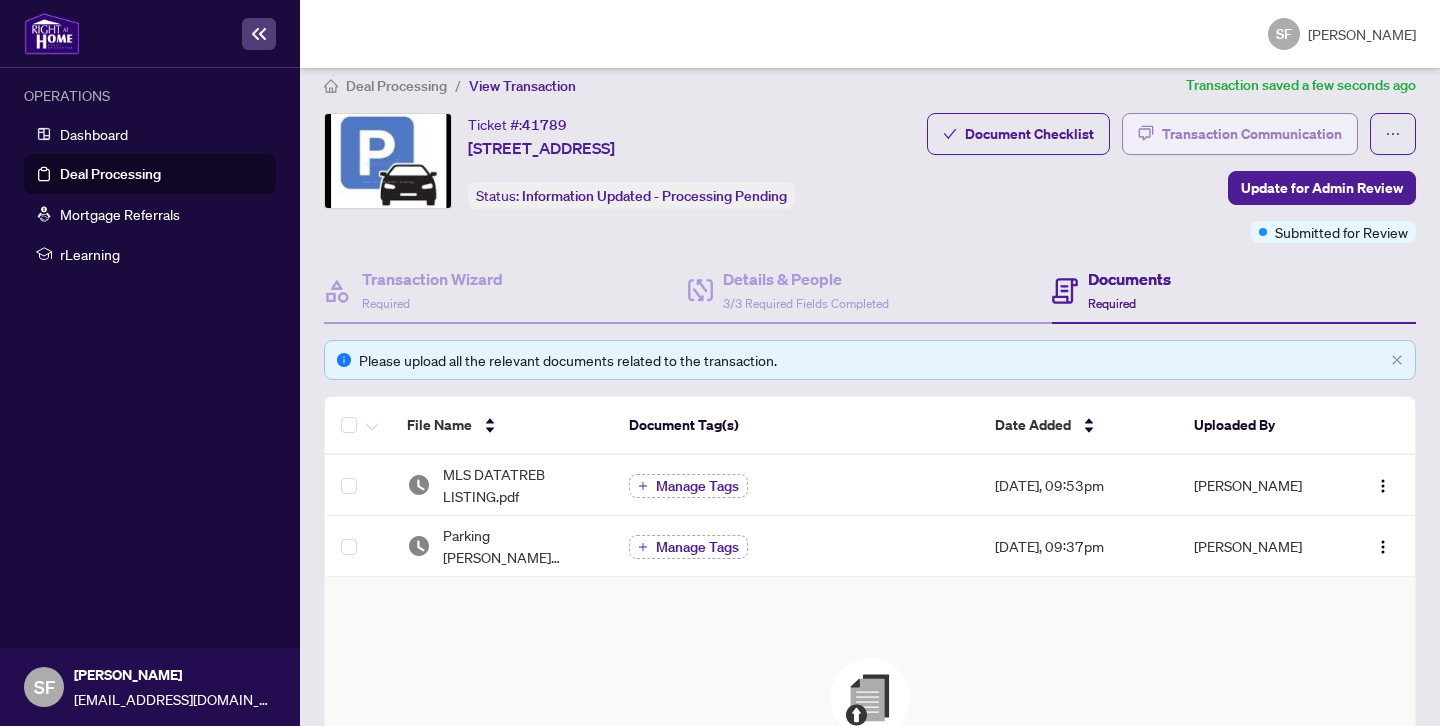 click on "Transaction Communication" at bounding box center [1252, 134] 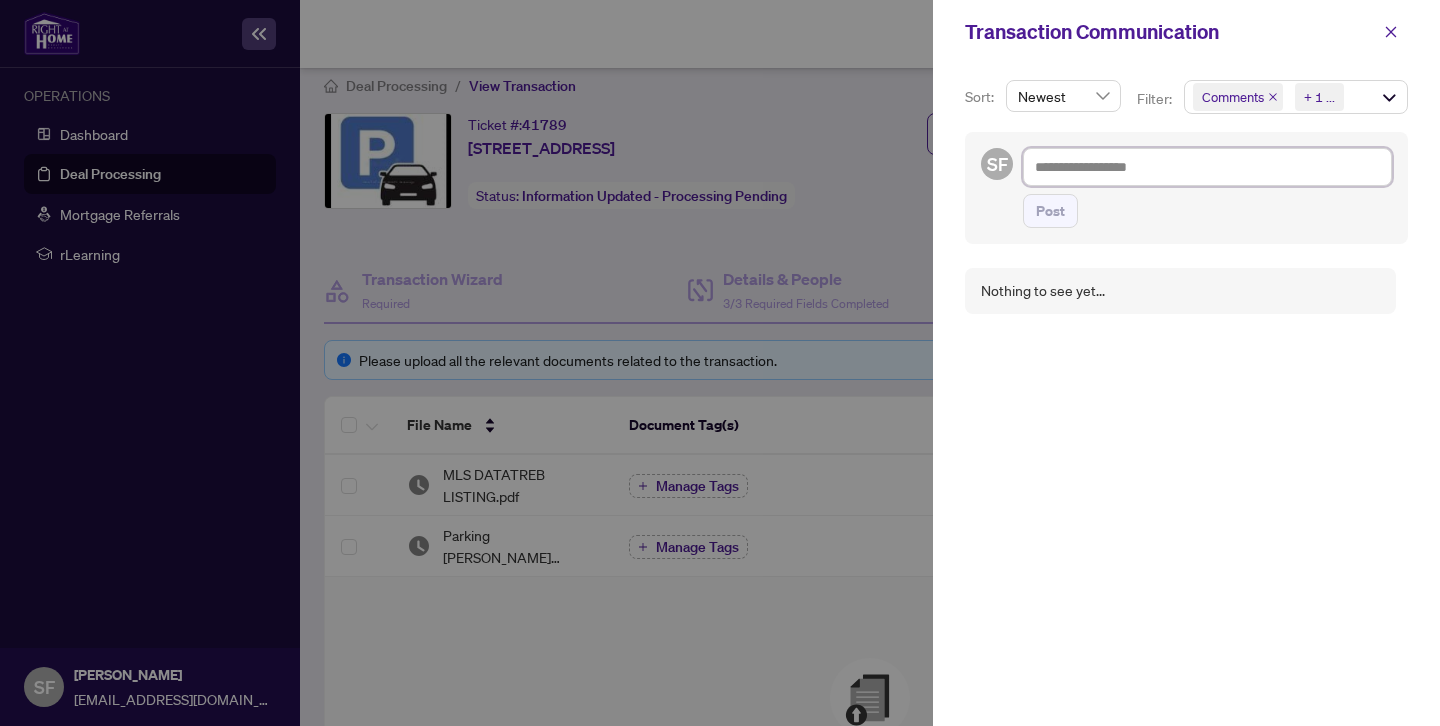 click at bounding box center (1207, 167) 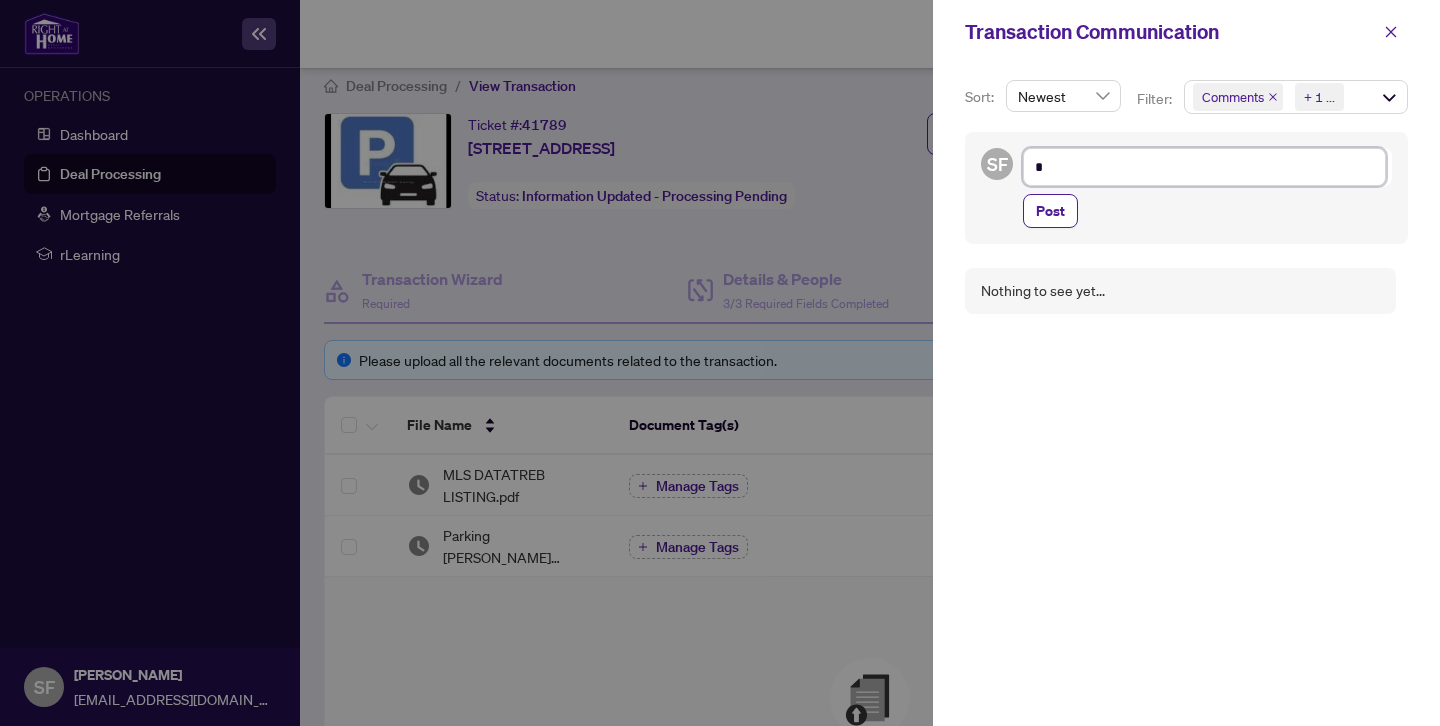 type on "**" 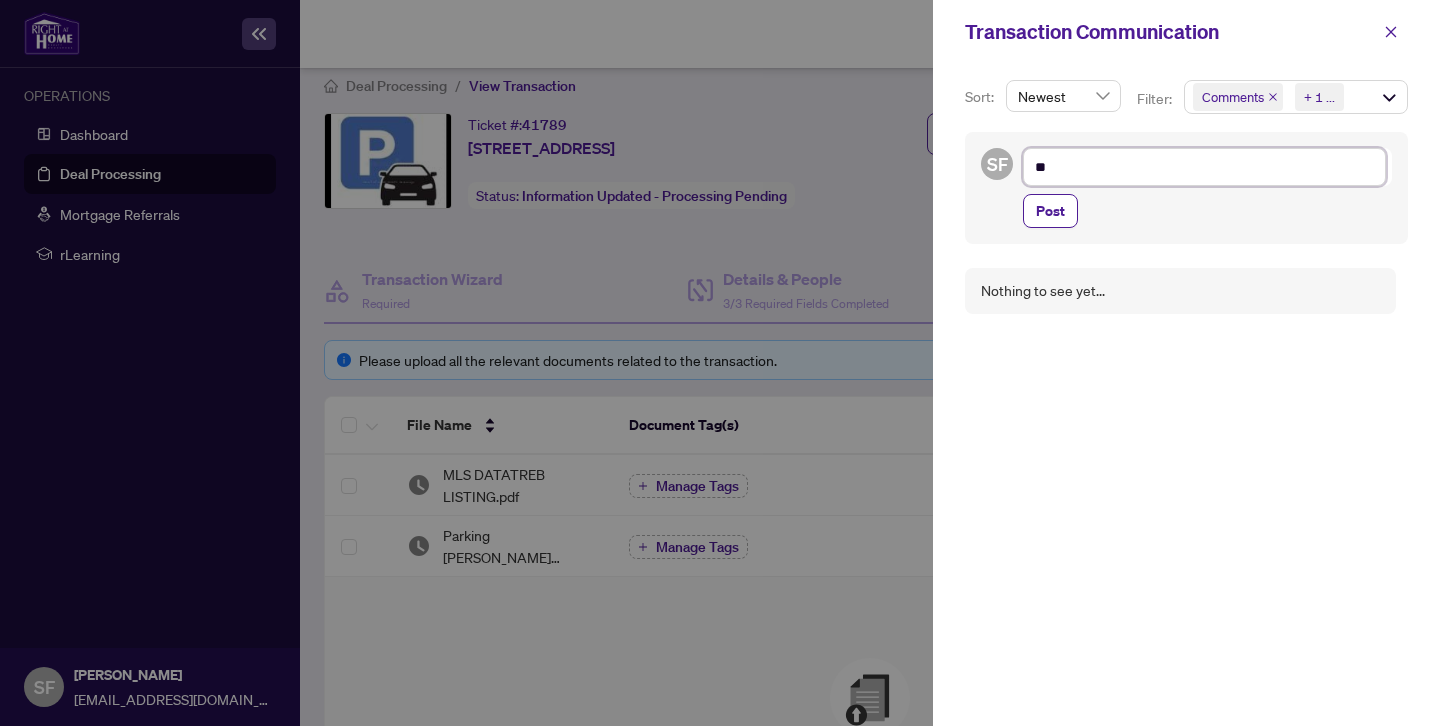 type on "***" 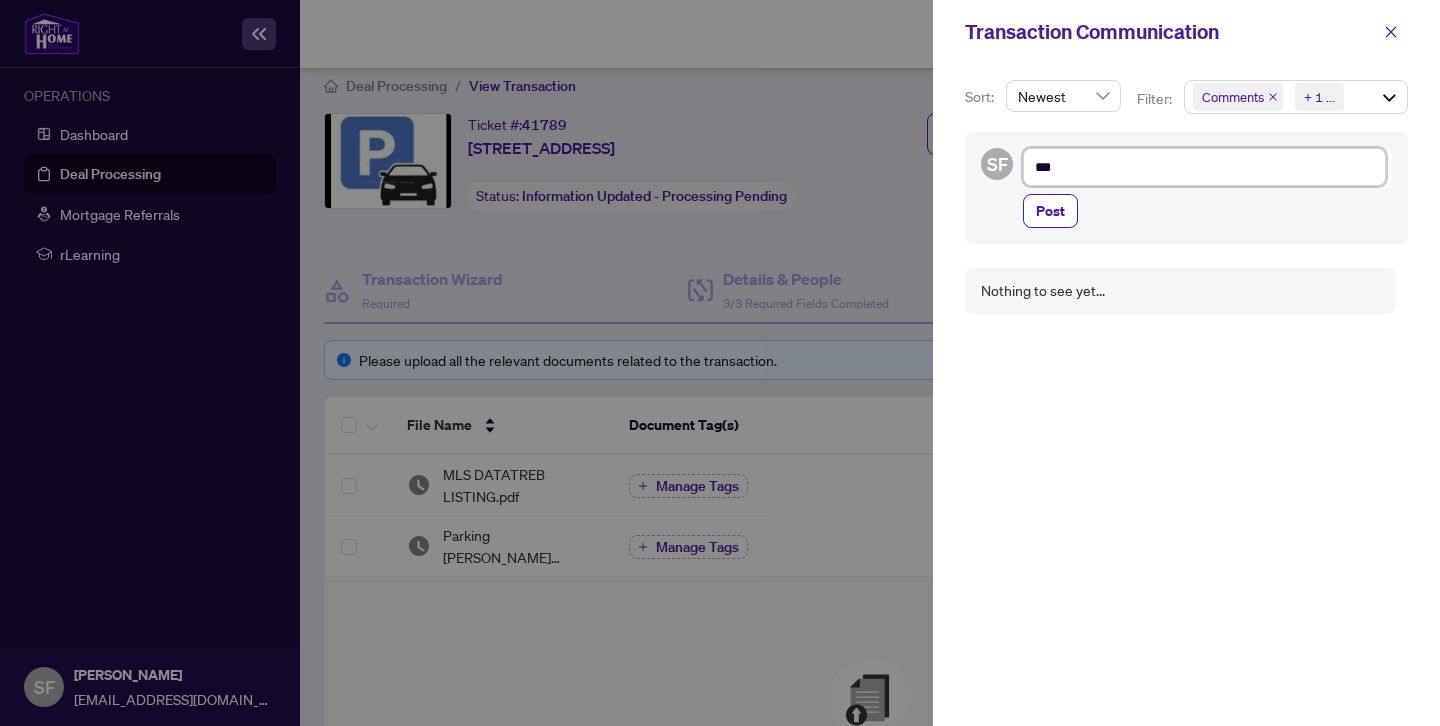type on "***" 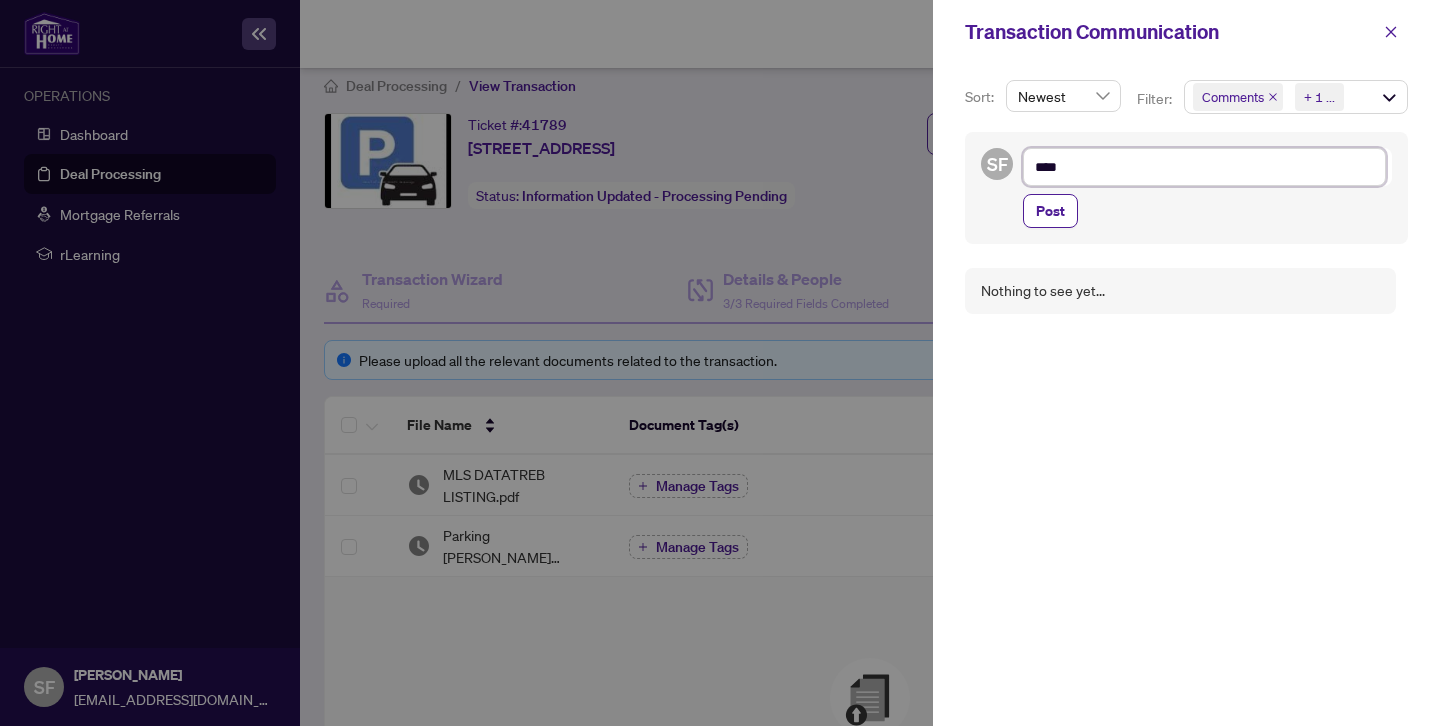 type on "*****" 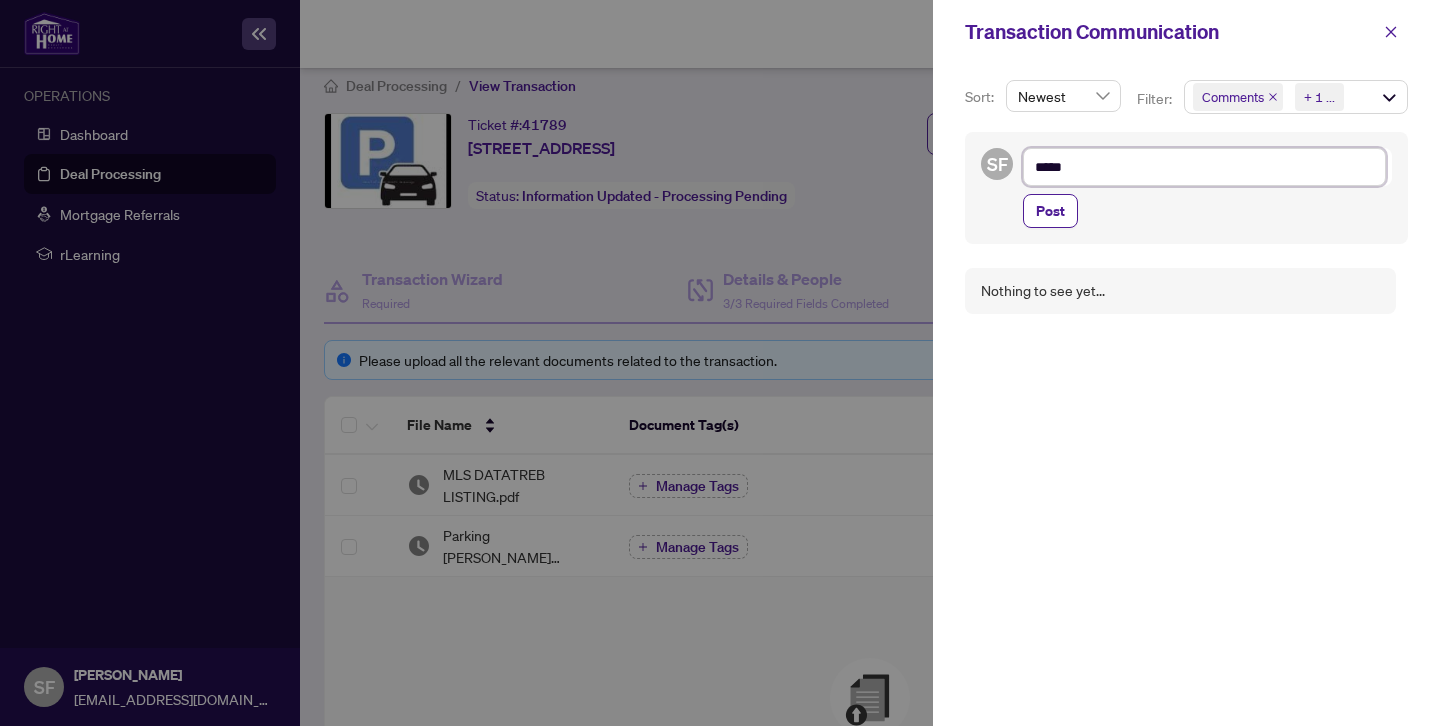 type on "******" 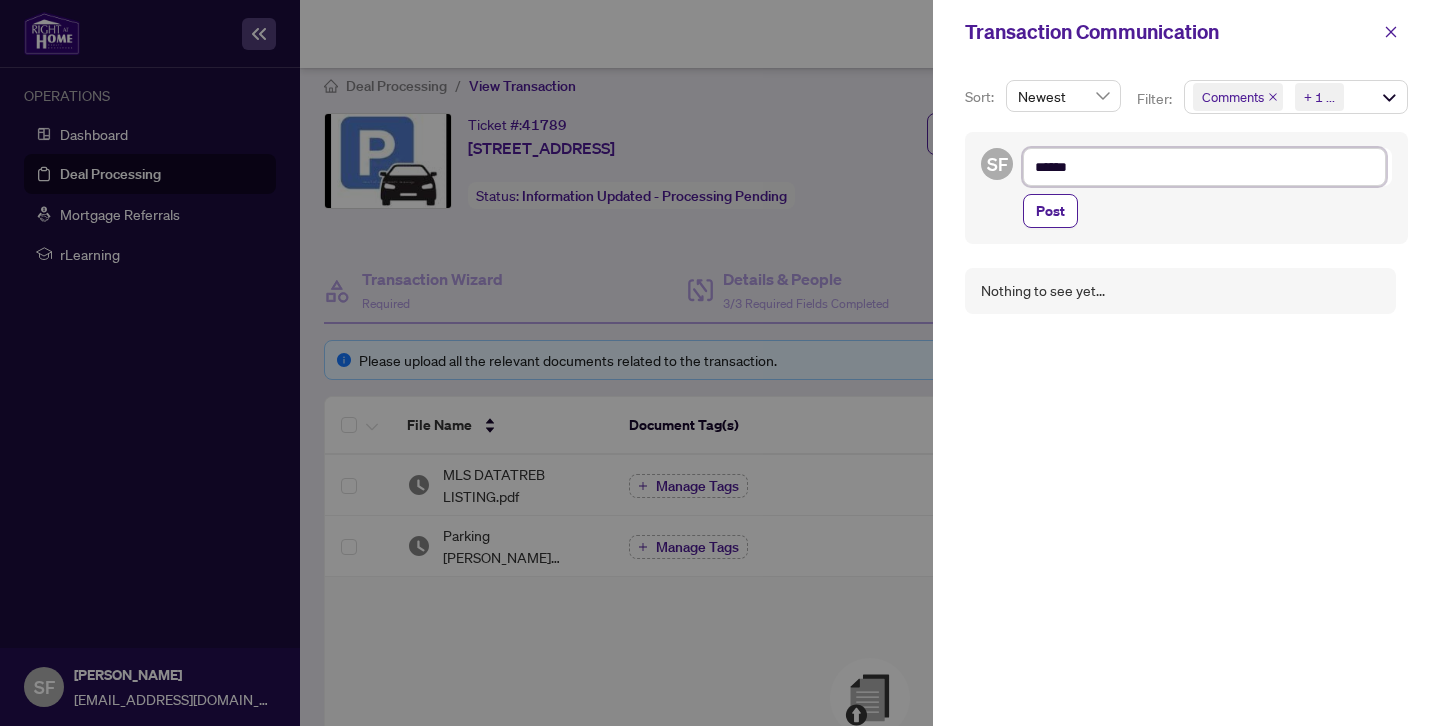 type on "*******" 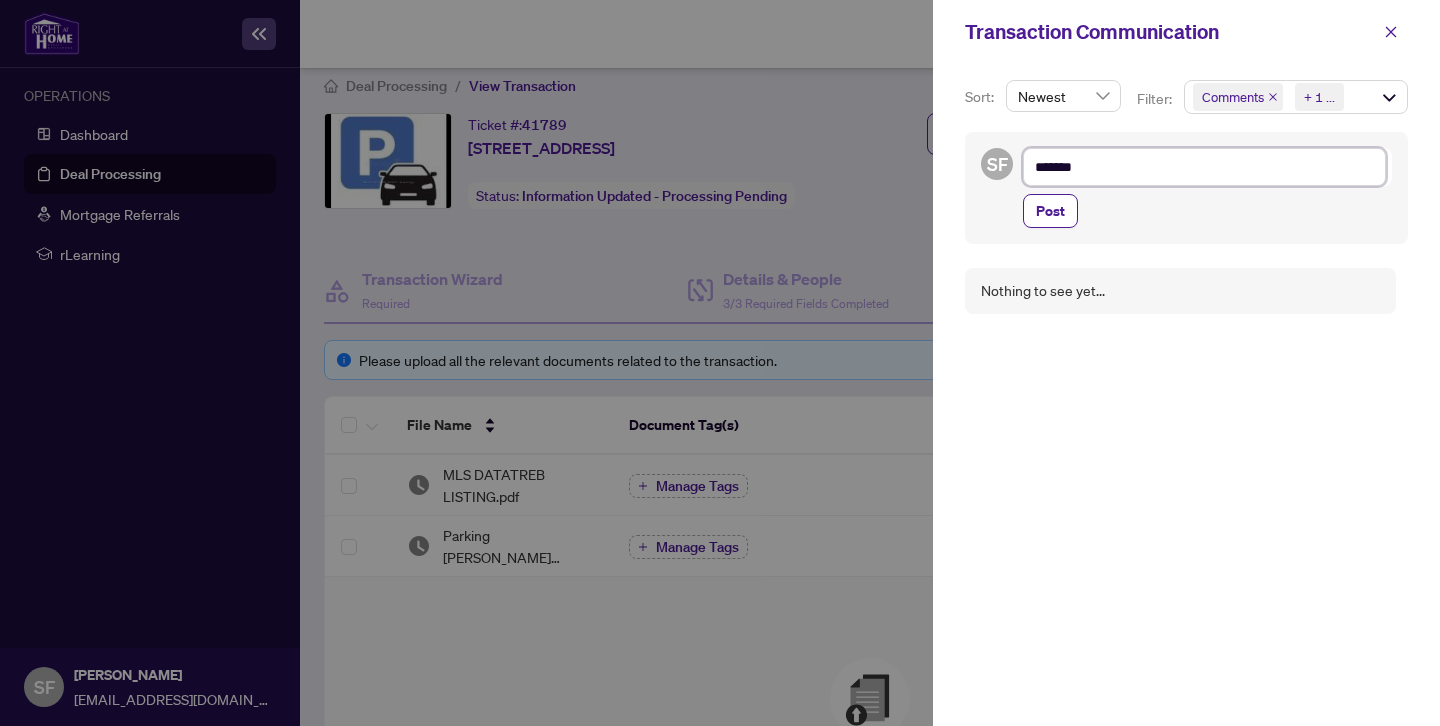 type on "*******" 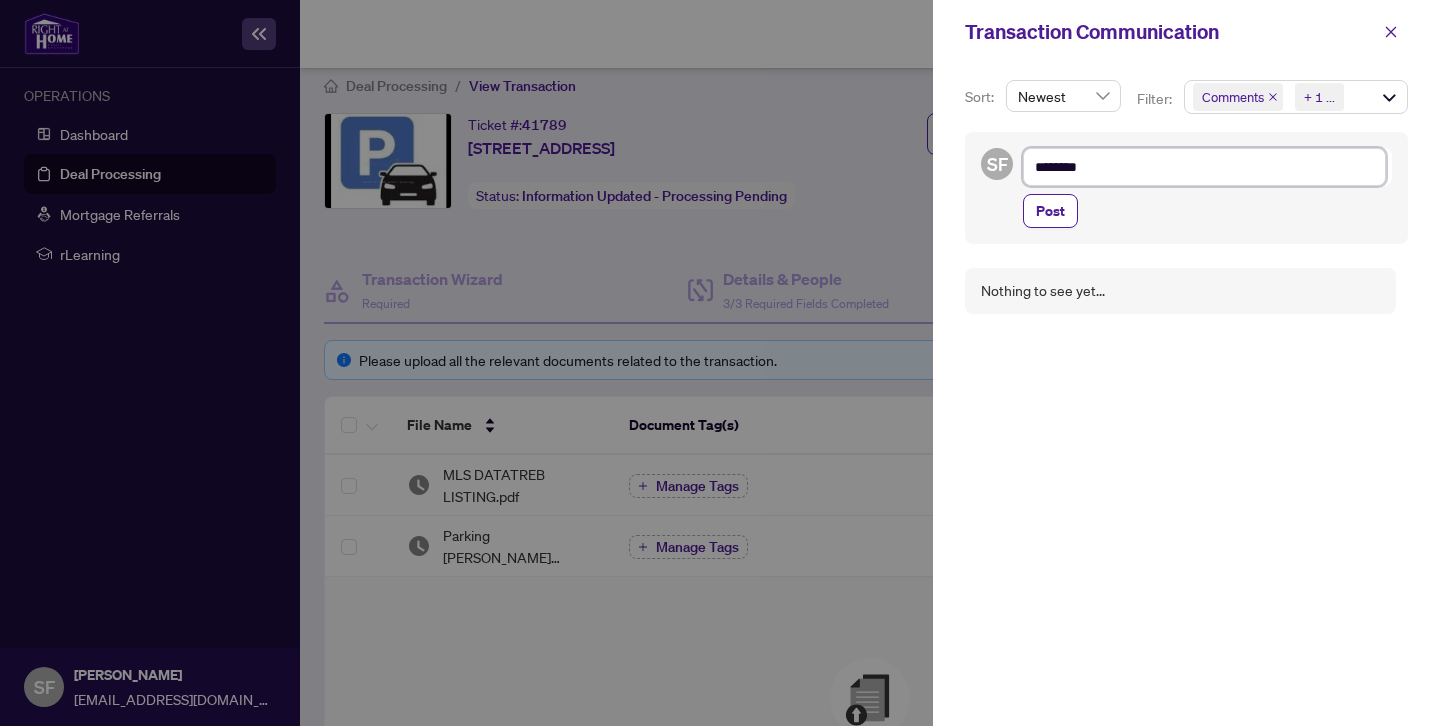 type on "*********" 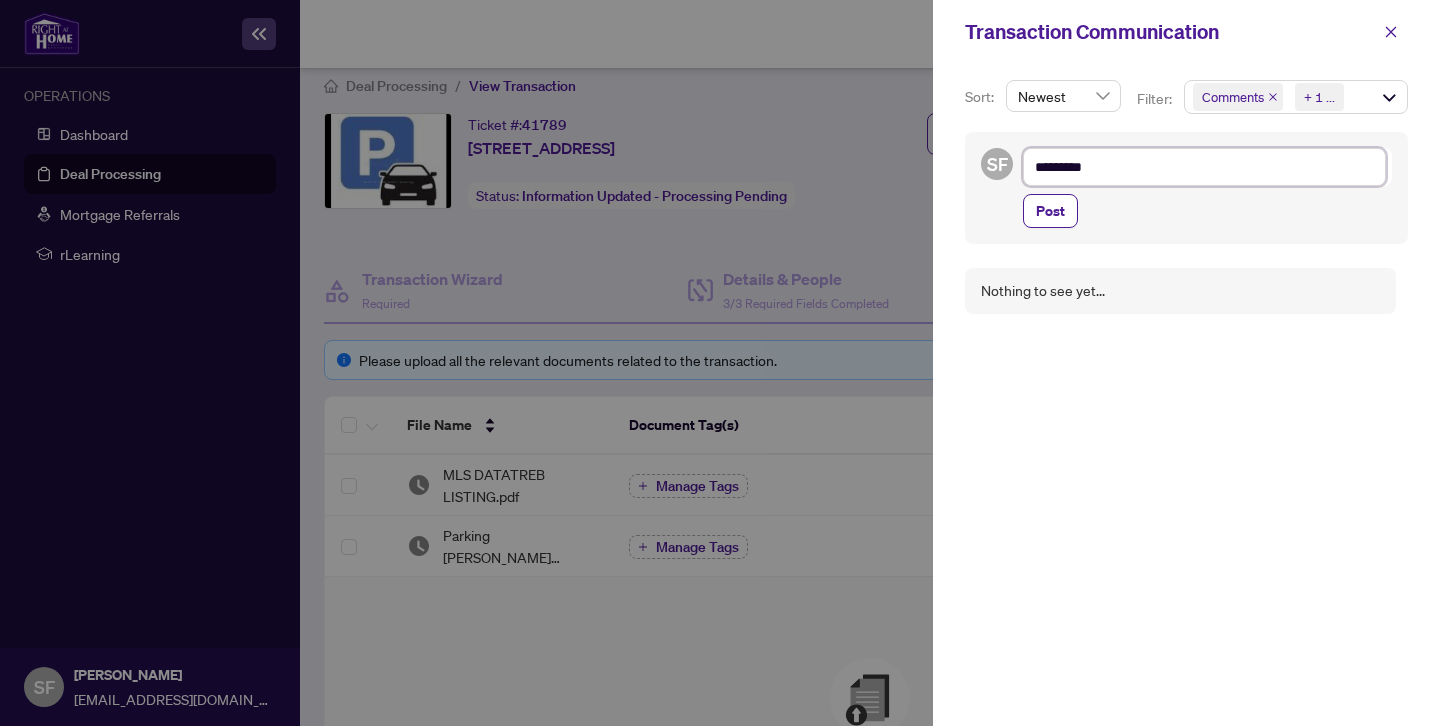 type on "**********" 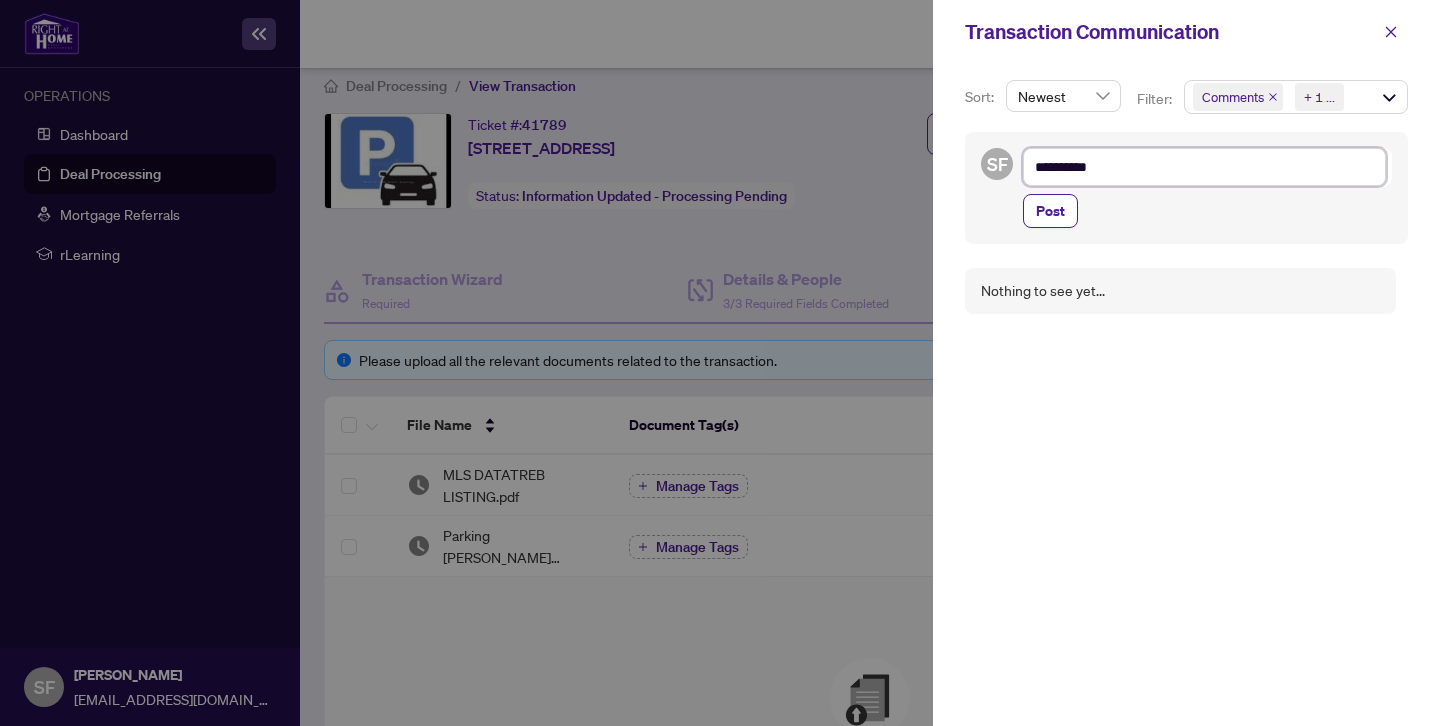 type on "**********" 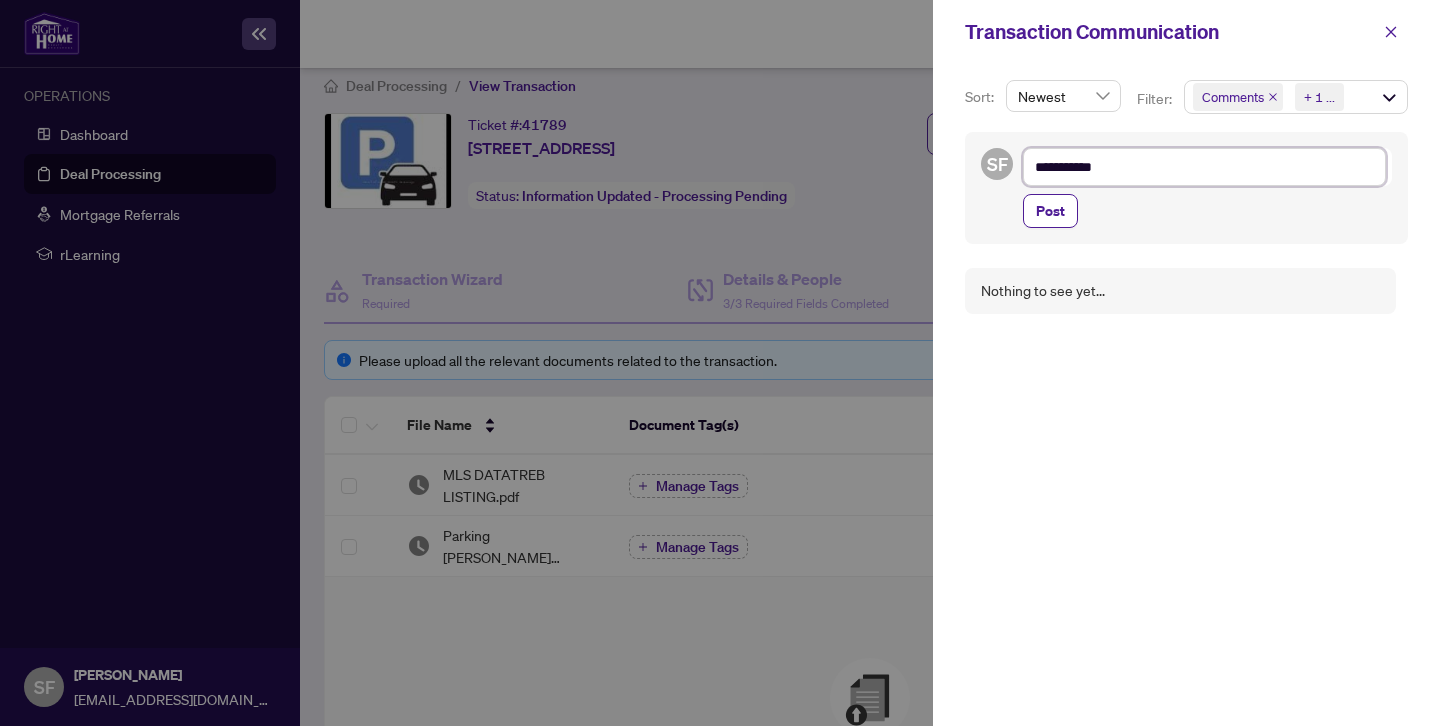type on "**********" 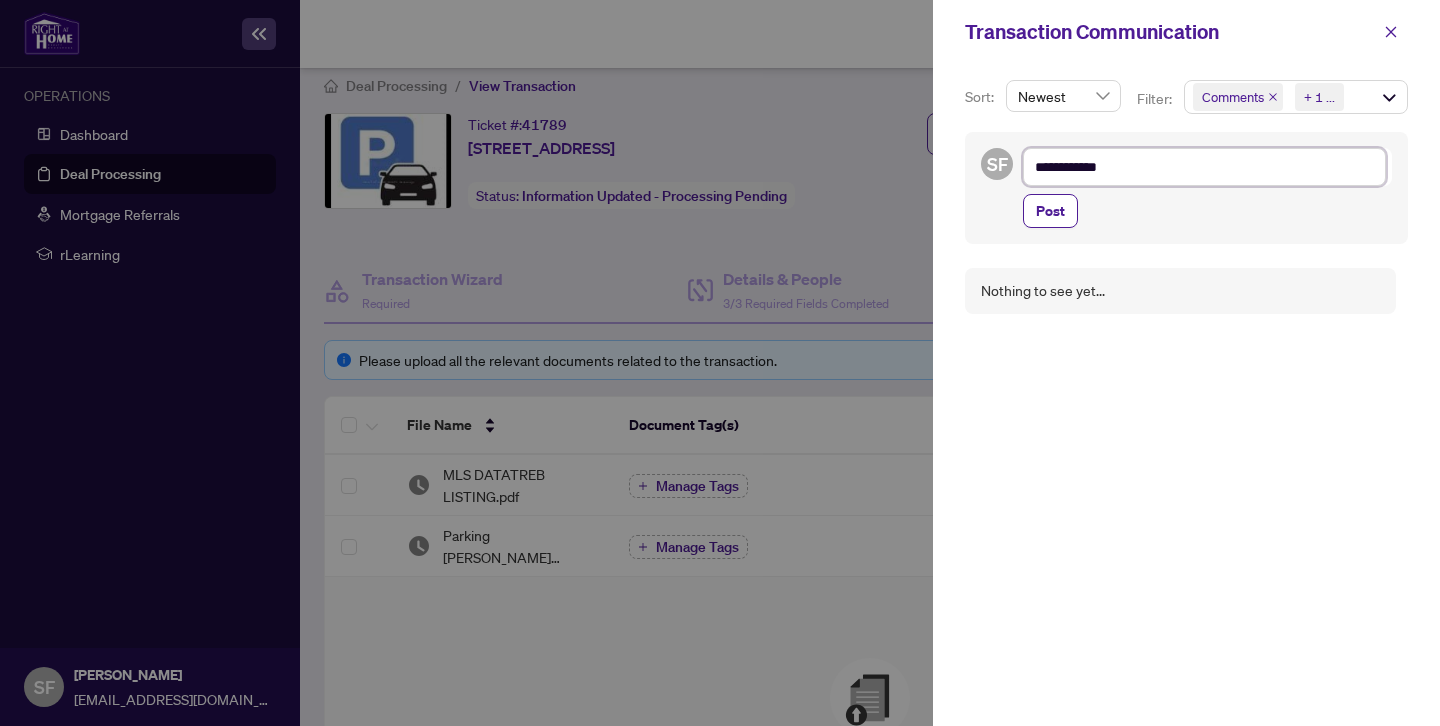 type on "**********" 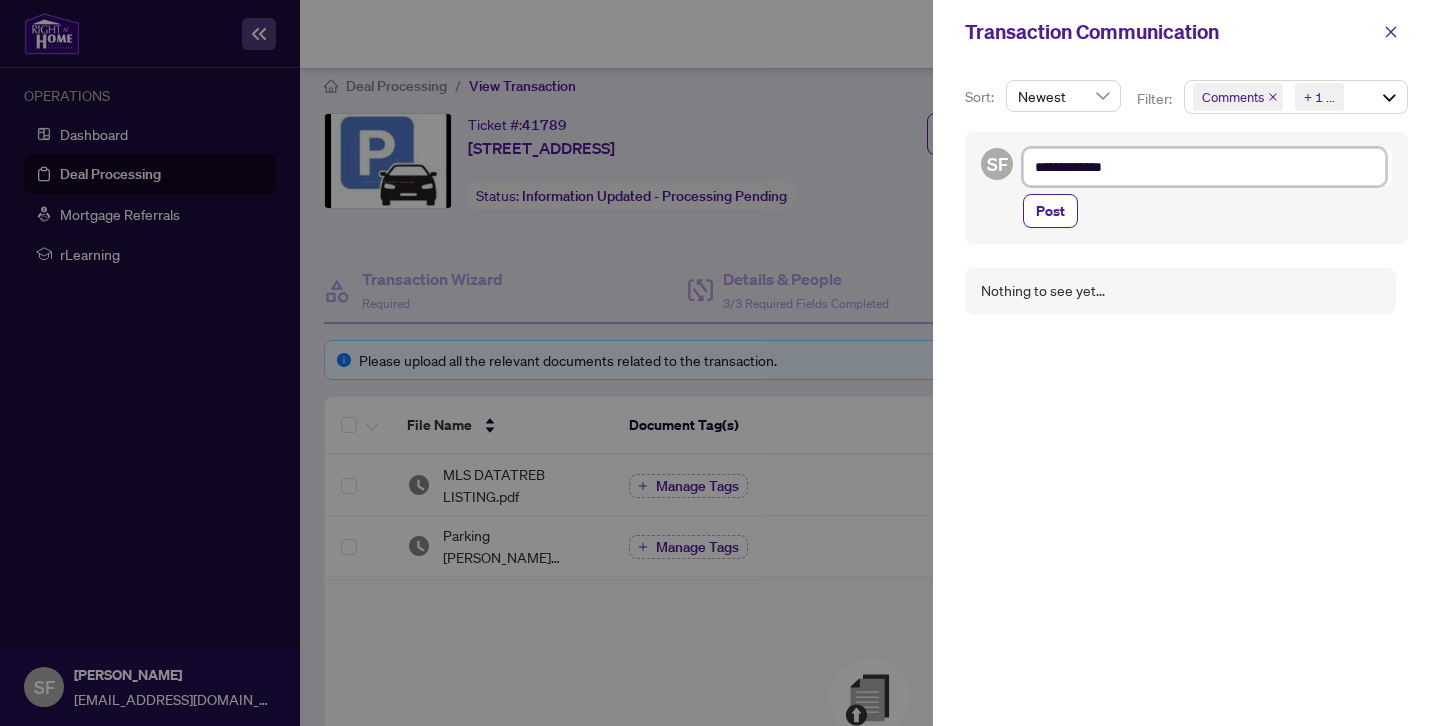 type on "**********" 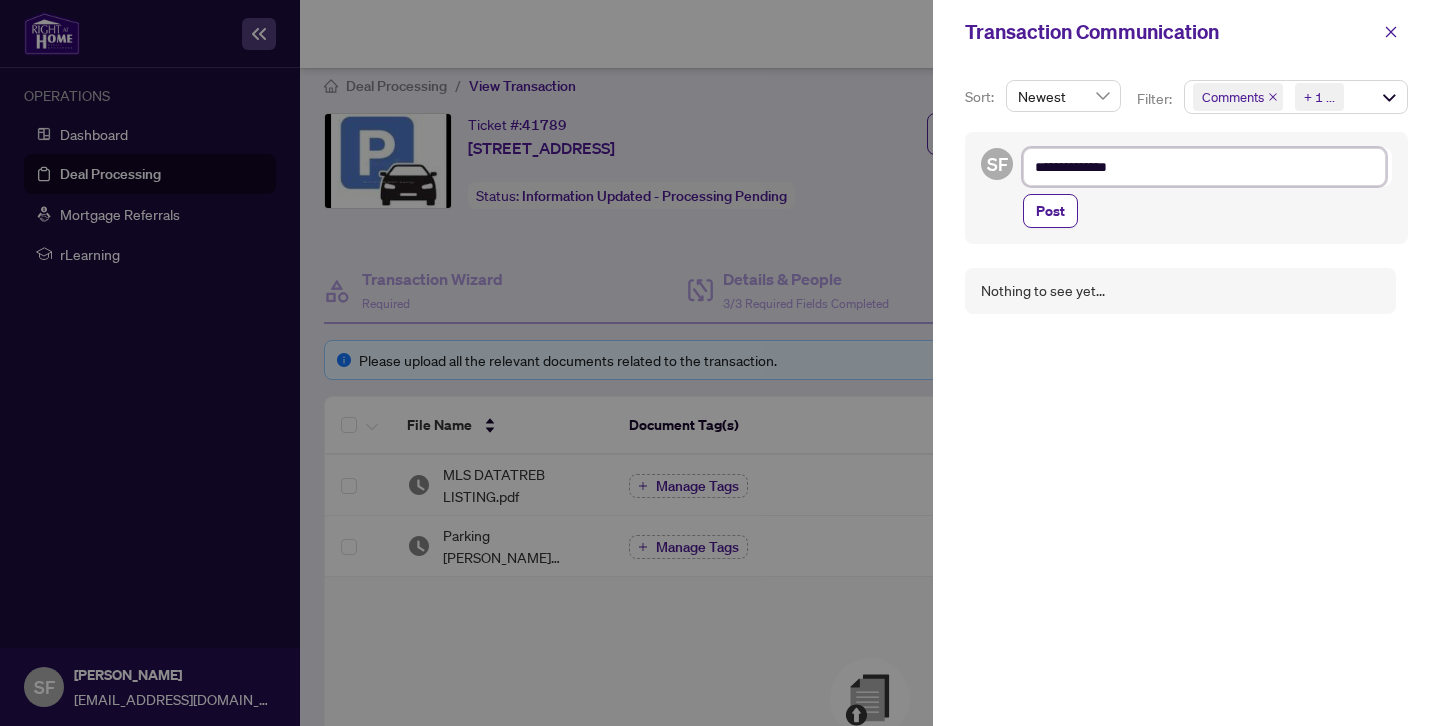 type on "**********" 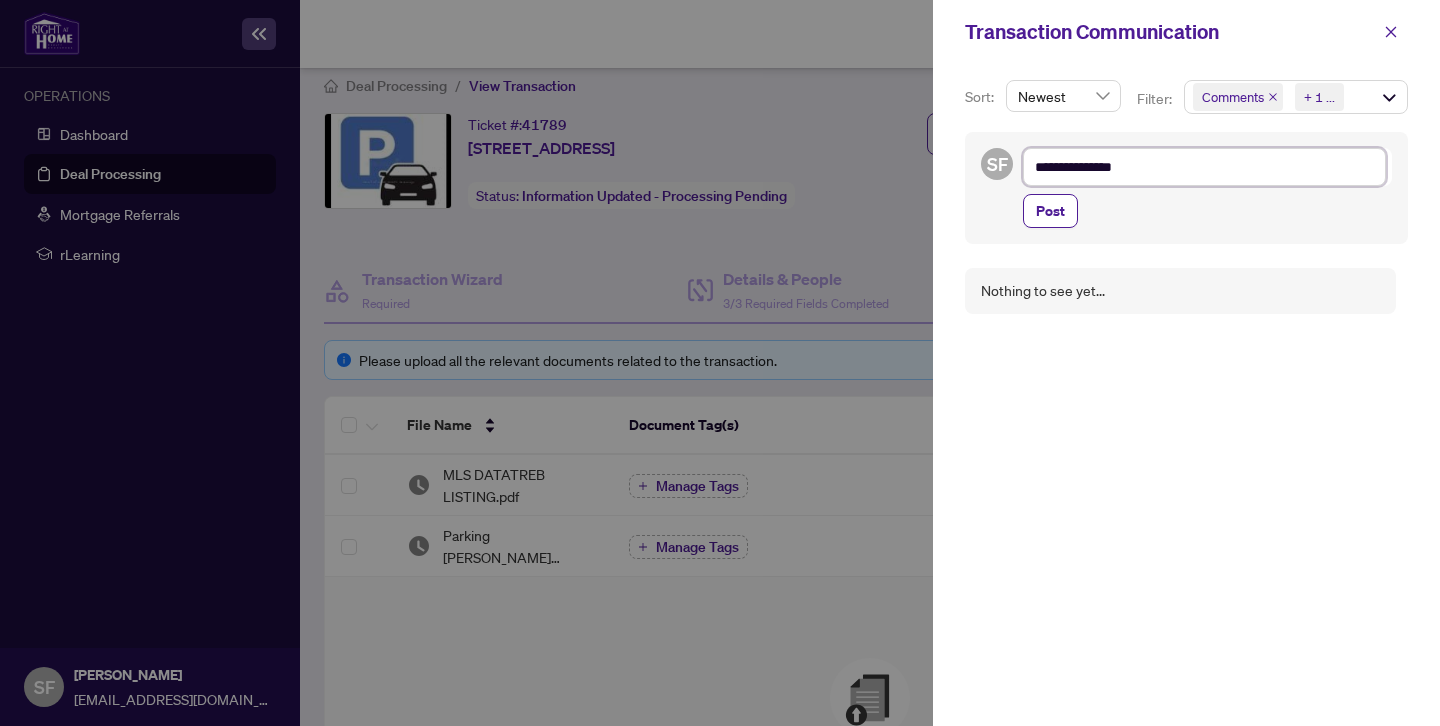 type on "**********" 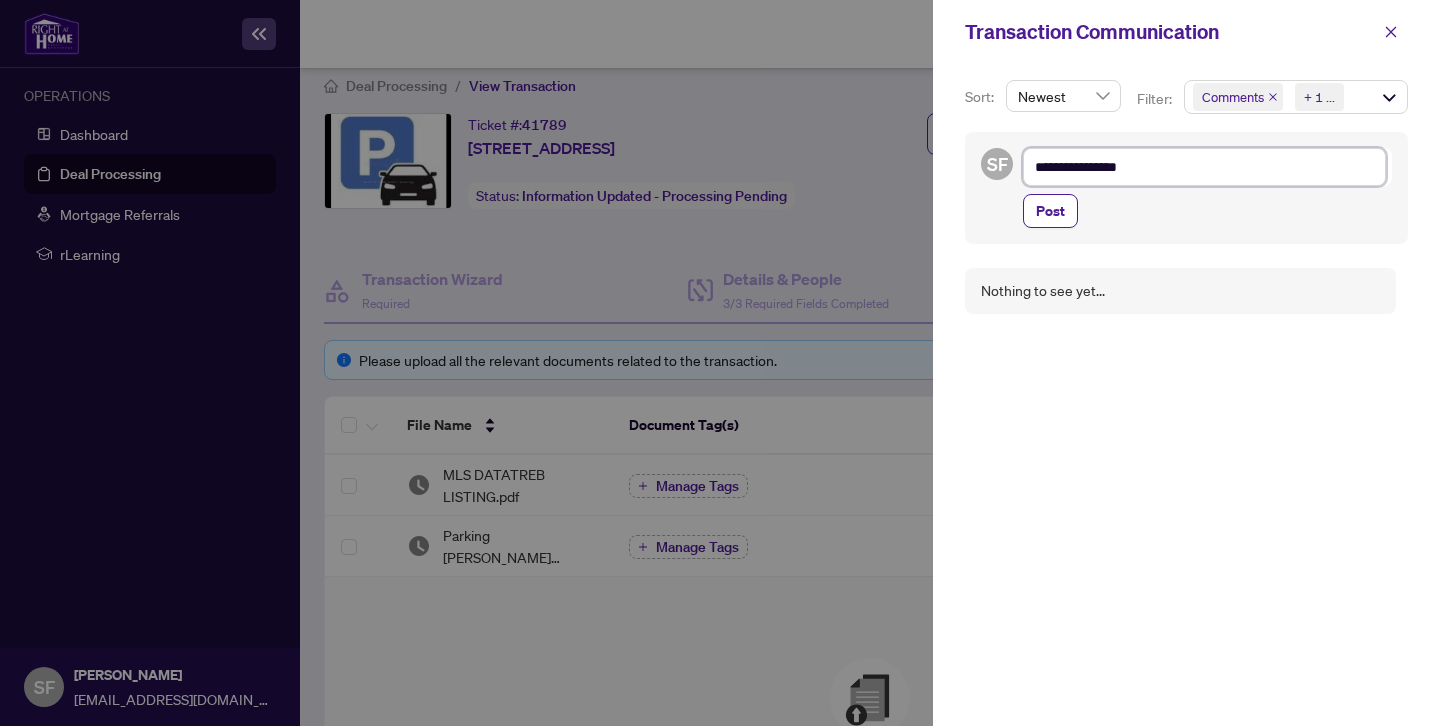 type on "**********" 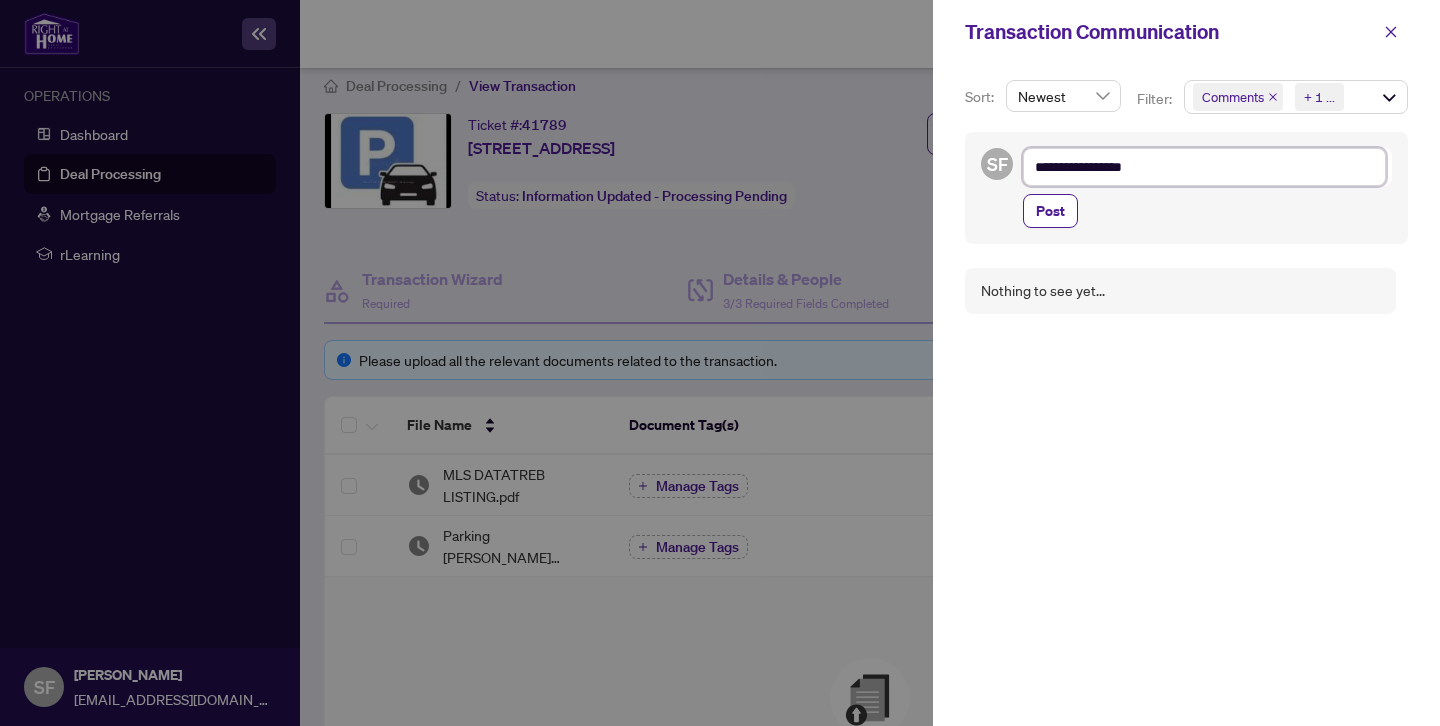 type on "**********" 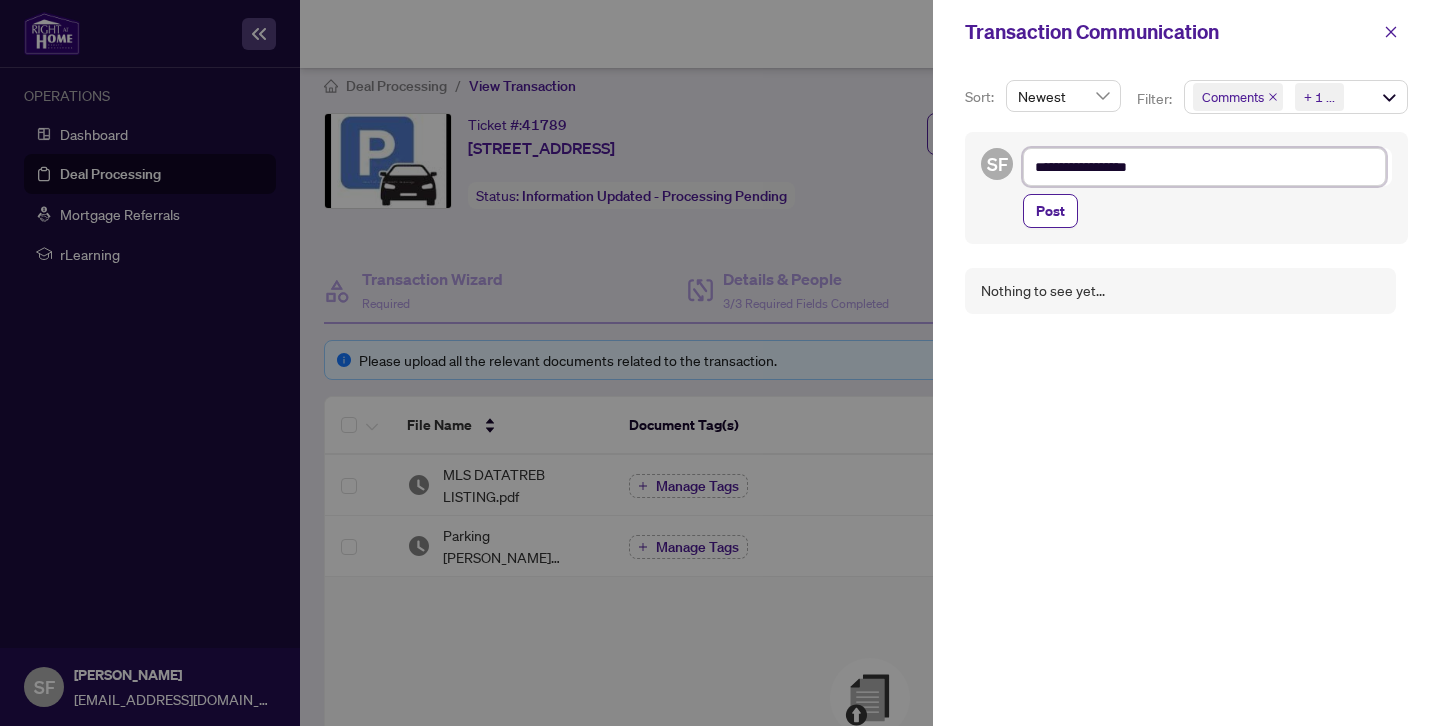type on "**********" 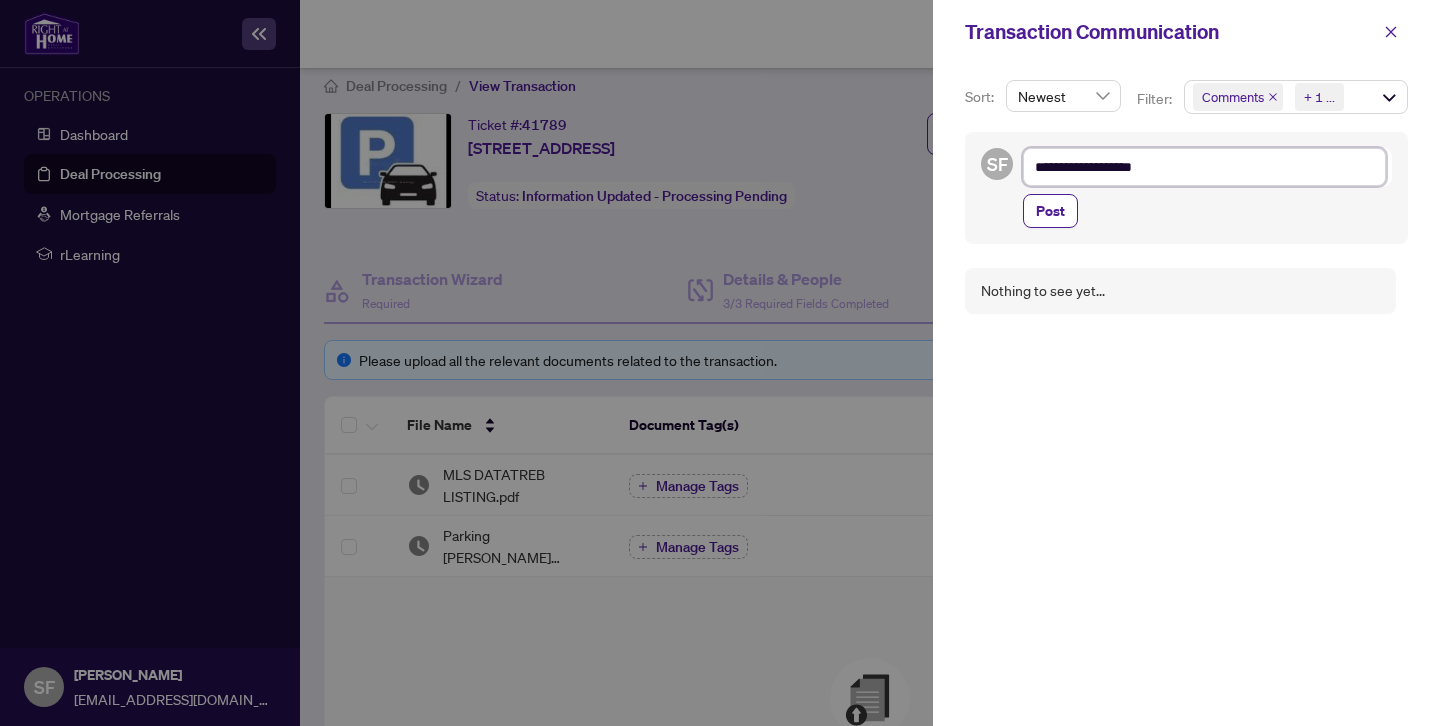 type on "**********" 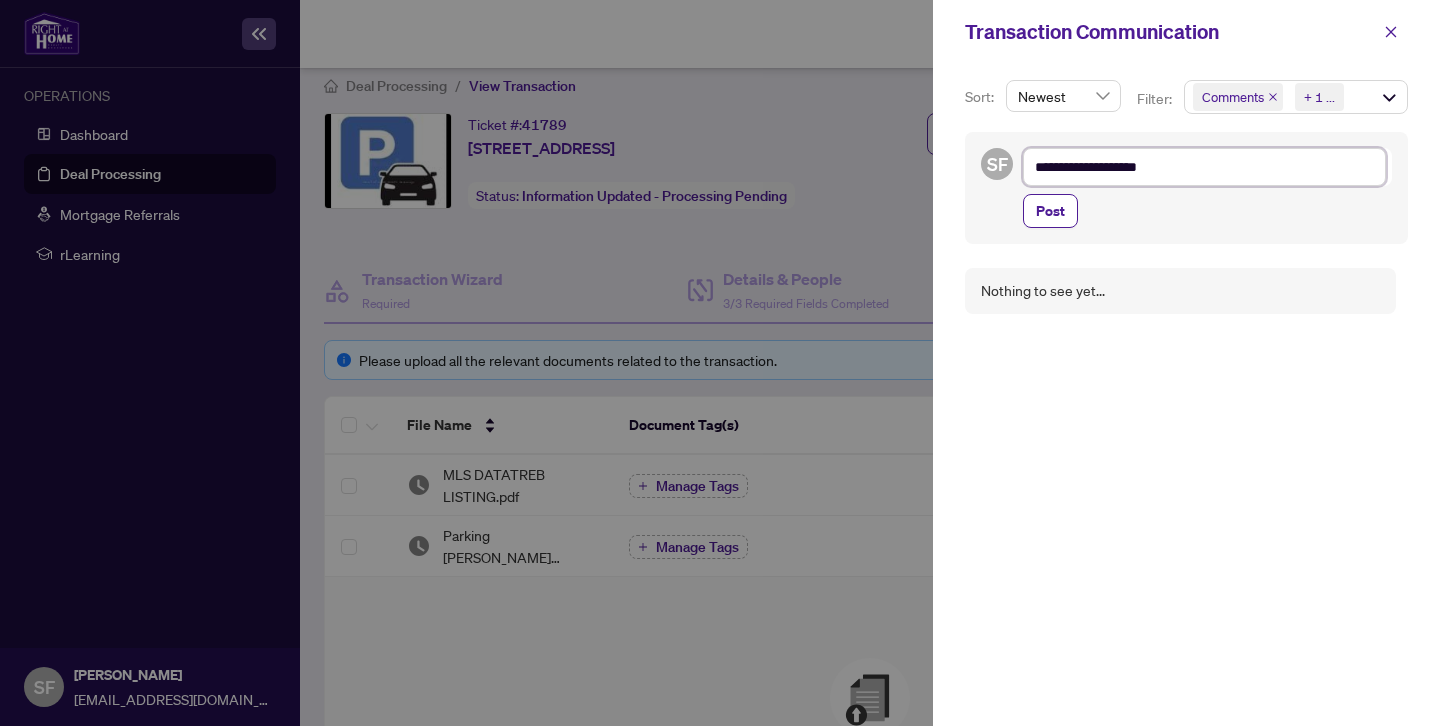 type on "**********" 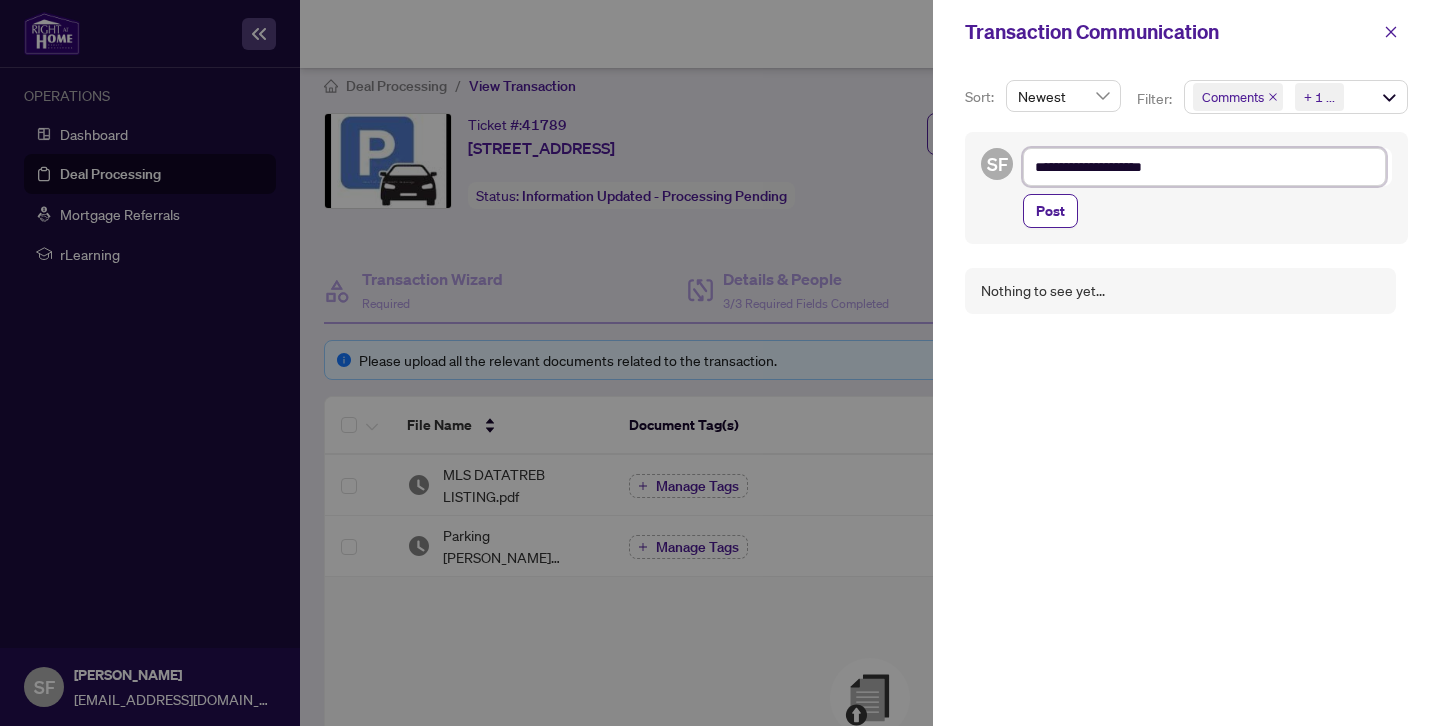 type on "**********" 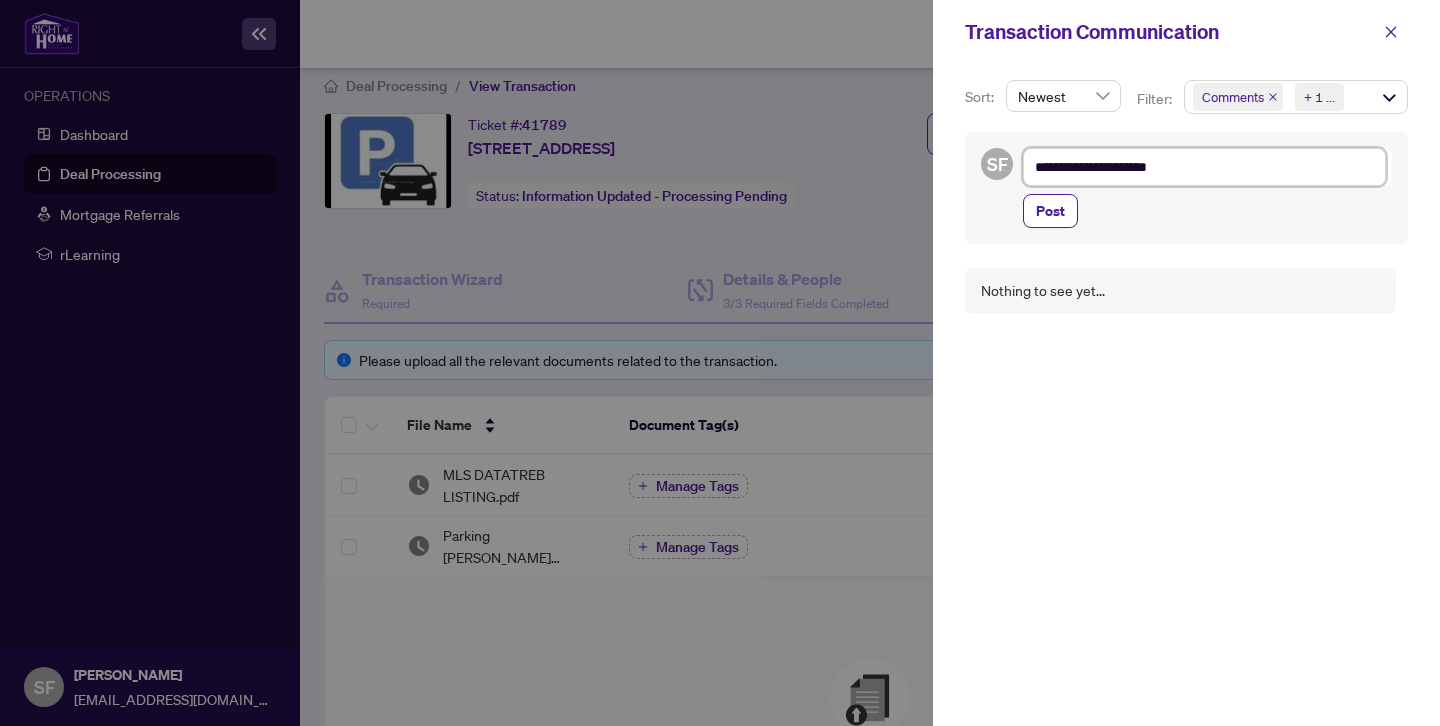 type on "**********" 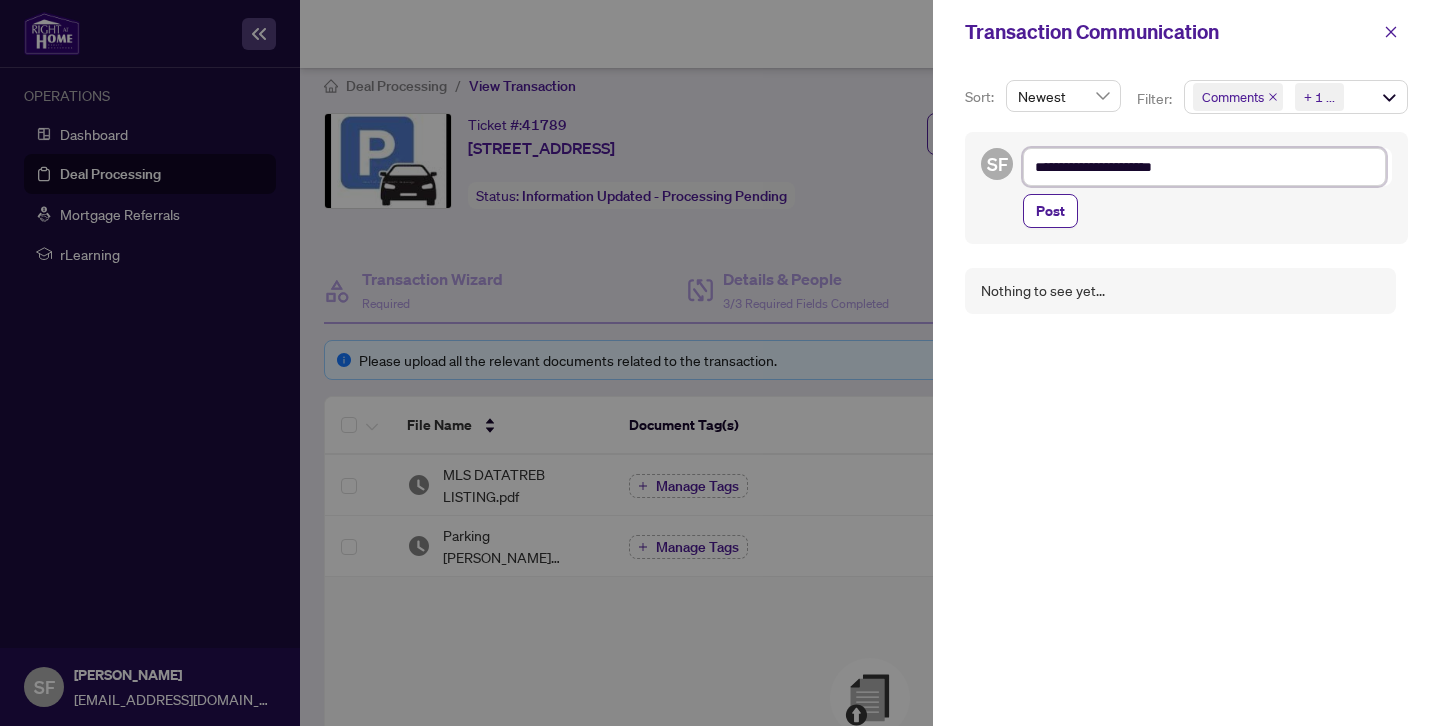 type on "**********" 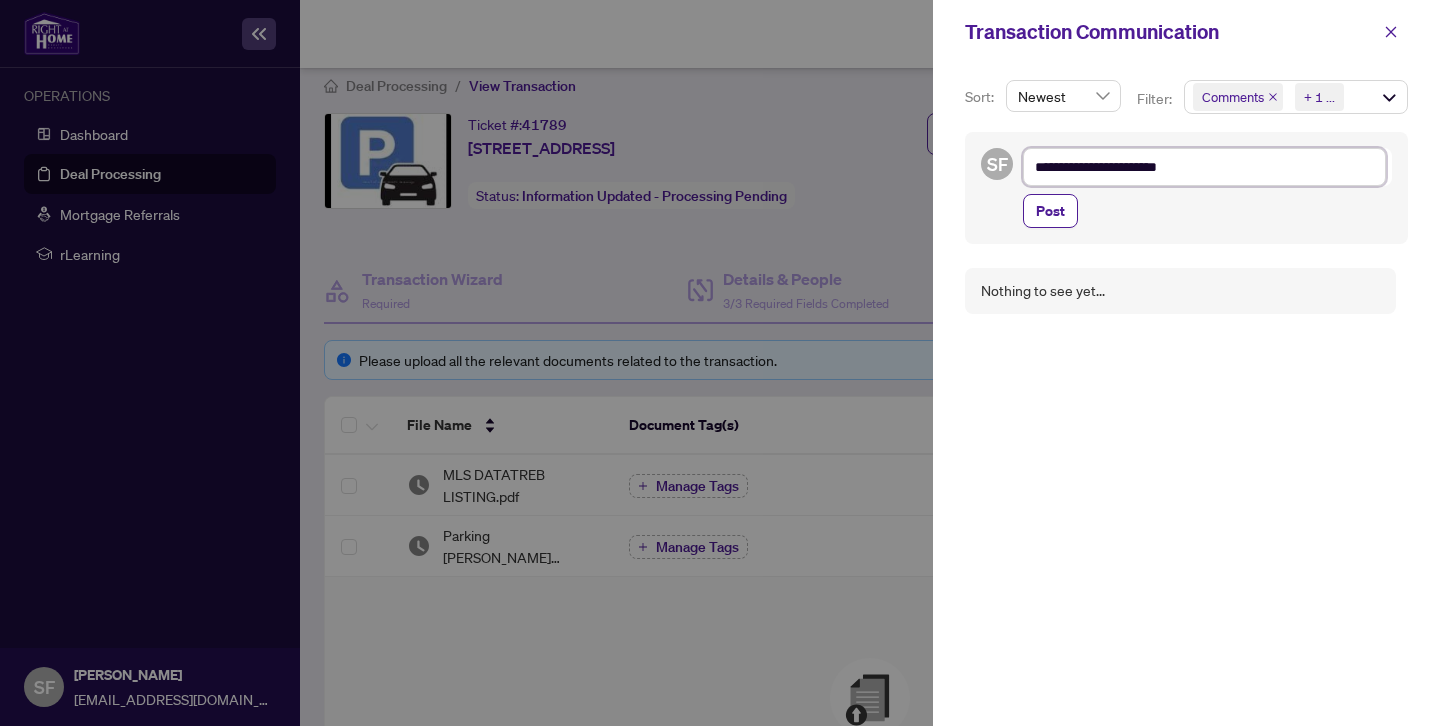 type on "**********" 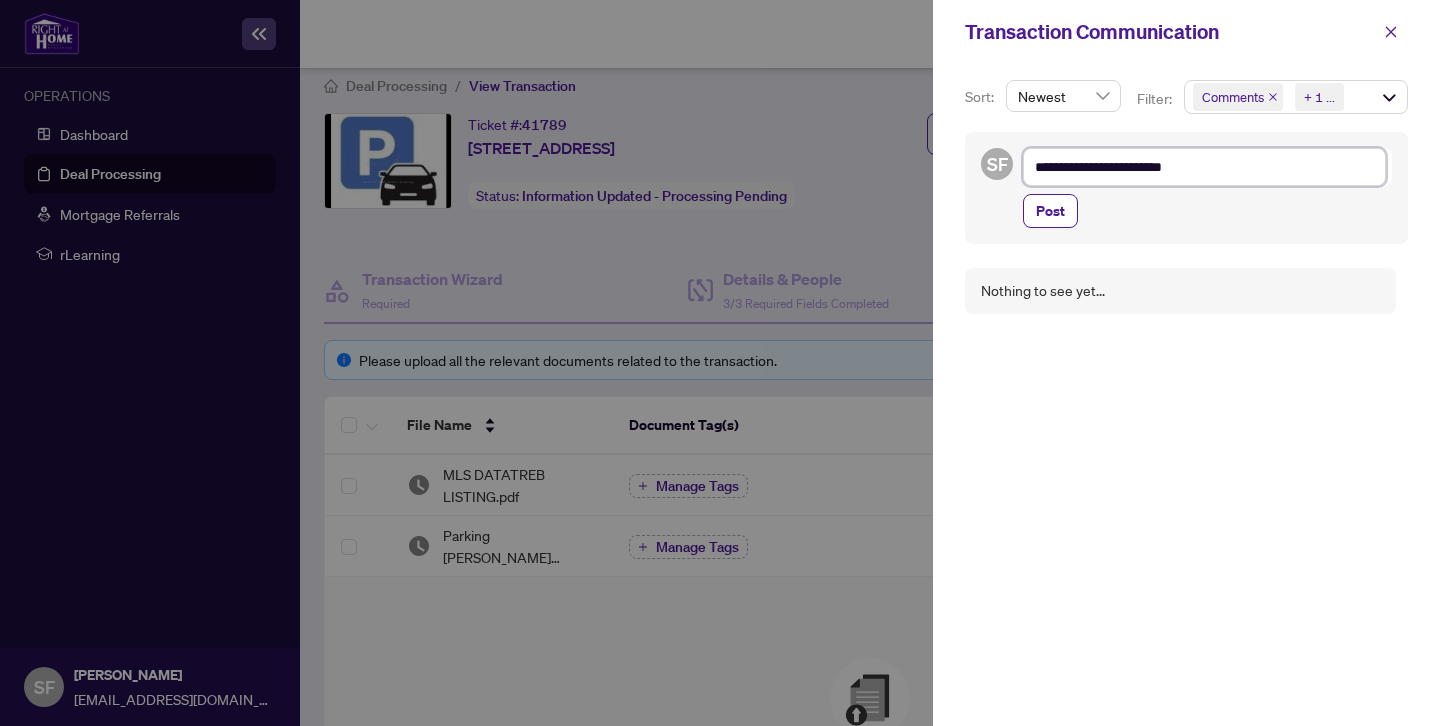 type on "**********" 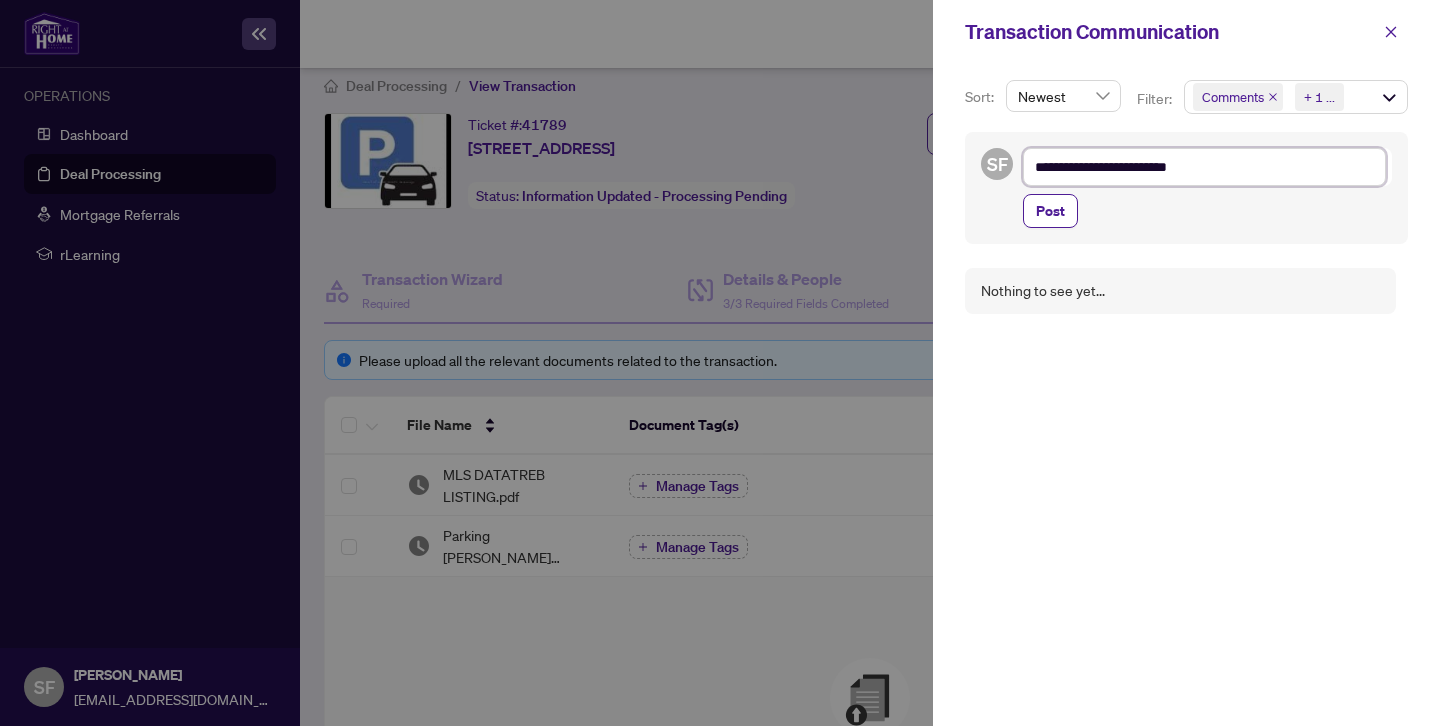 type on "**********" 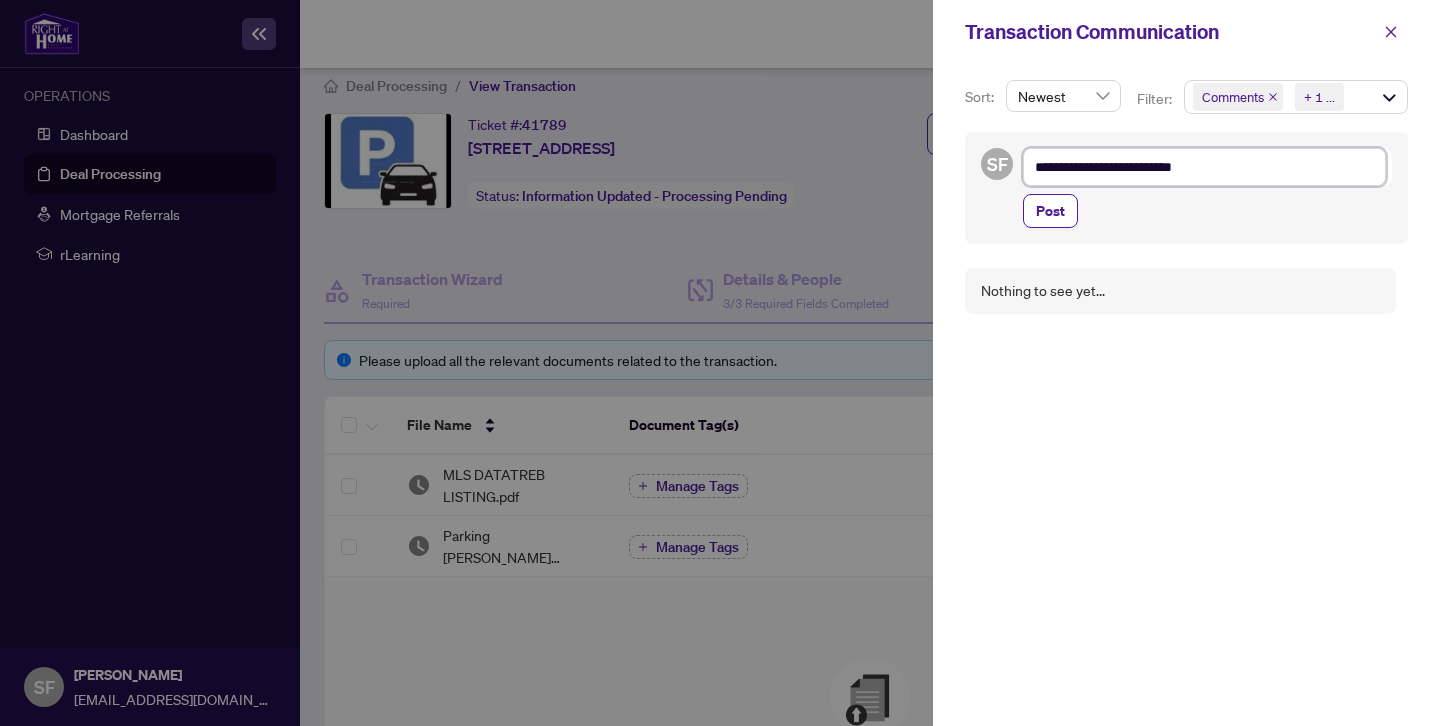 type on "**********" 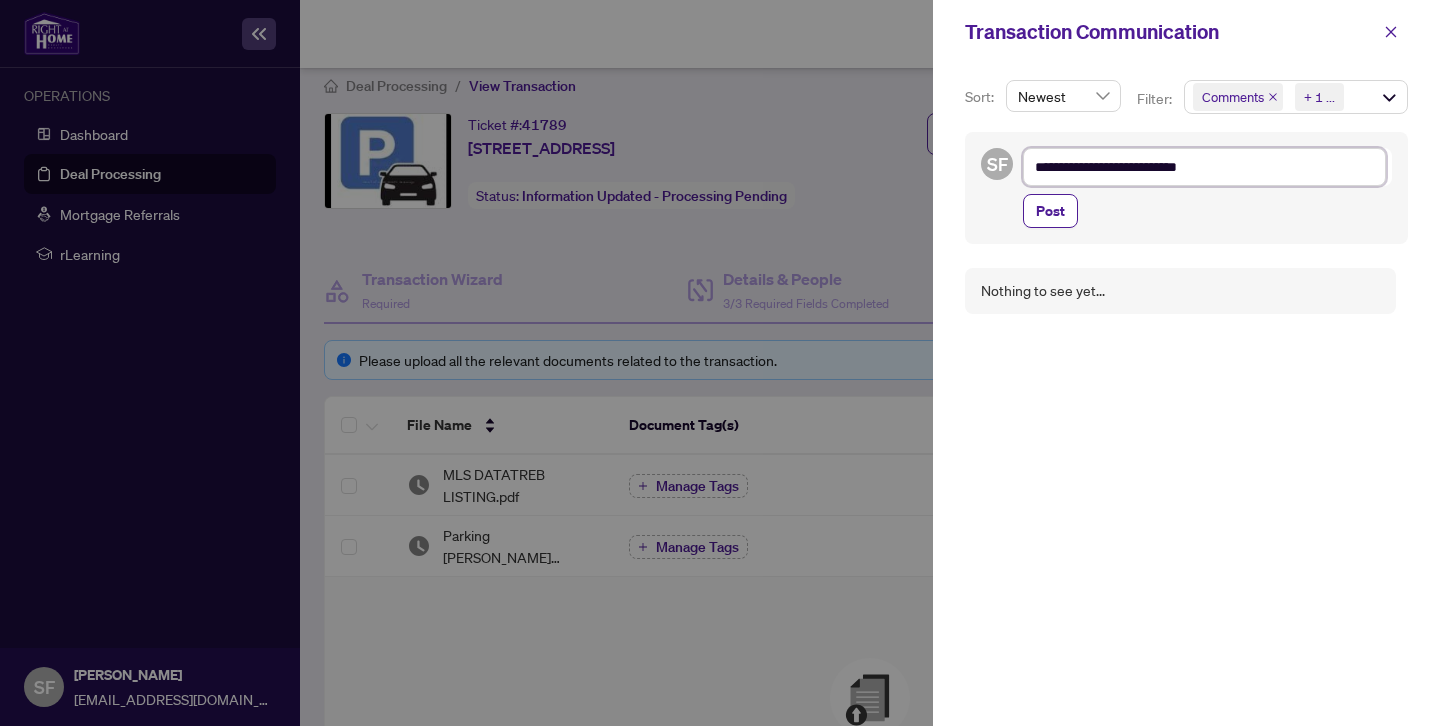 type on "**********" 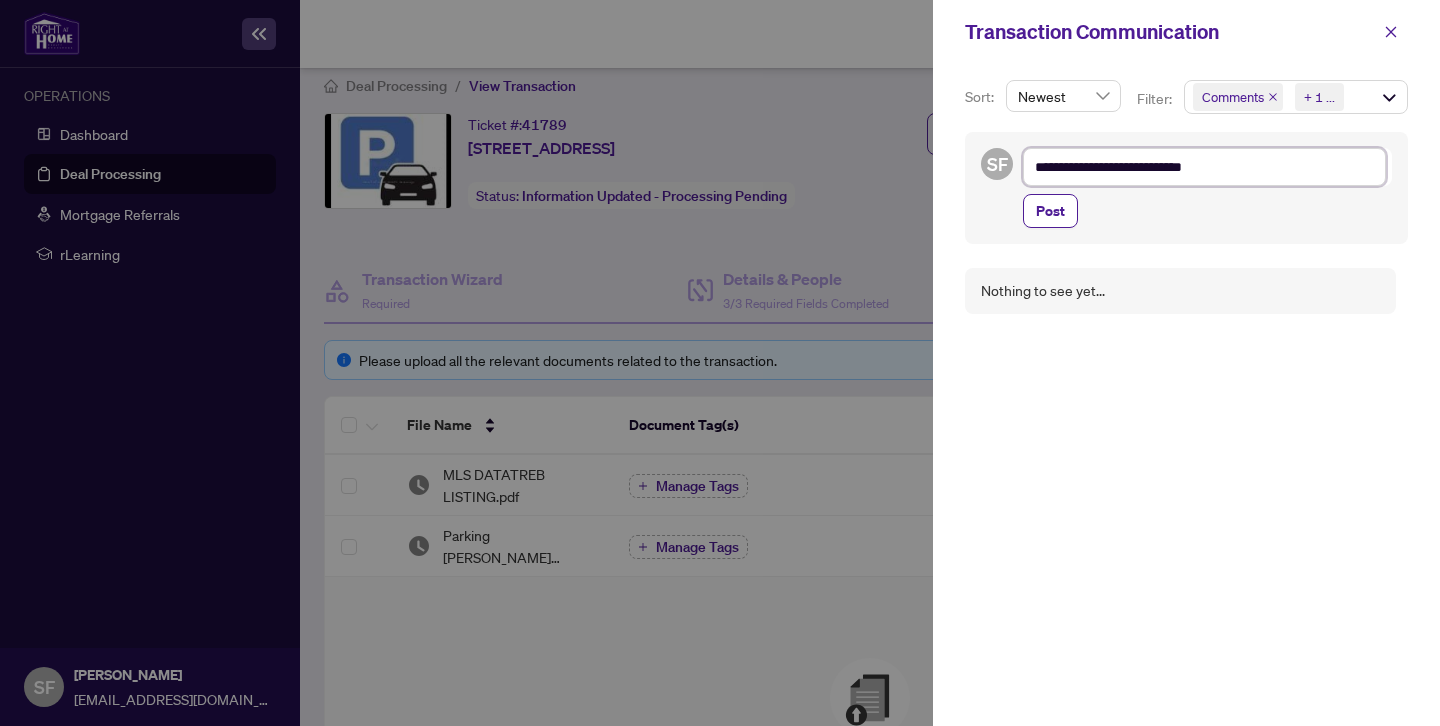 type on "**********" 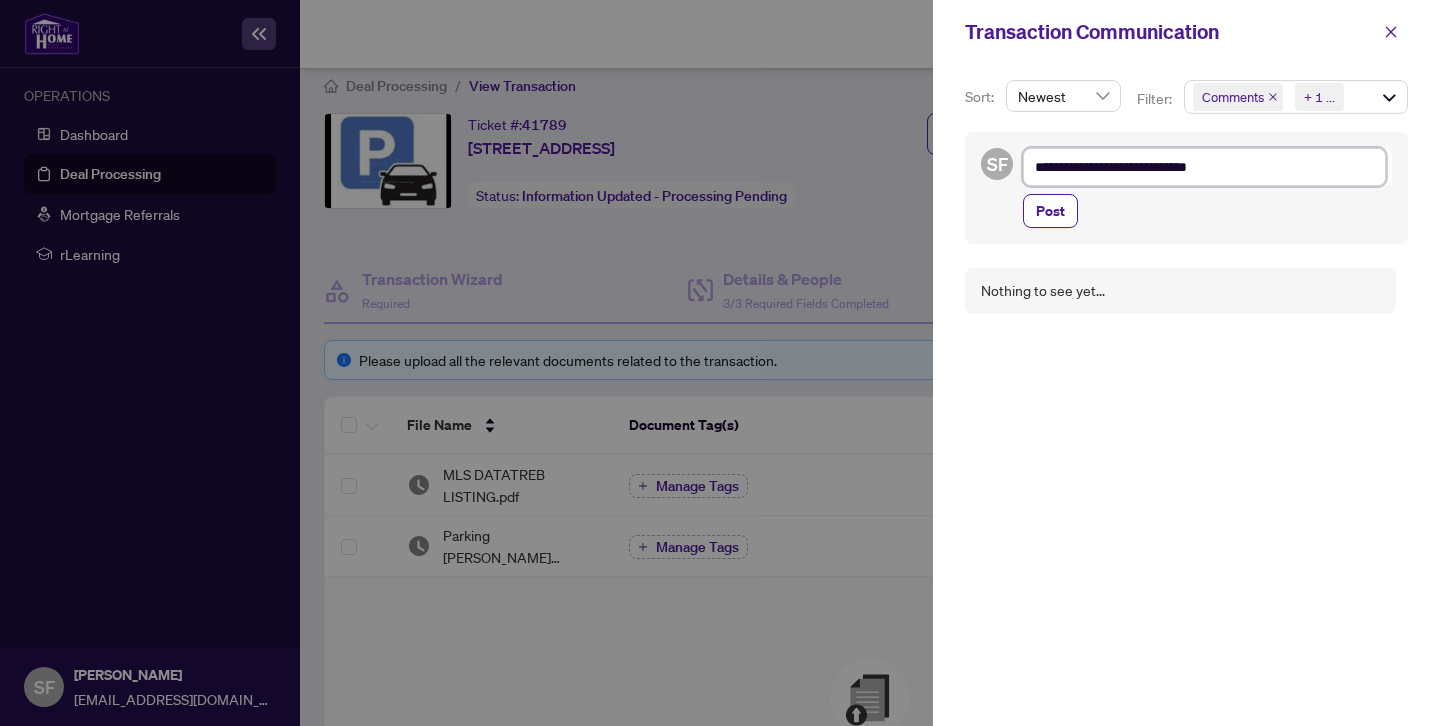 type on "**********" 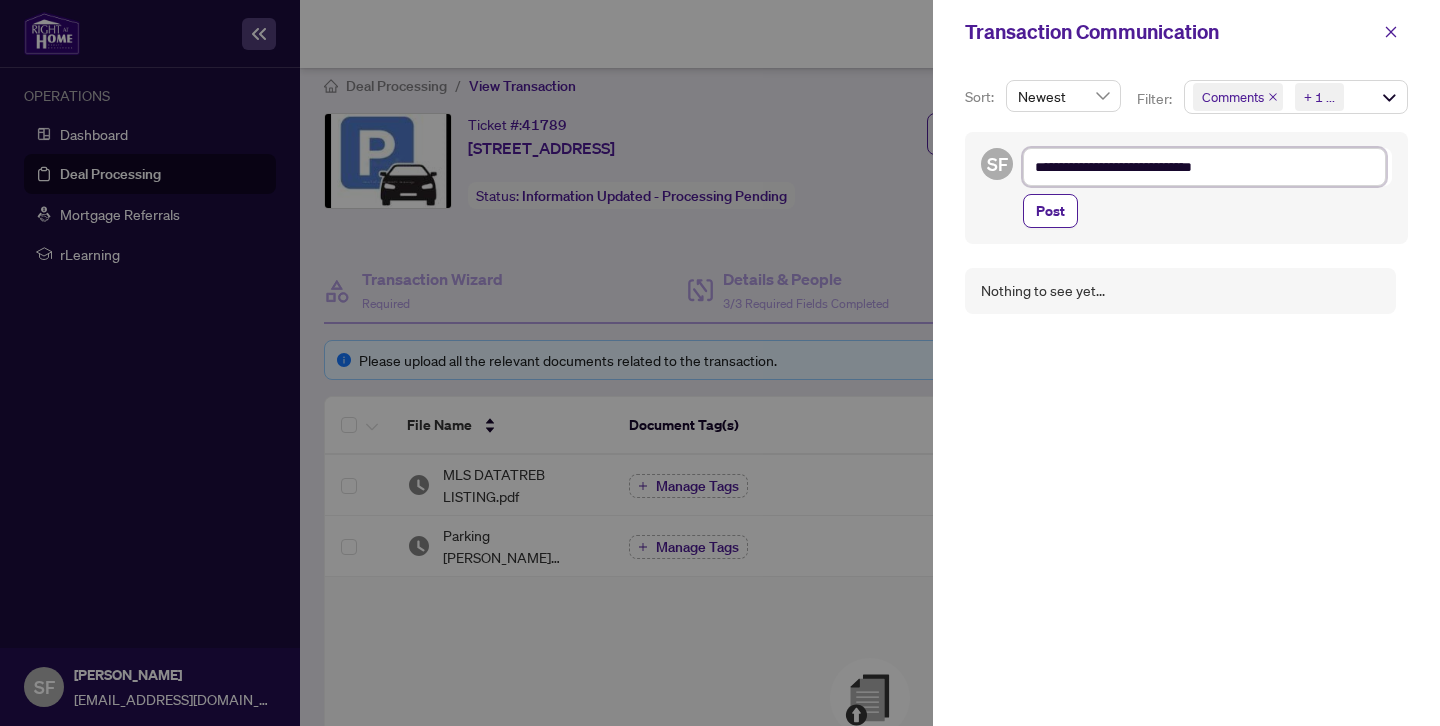 type on "**********" 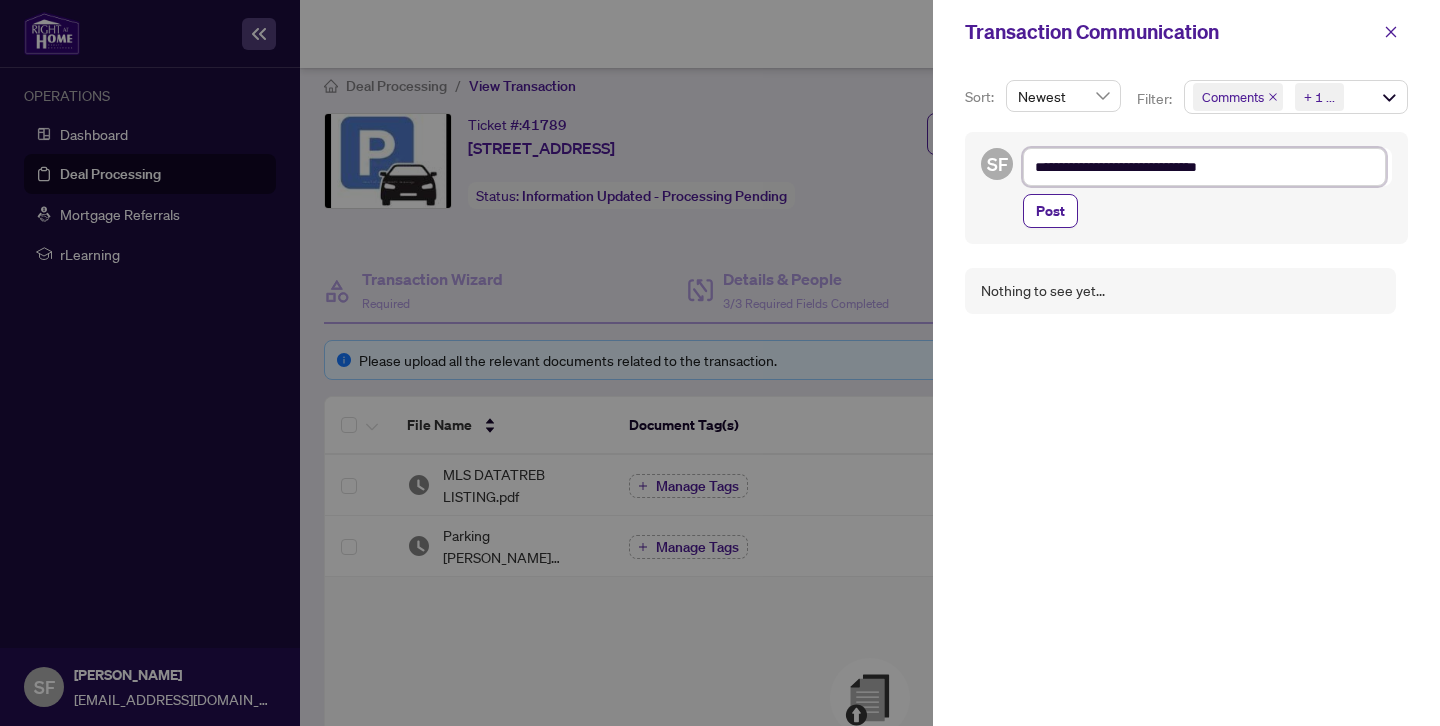 type on "**********" 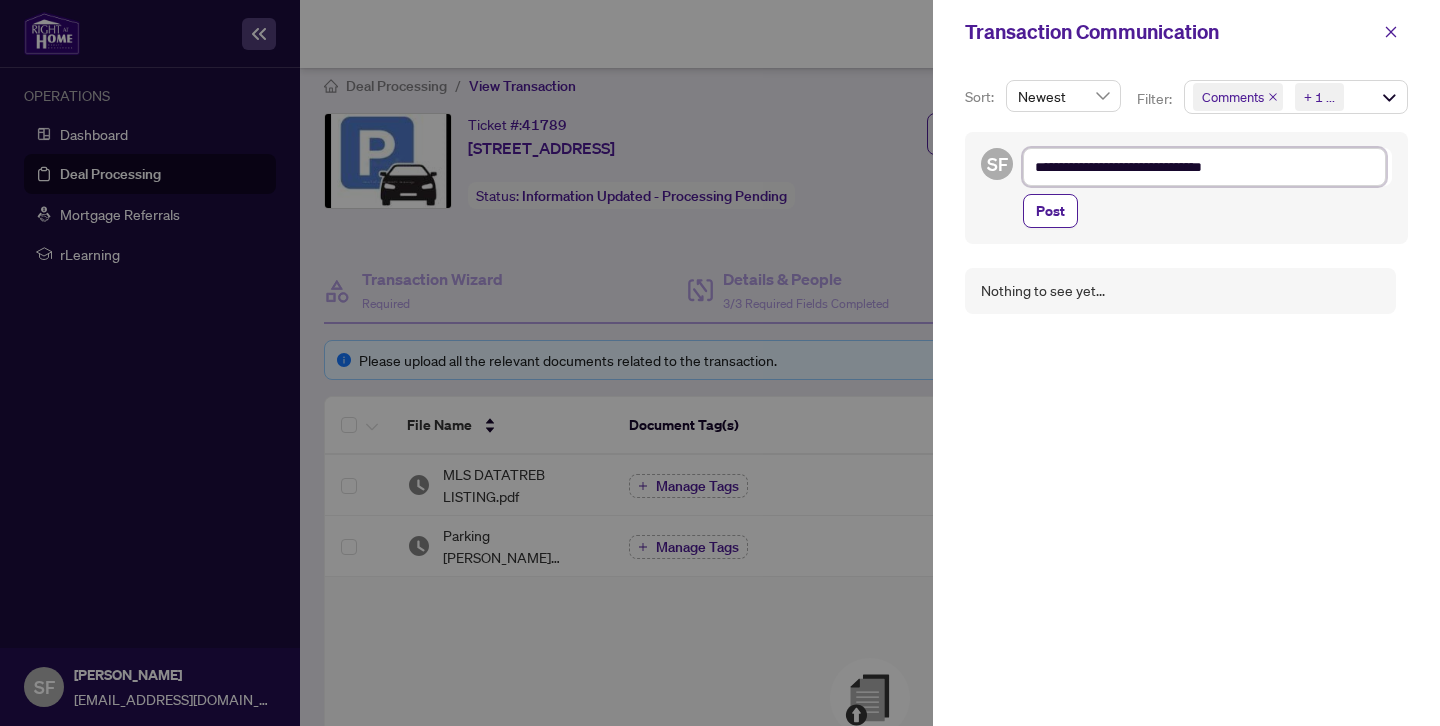 type on "**********" 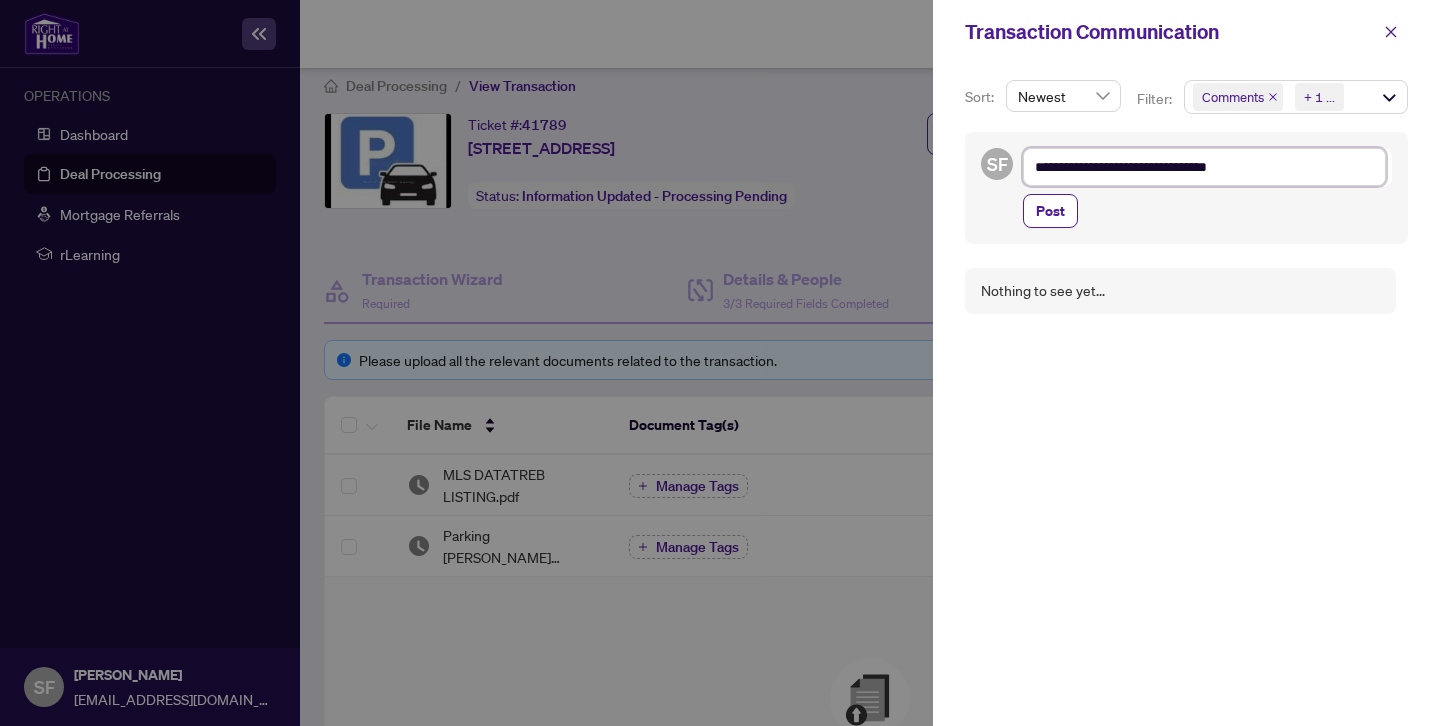 type on "**********" 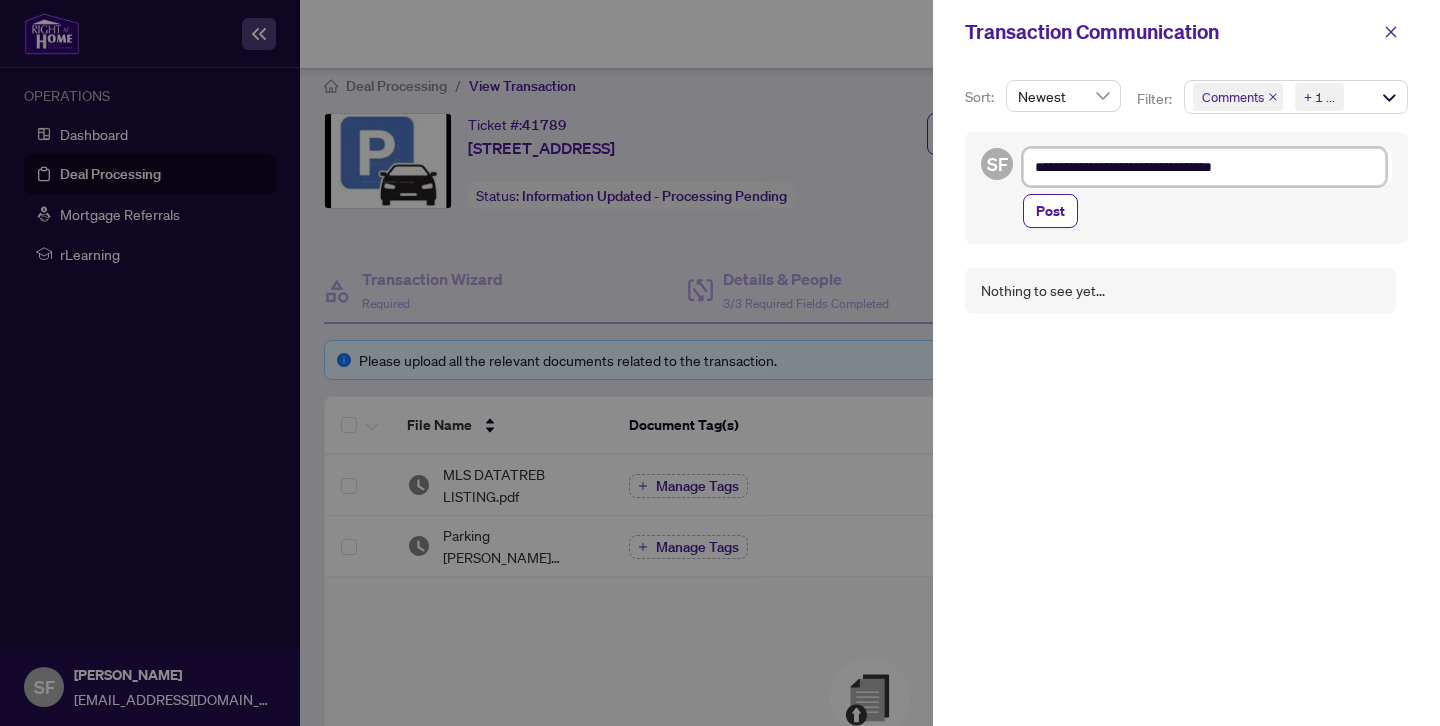 type on "**********" 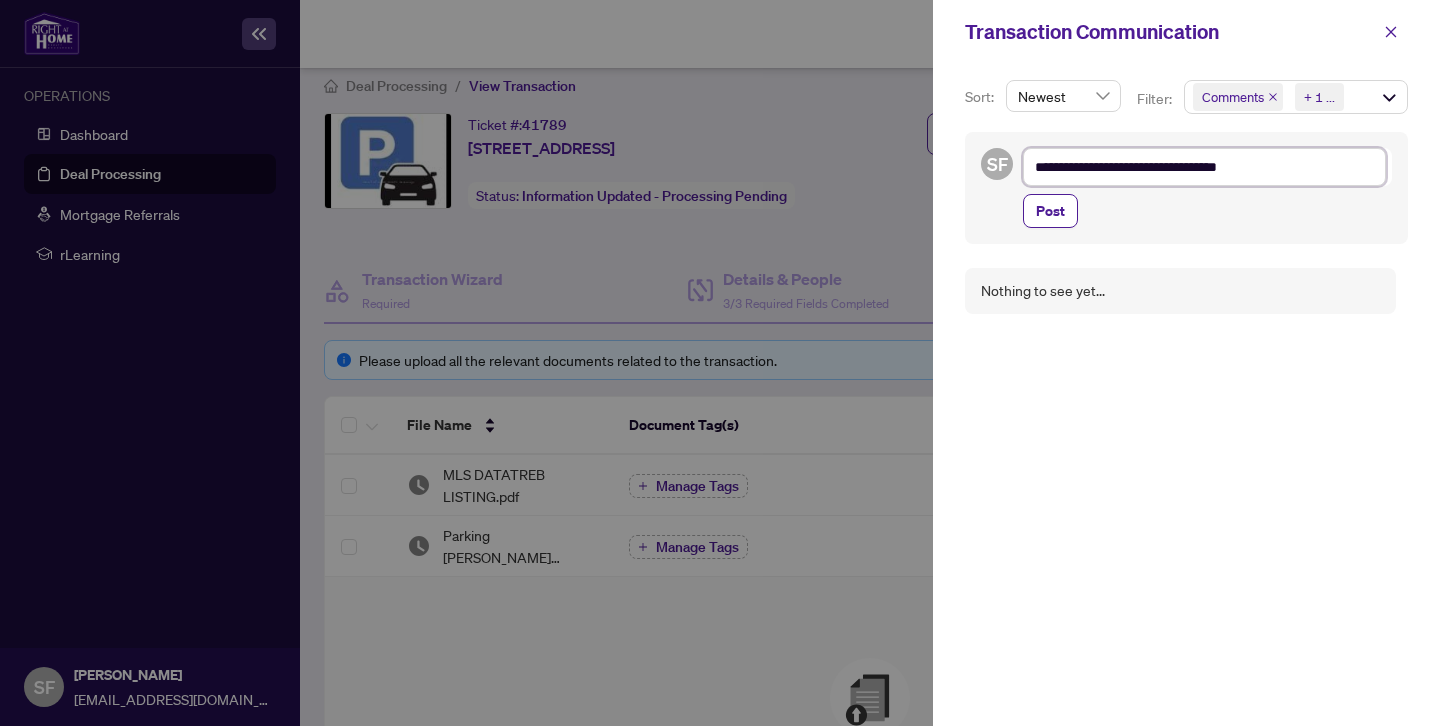 type on "**********" 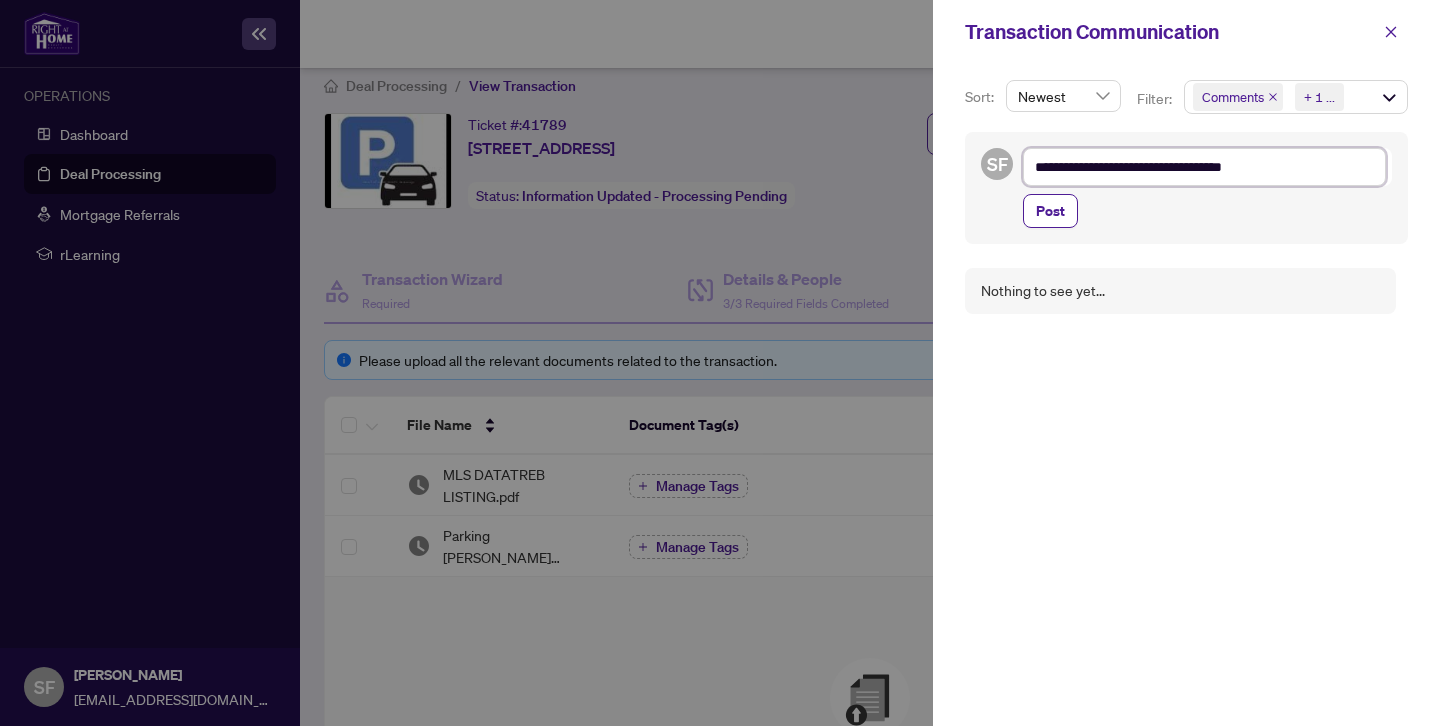 type on "**********" 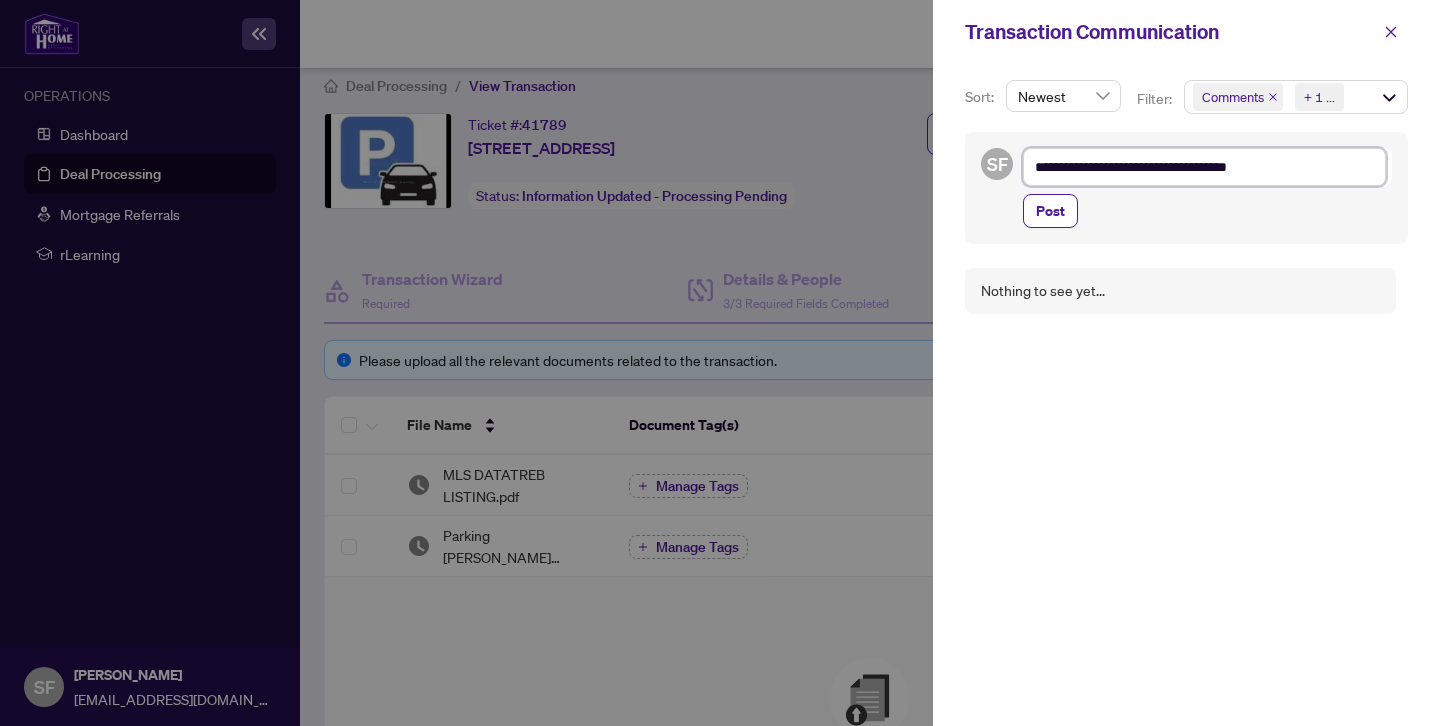type on "**********" 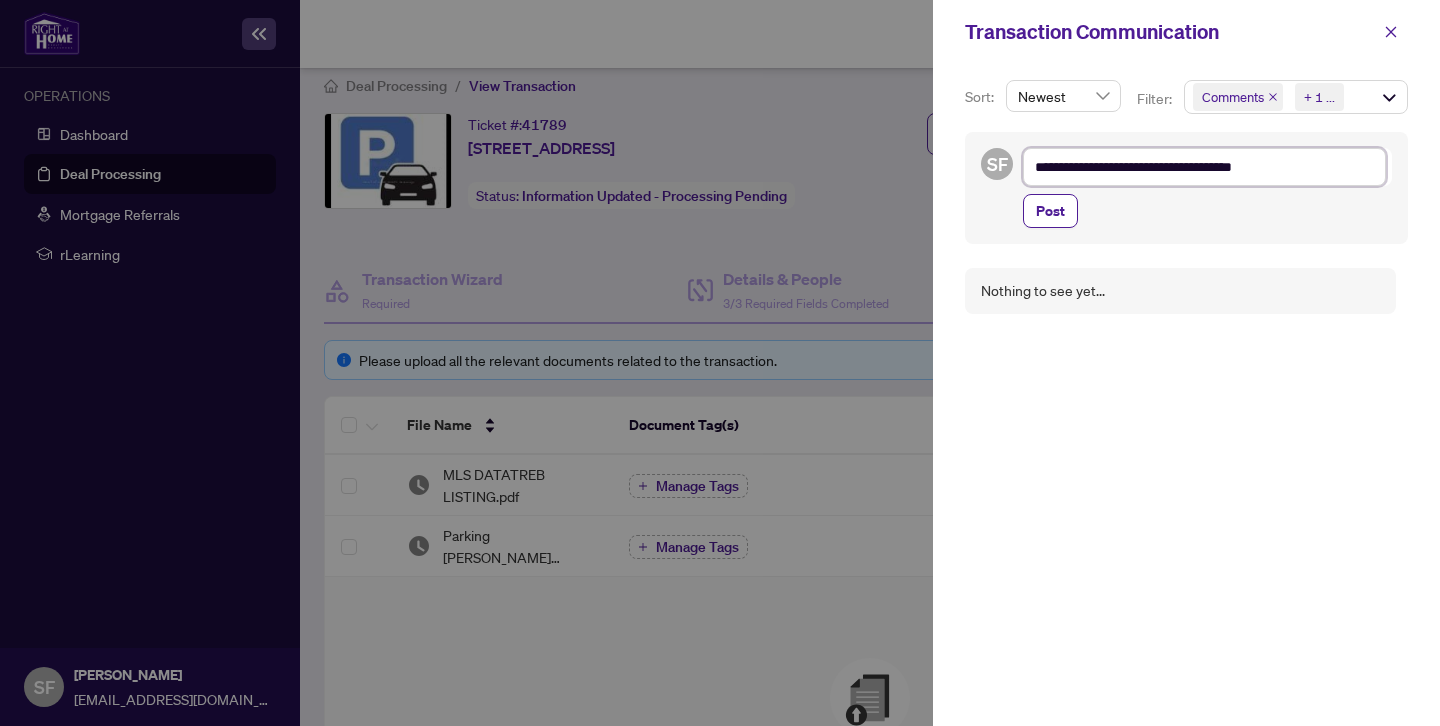 type on "**********" 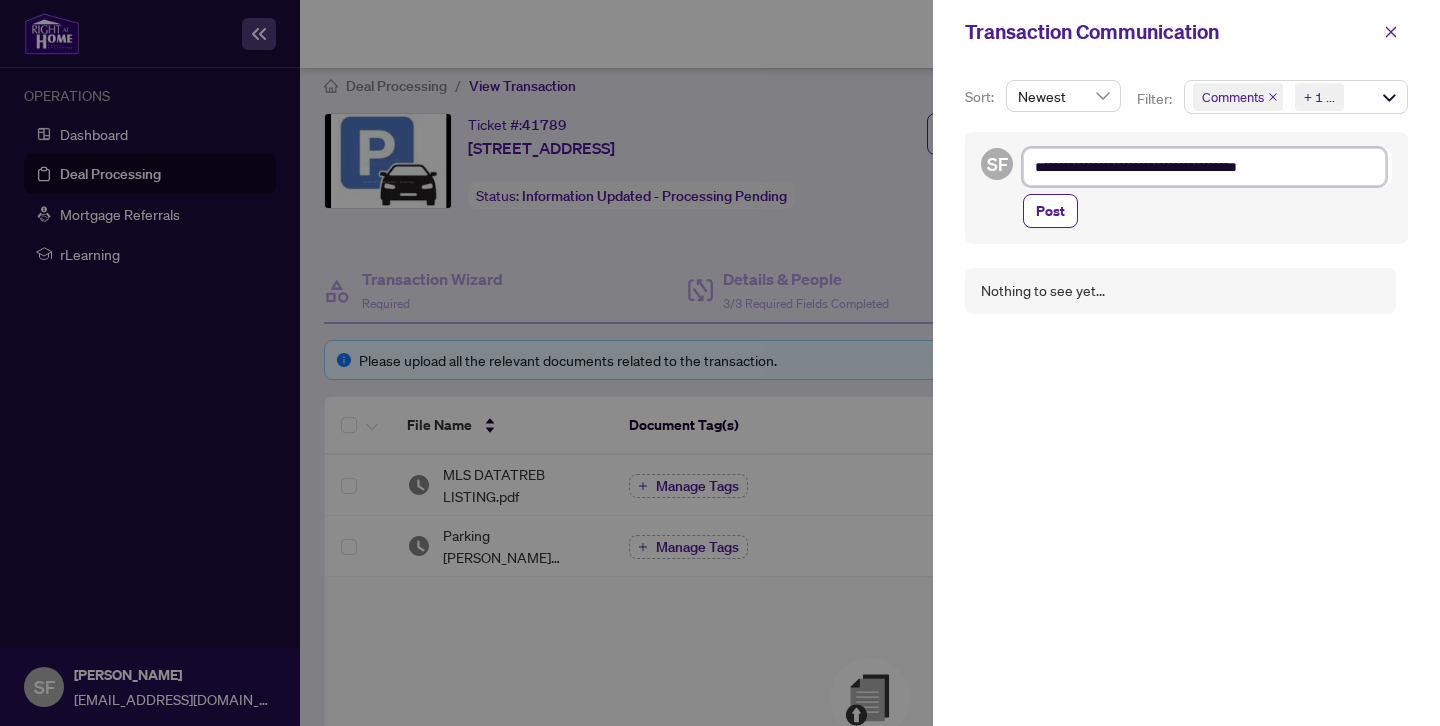 type on "**********" 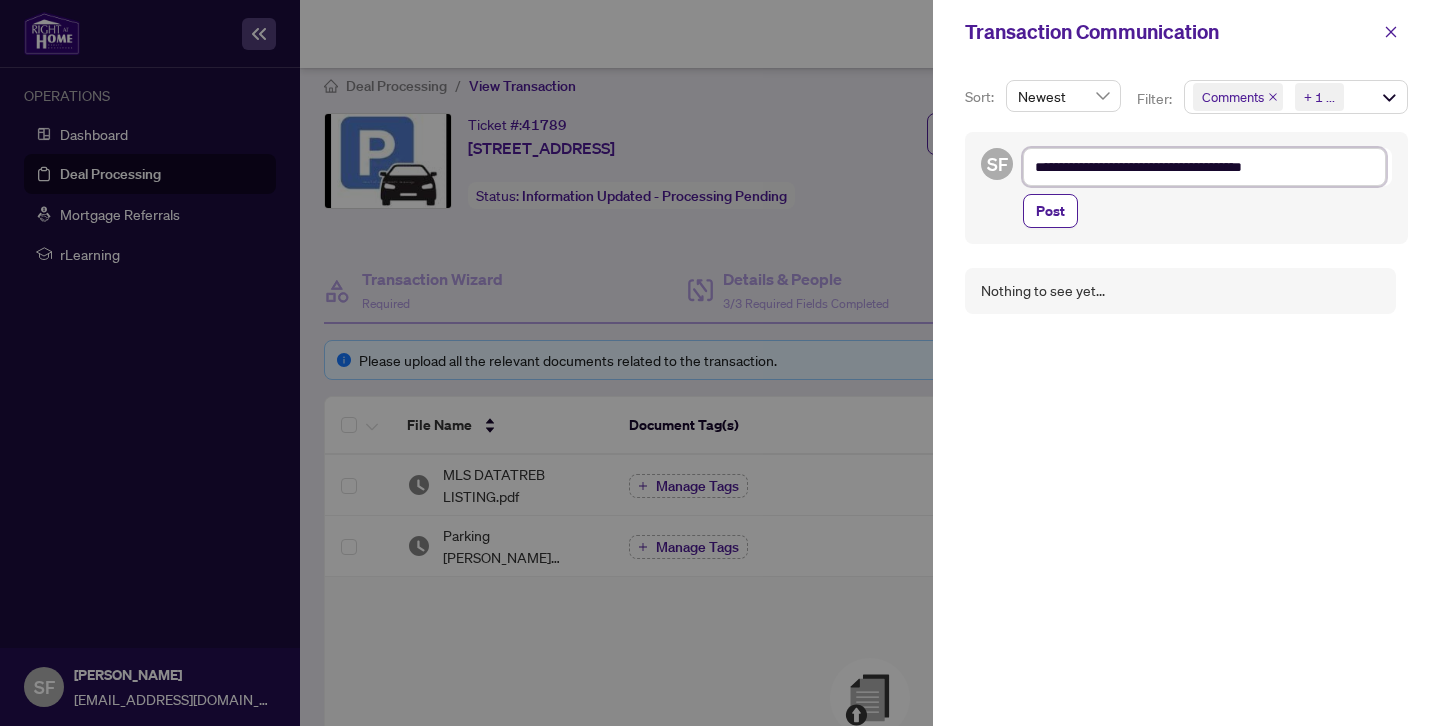 type on "**********" 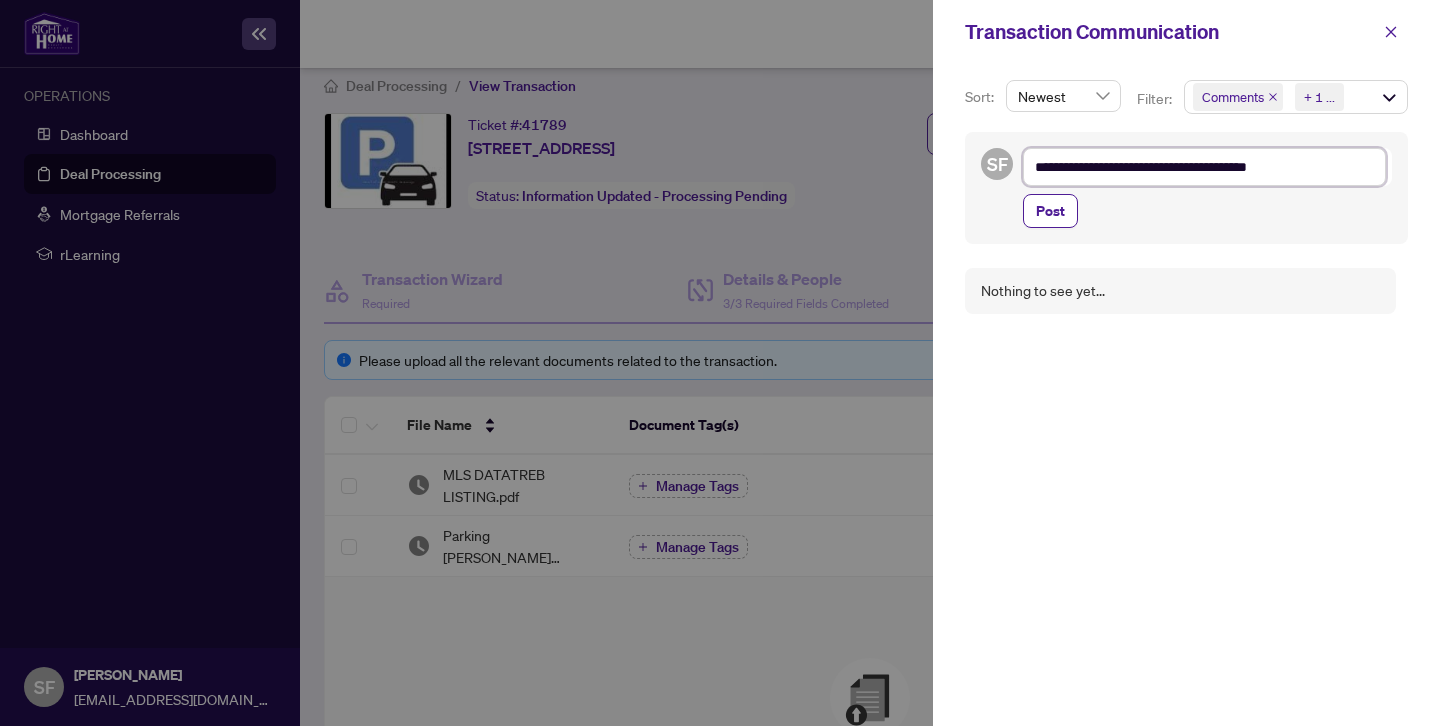 type on "**********" 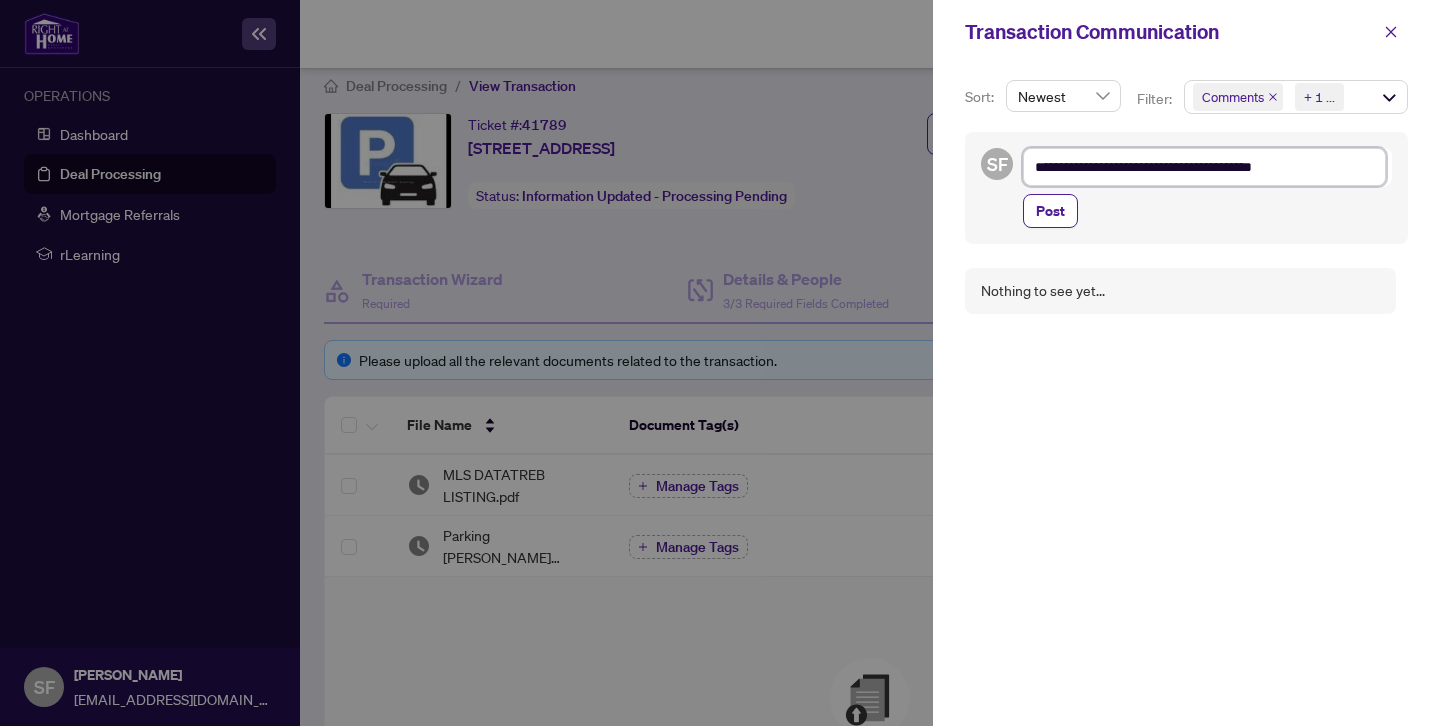 type on "**********" 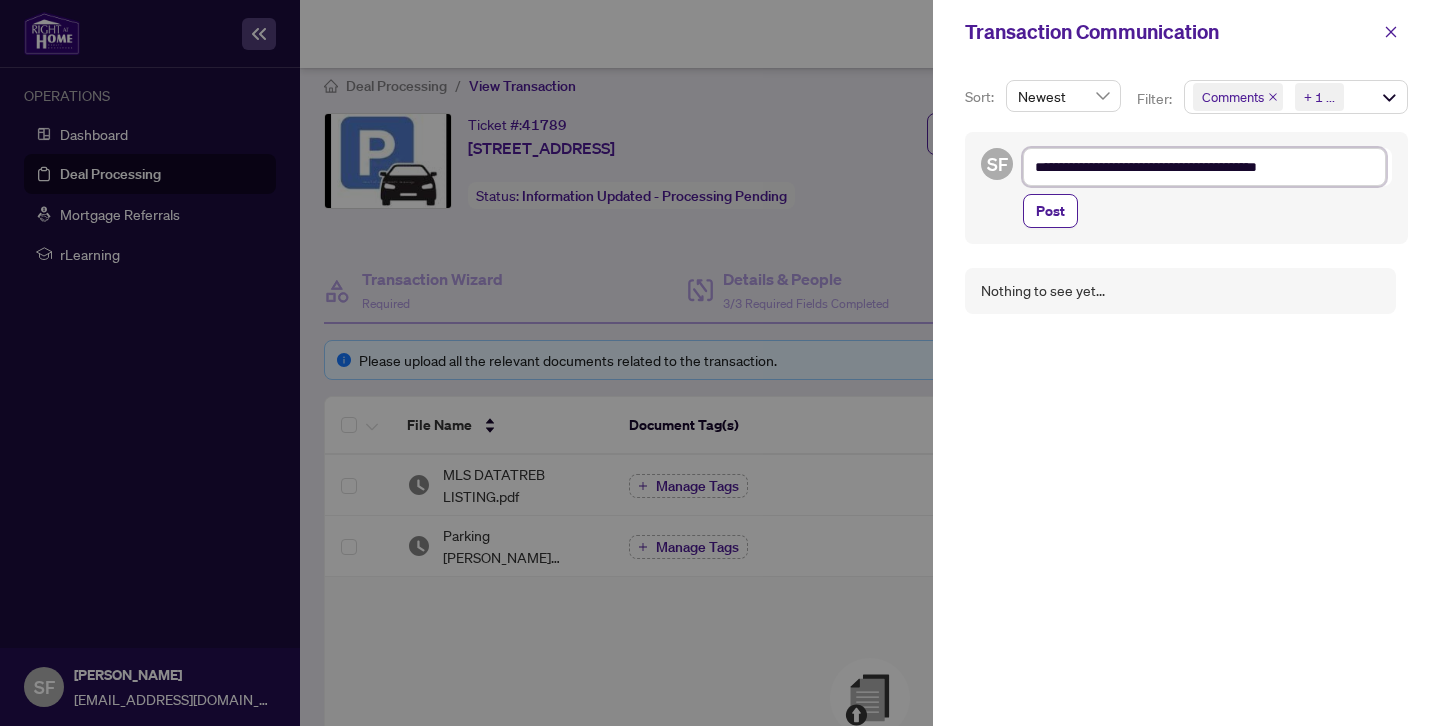 type on "**********" 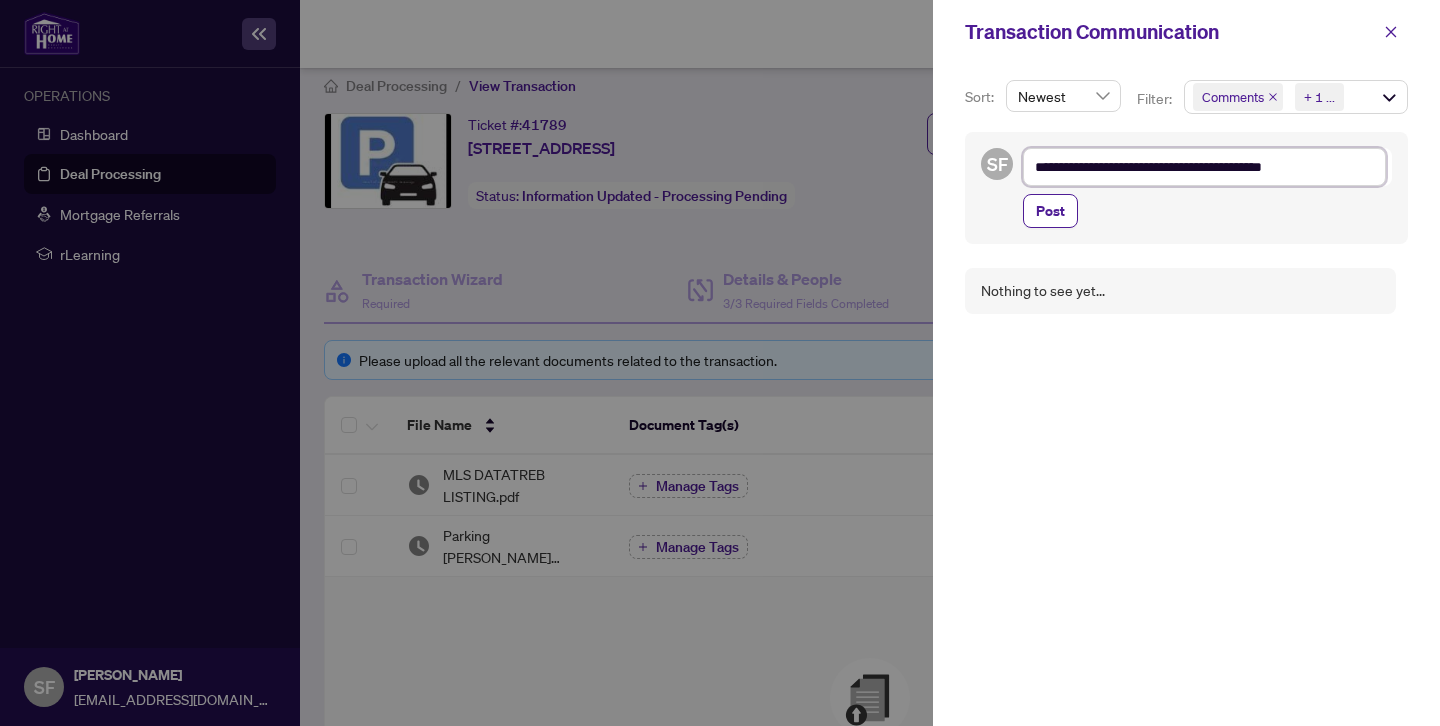 type on "**********" 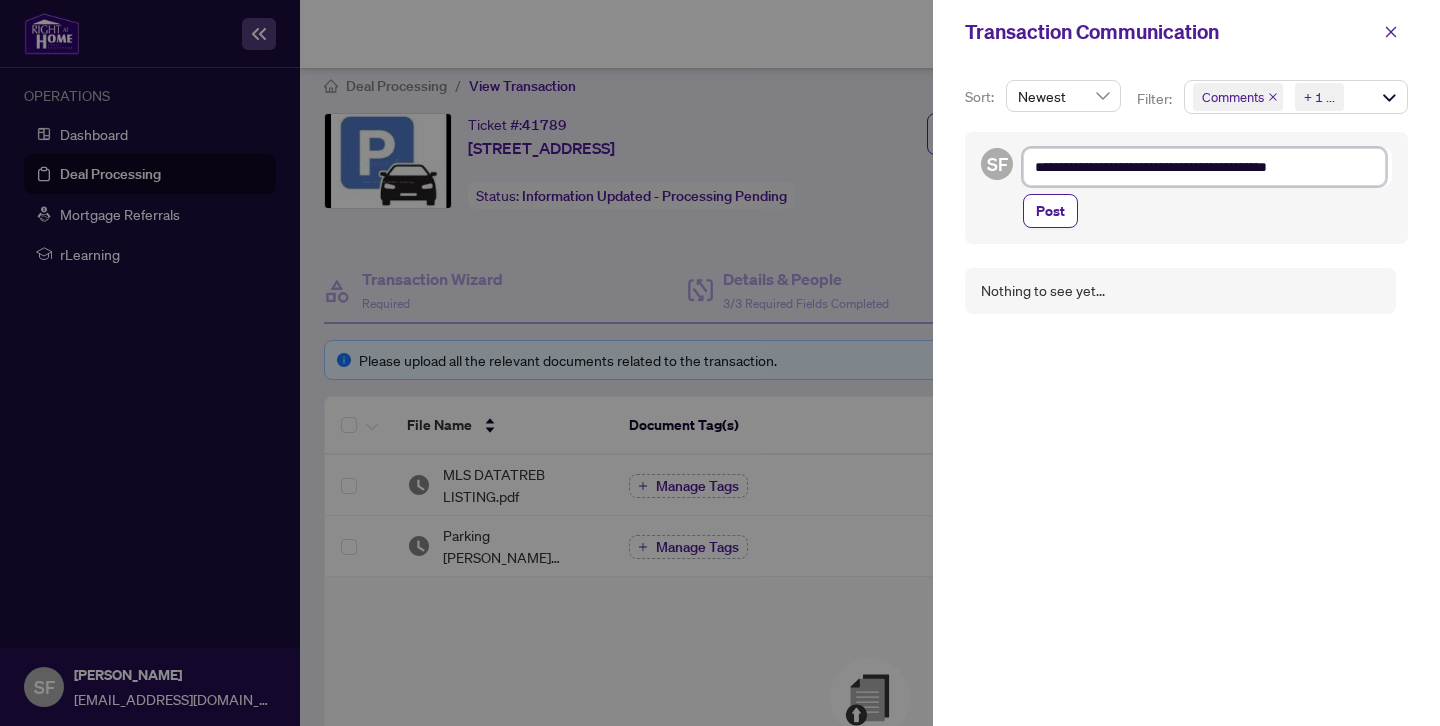 type on "**********" 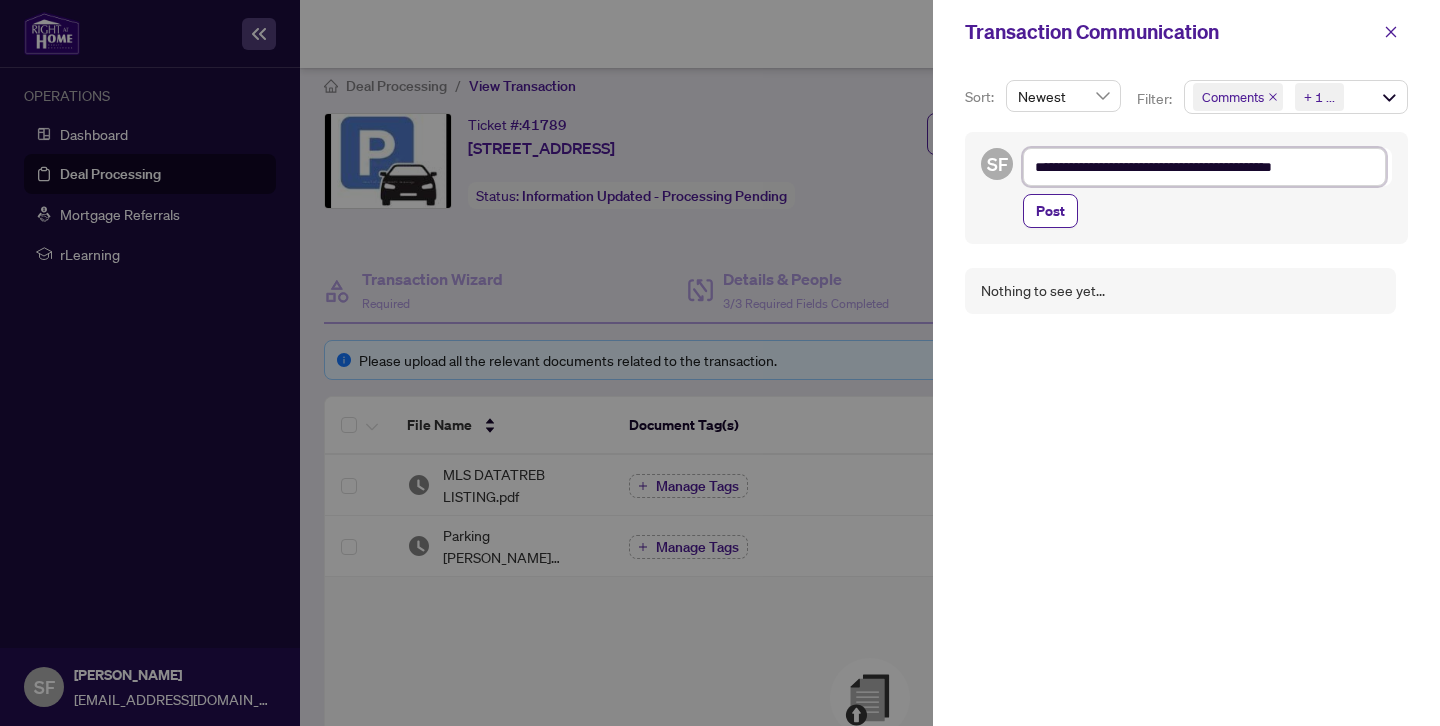 type on "**********" 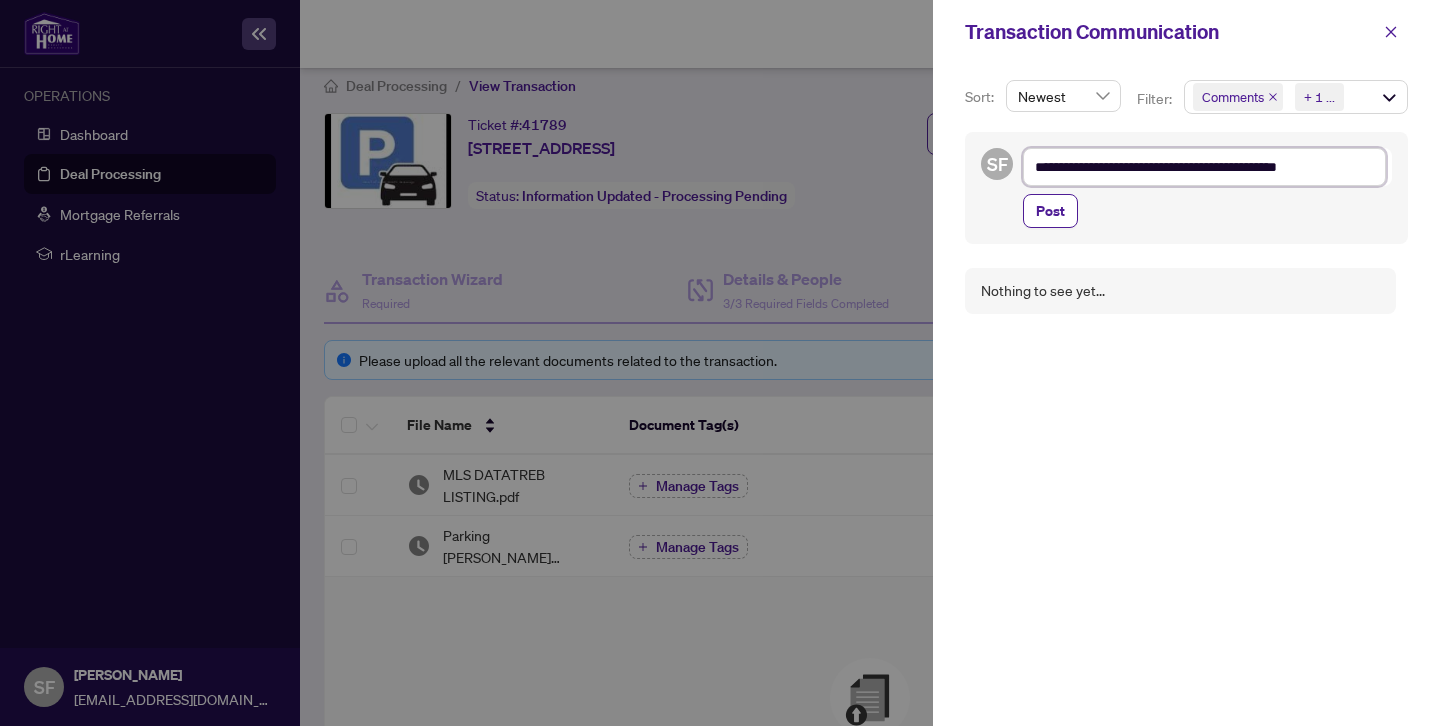 type on "**********" 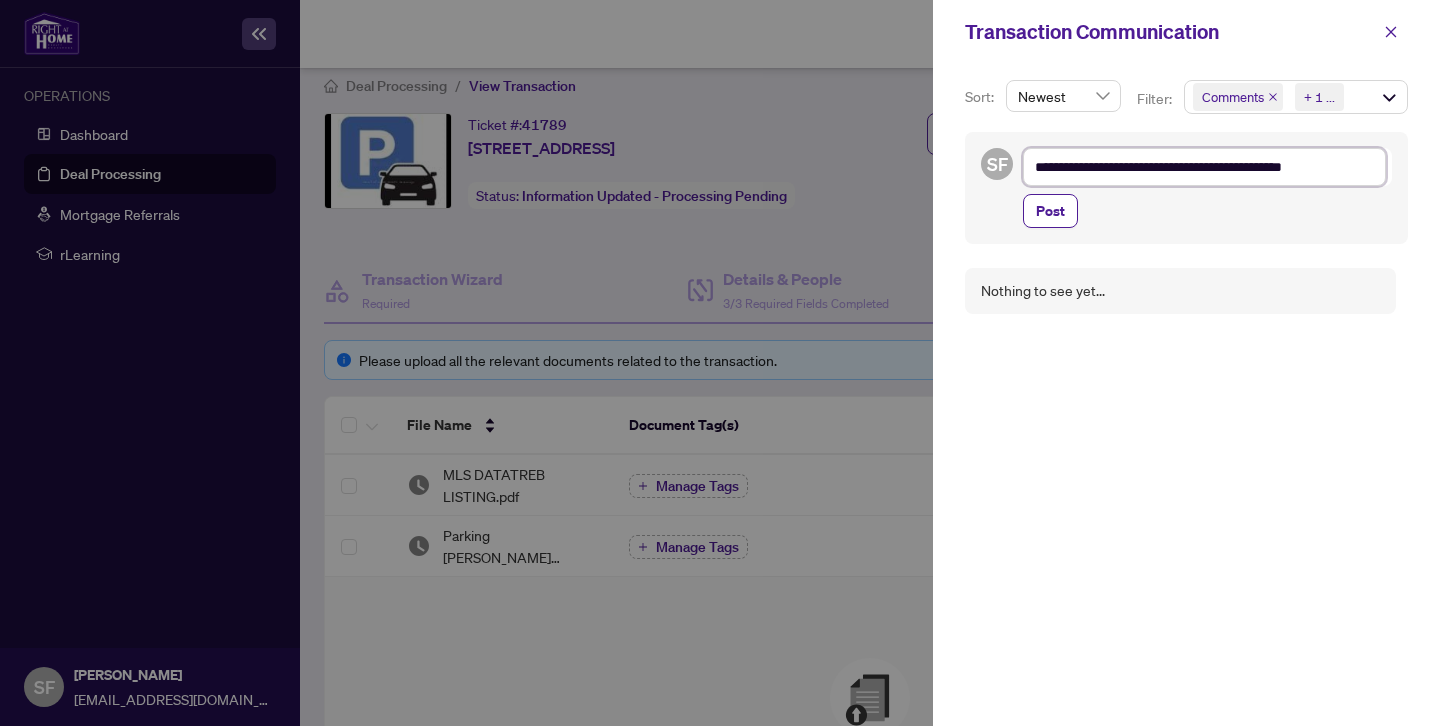 type on "**********" 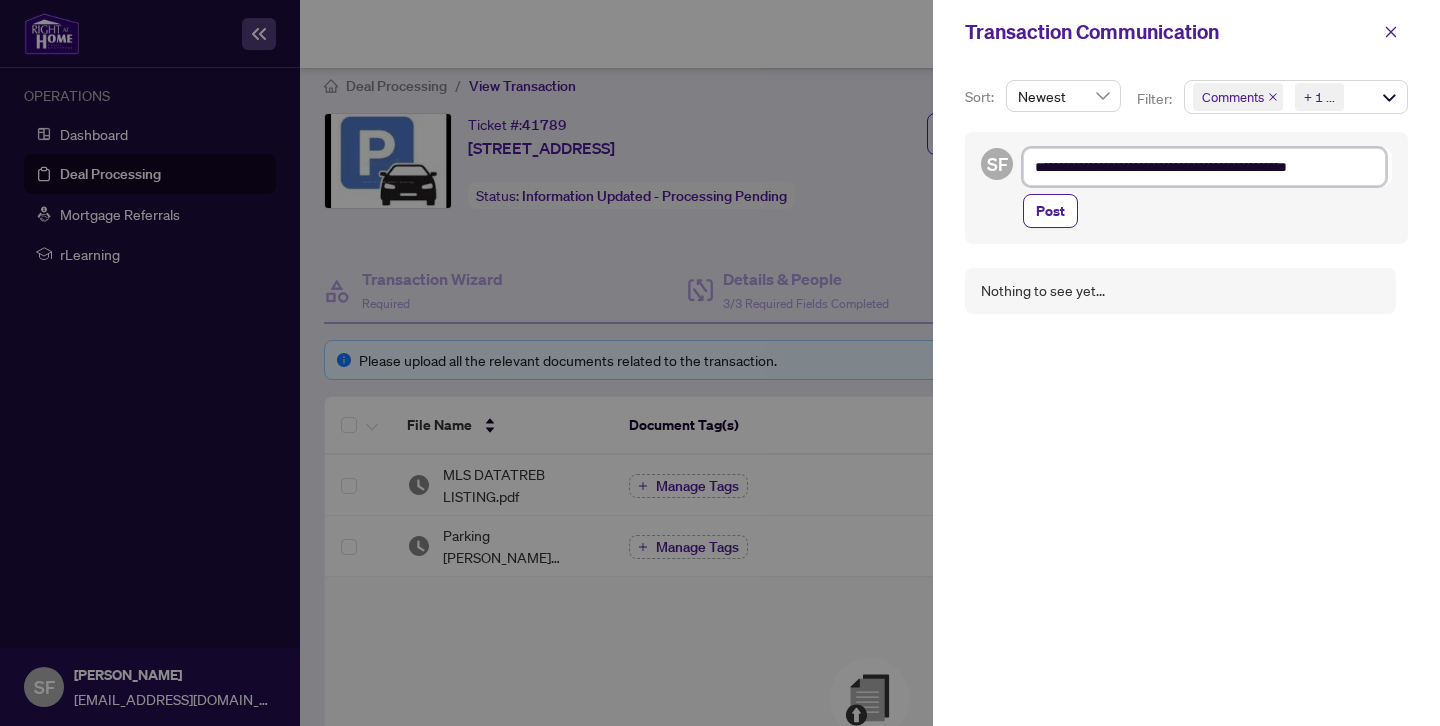 type on "**********" 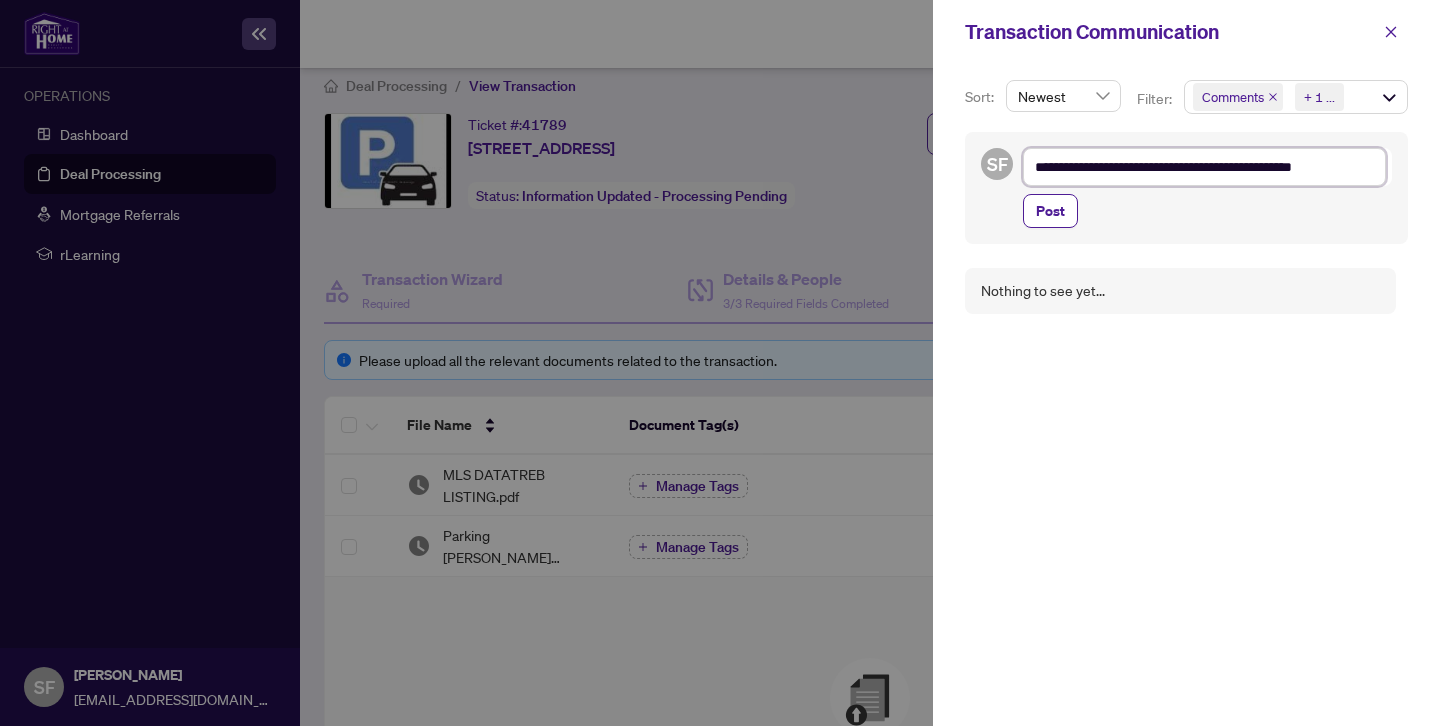 type on "**********" 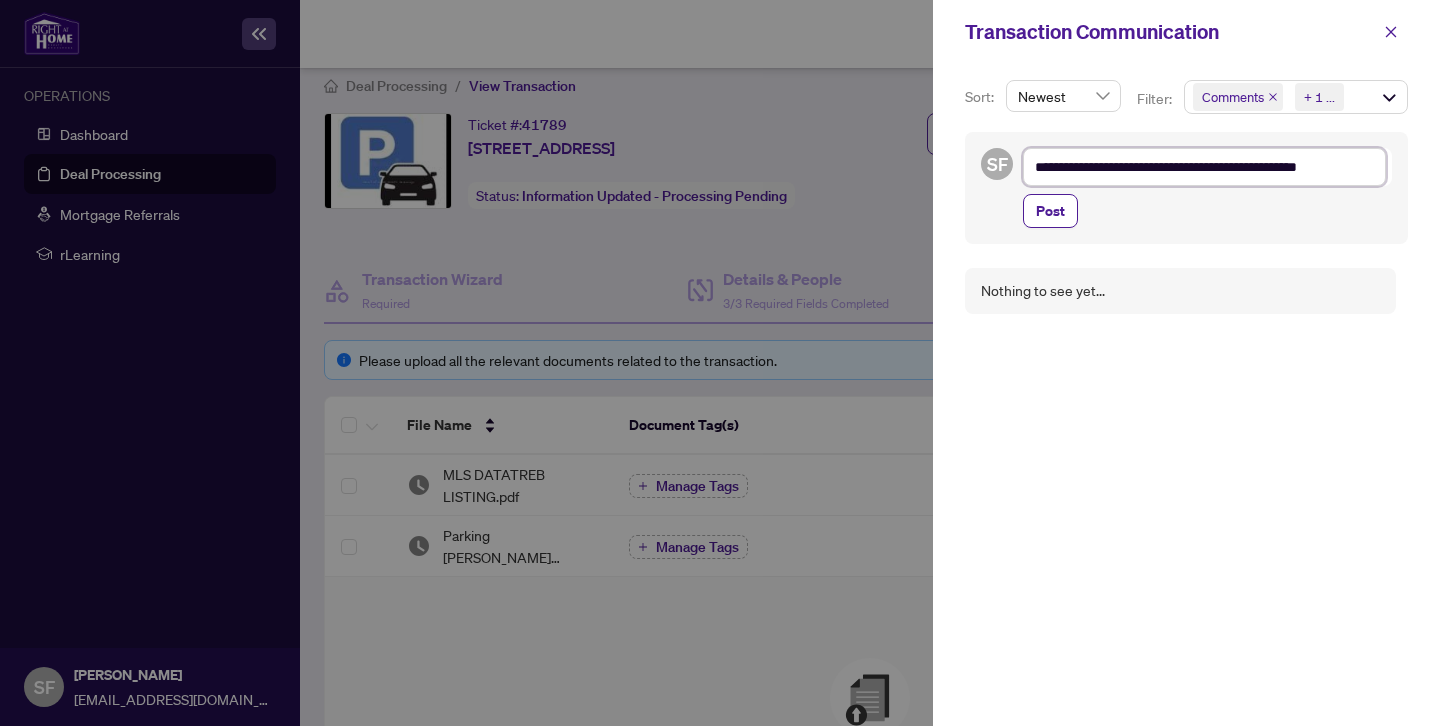 type on "**********" 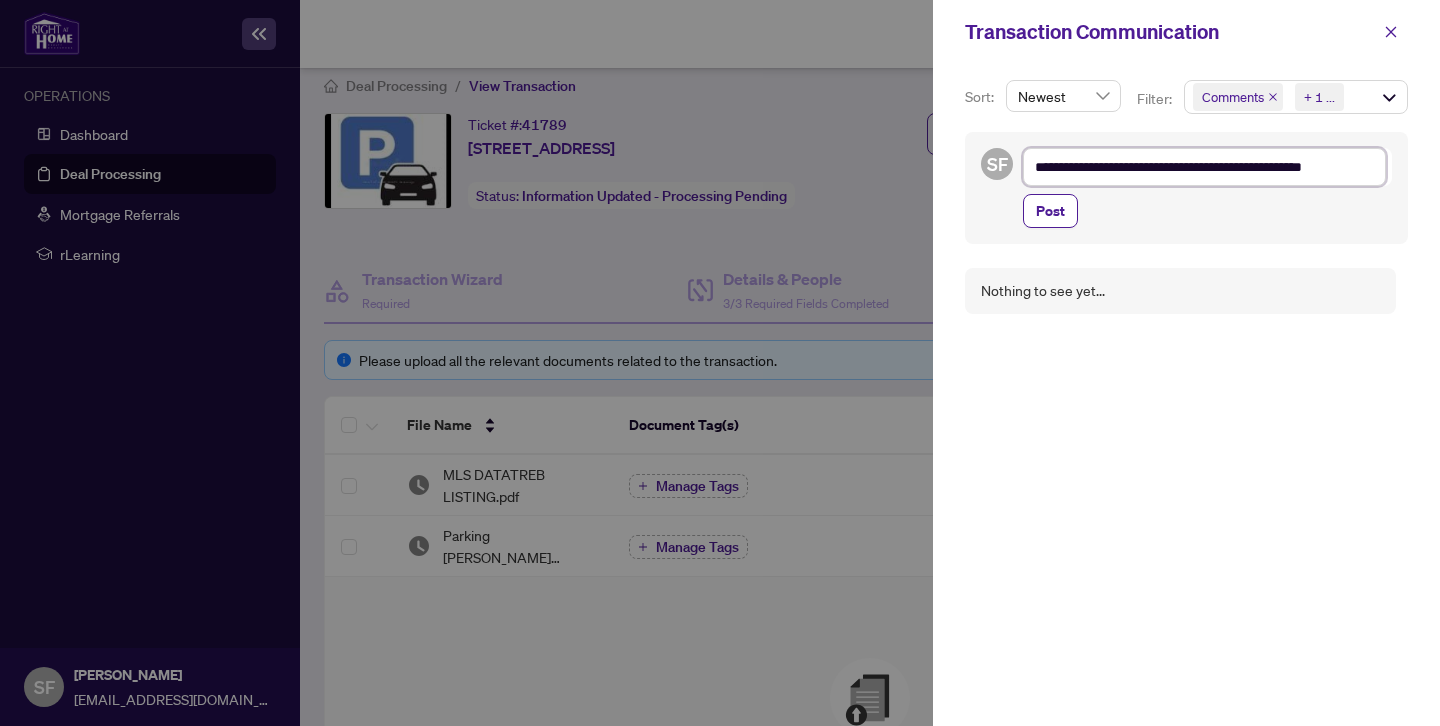 type on "**********" 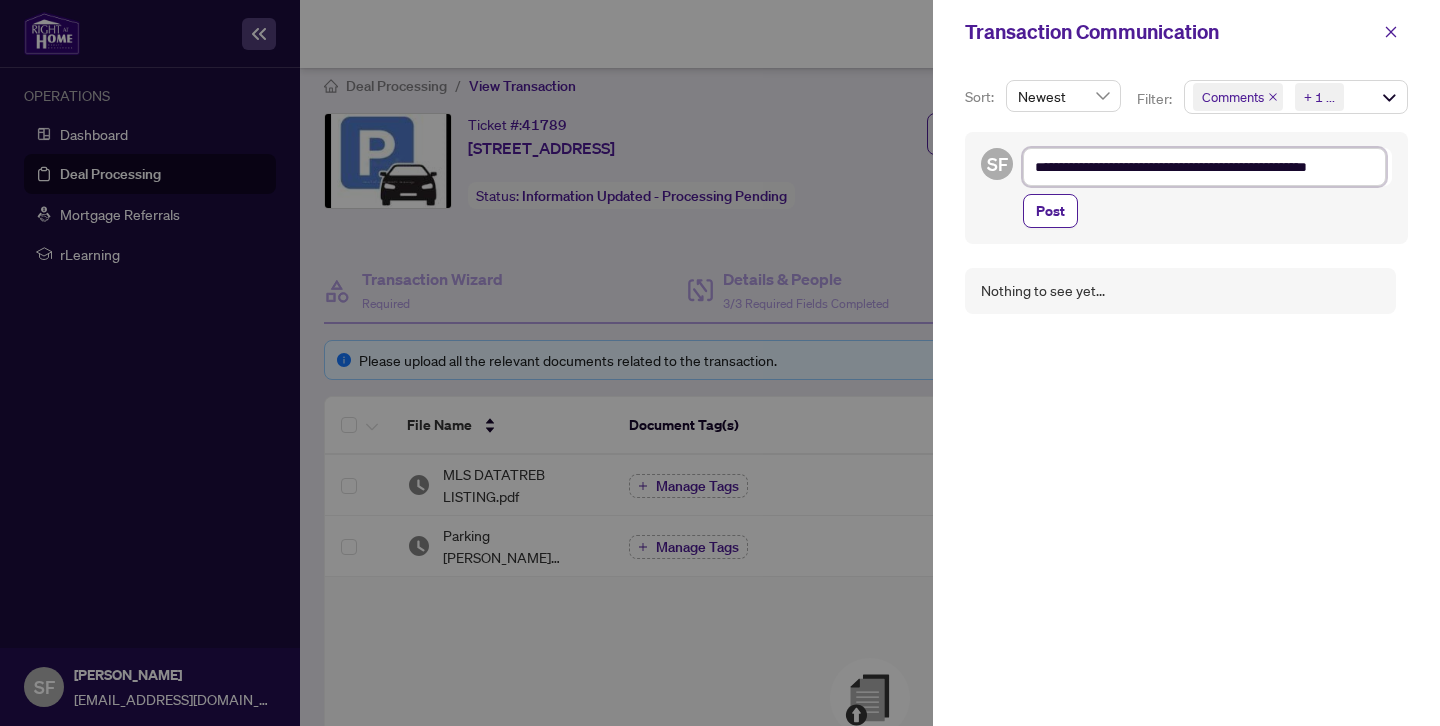 type on "**********" 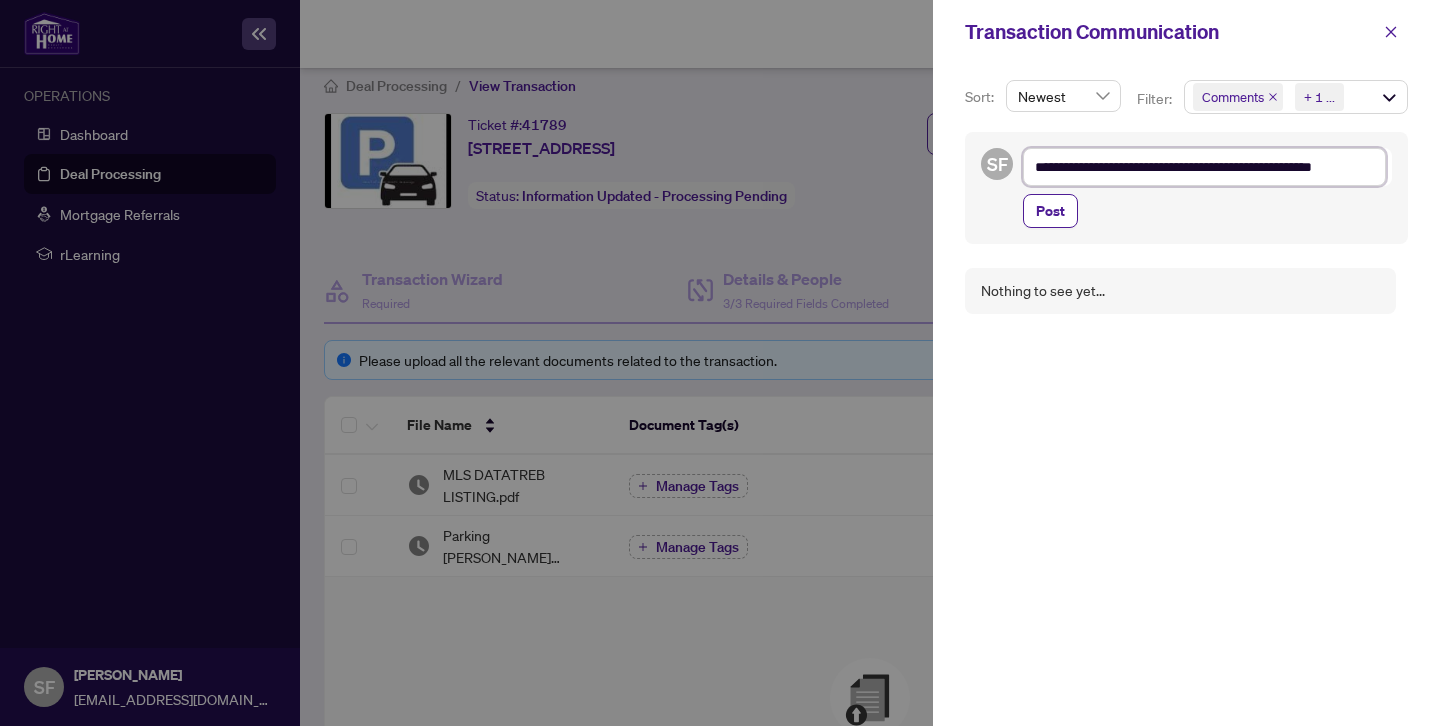 type on "**********" 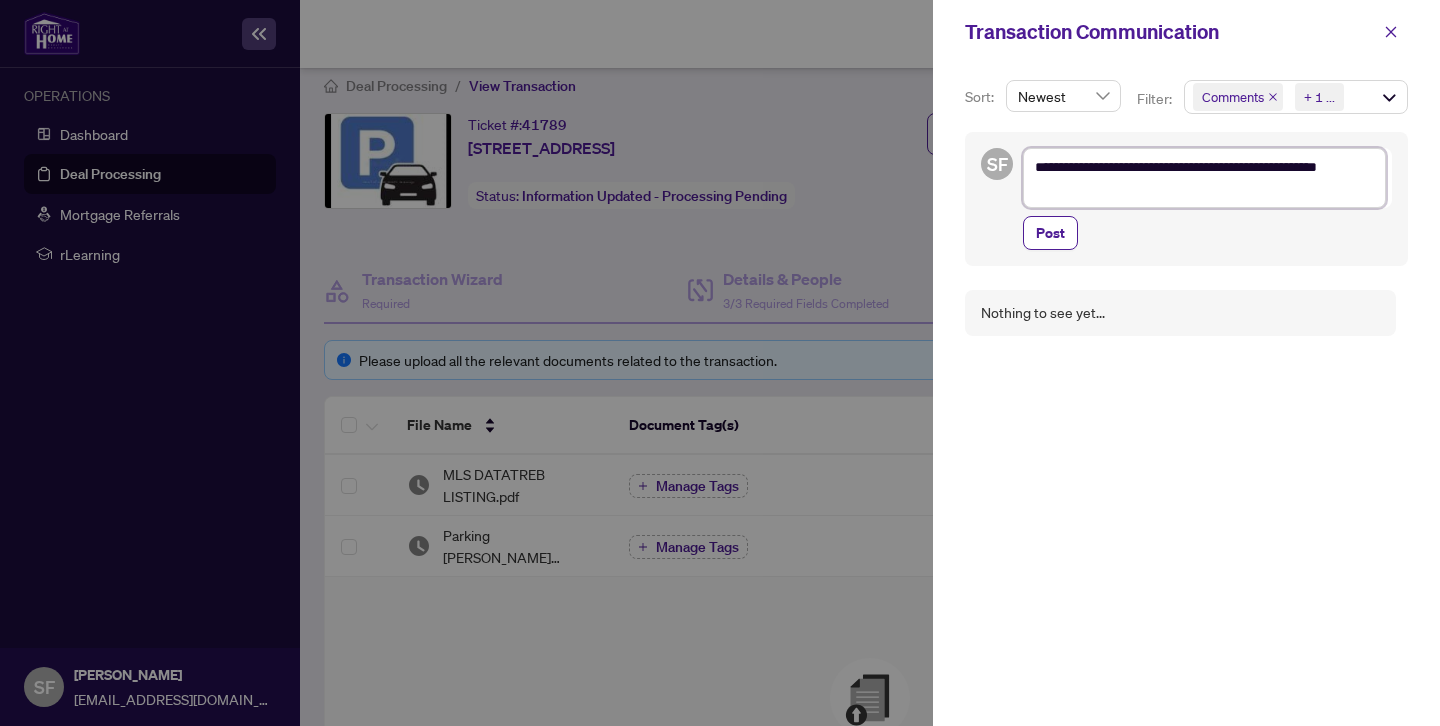 type on "**********" 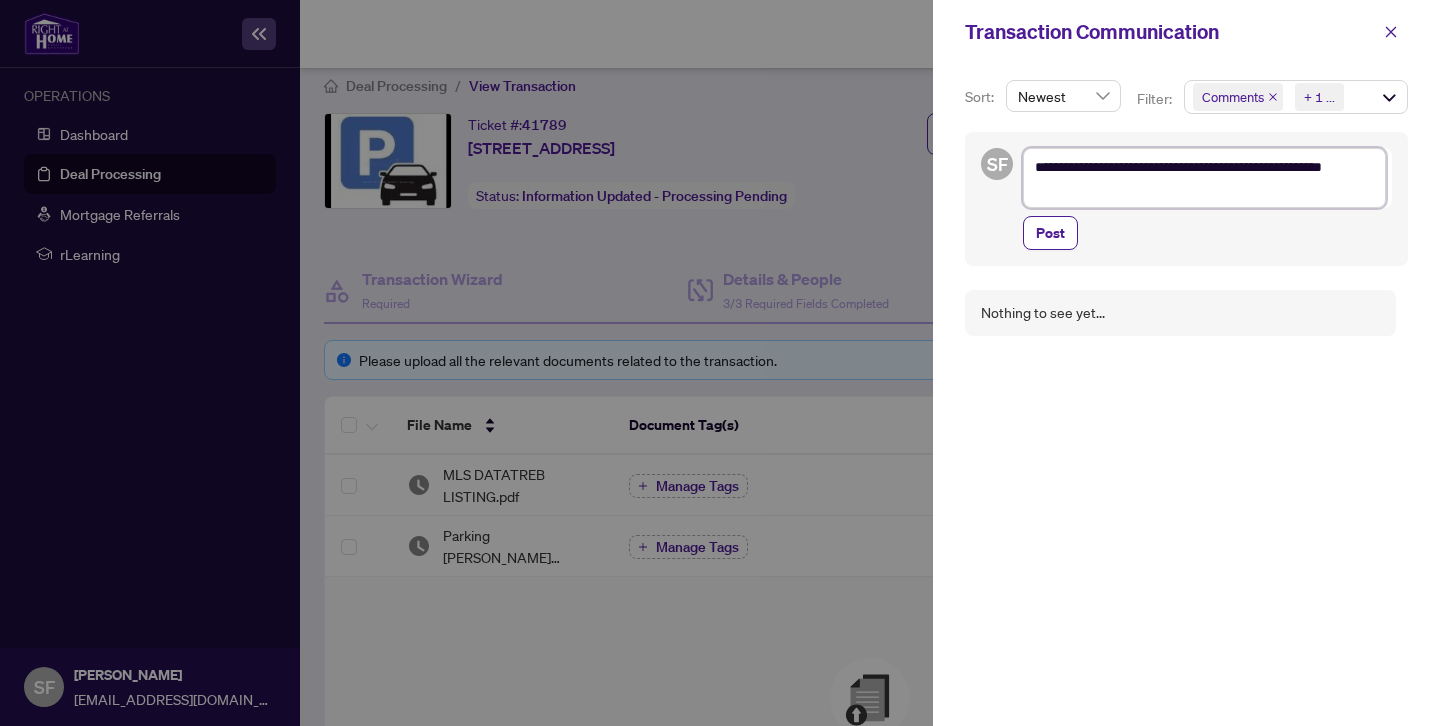 type on "**********" 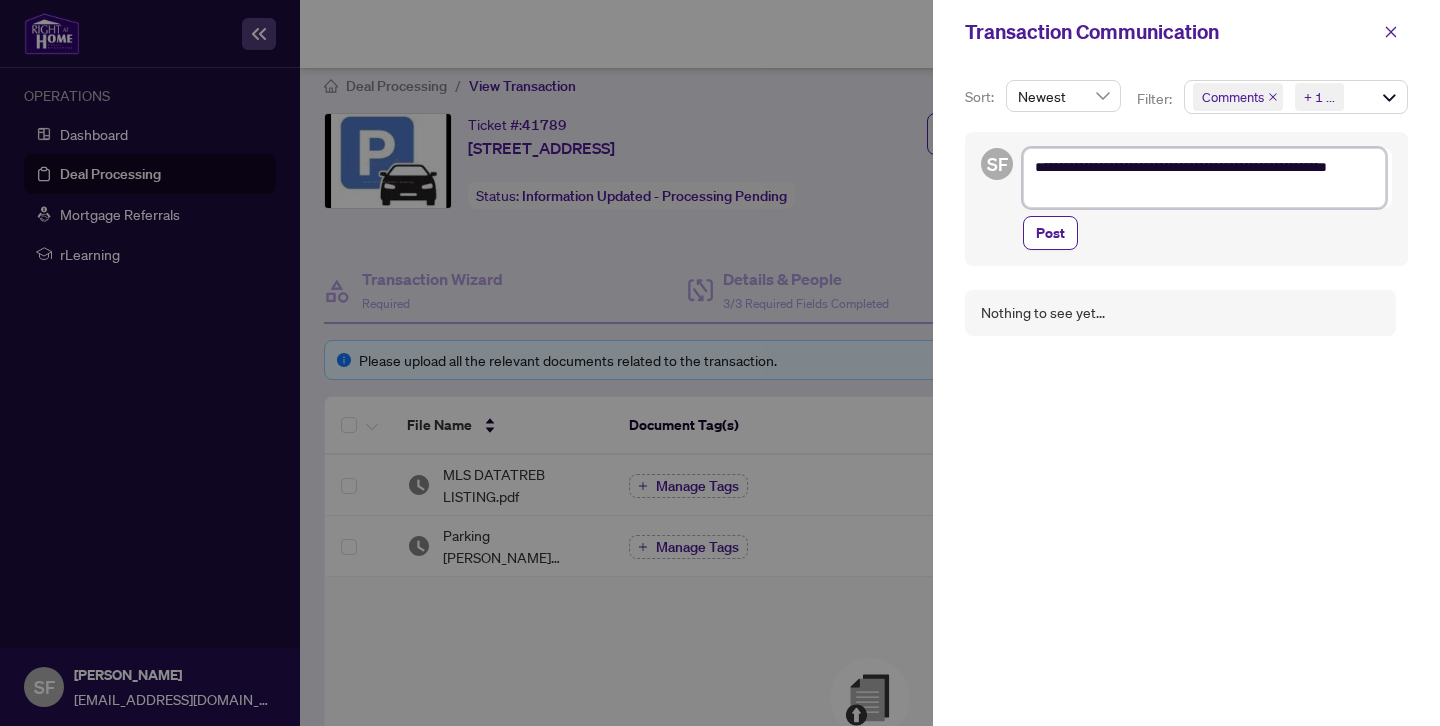 type on "**********" 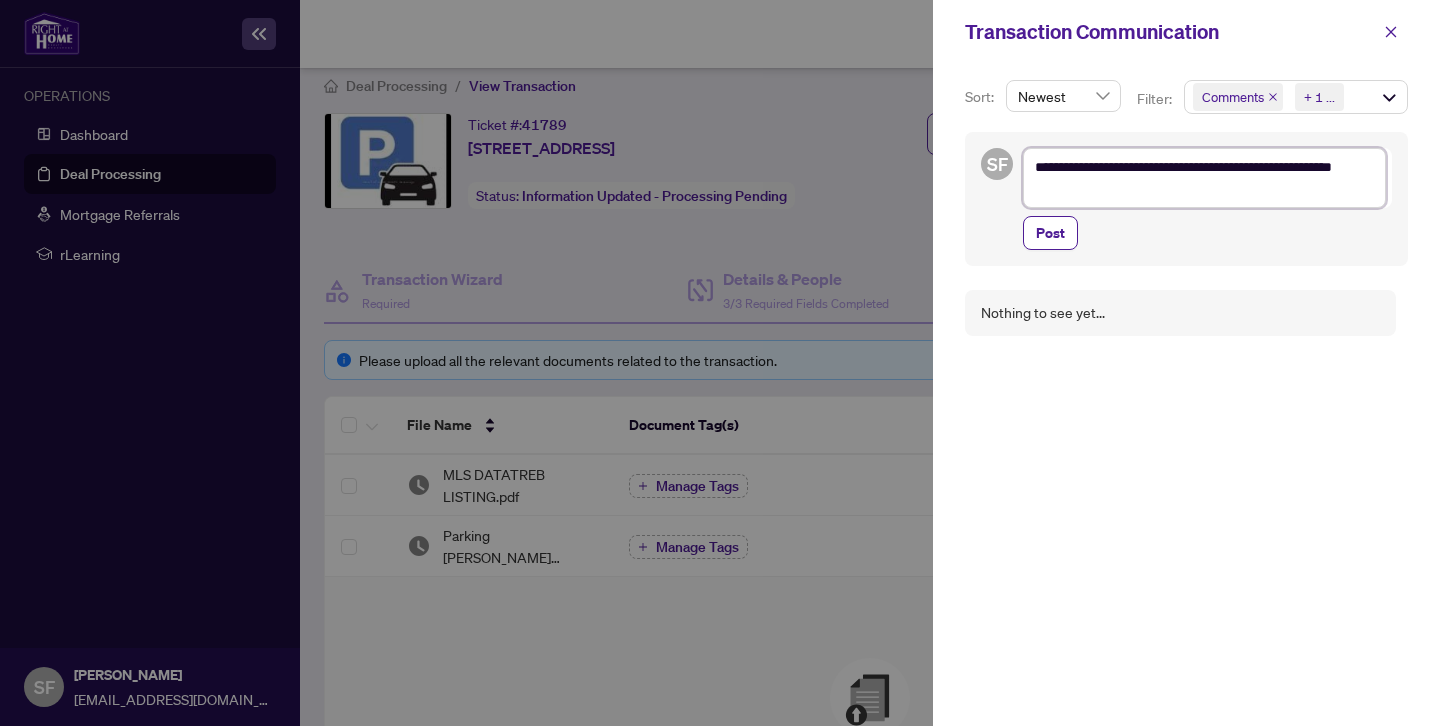 type on "**********" 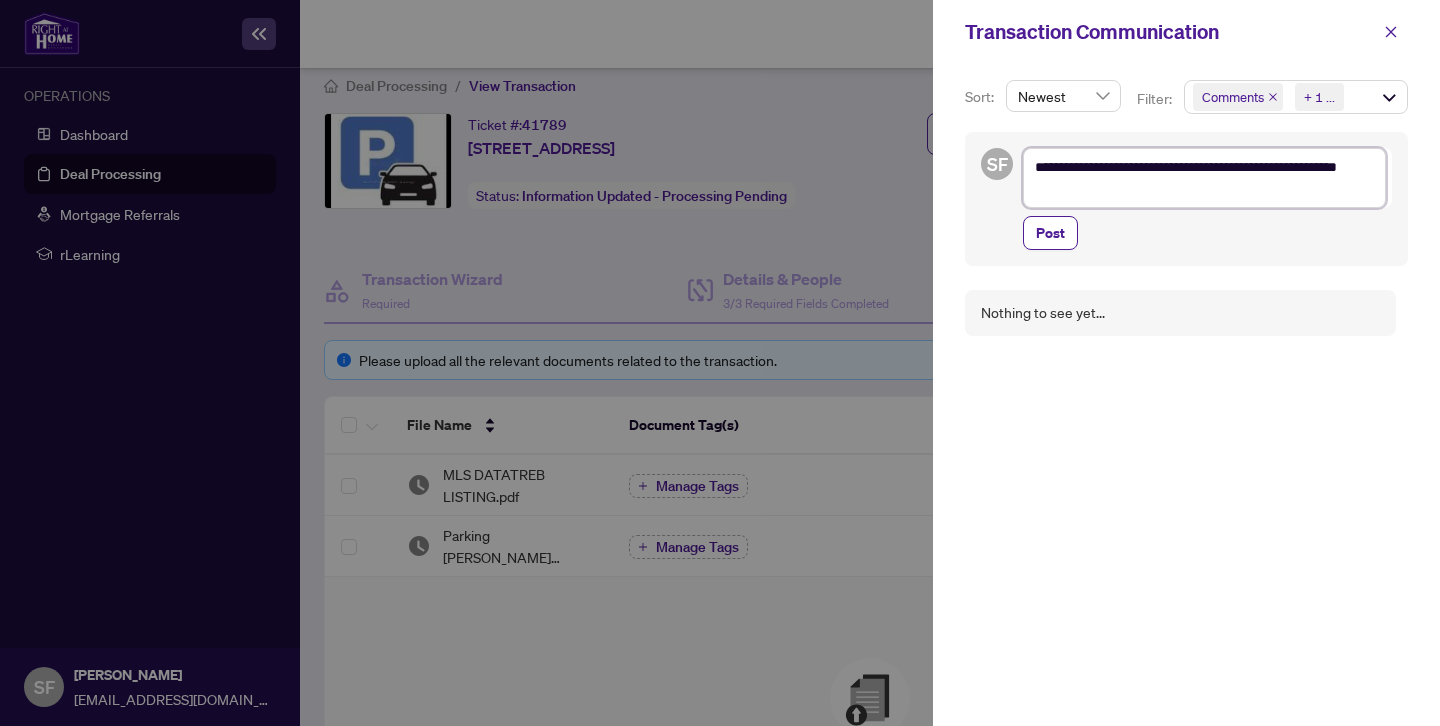 type on "**********" 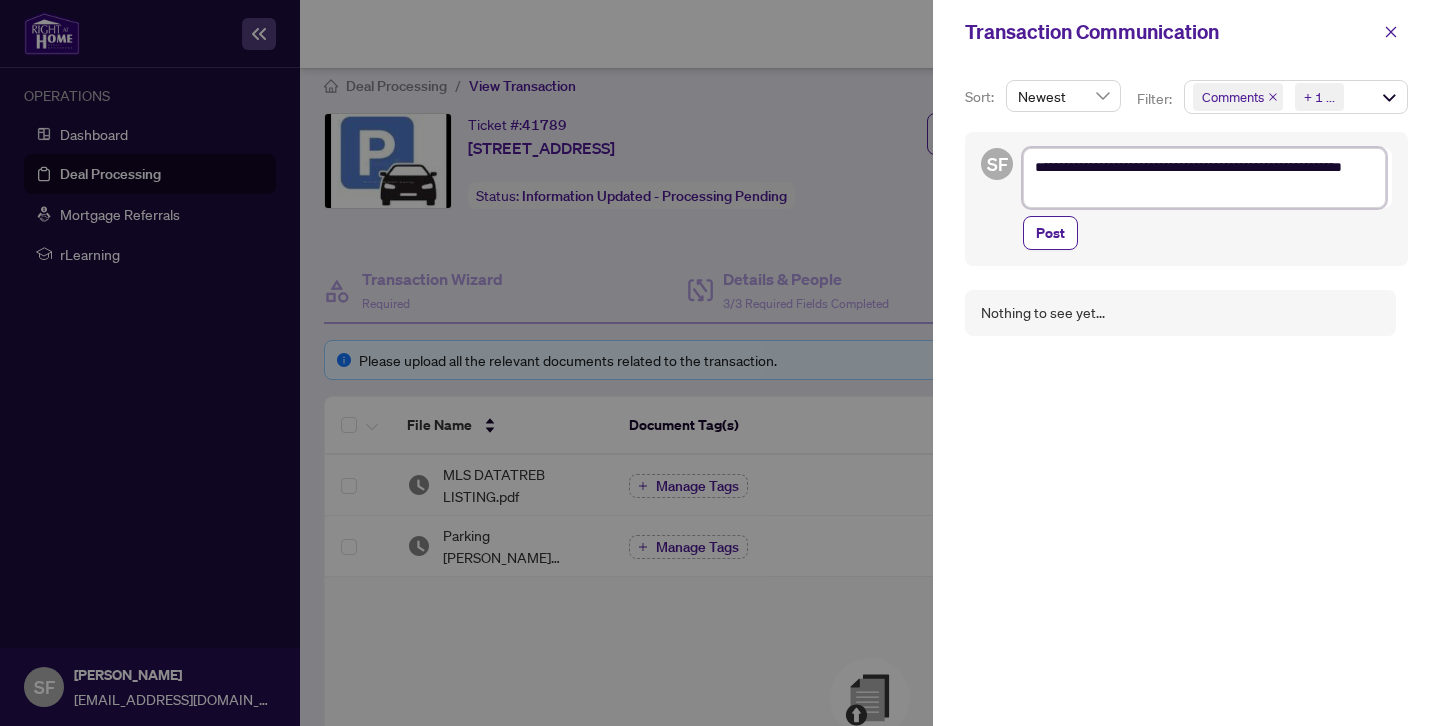 type on "**********" 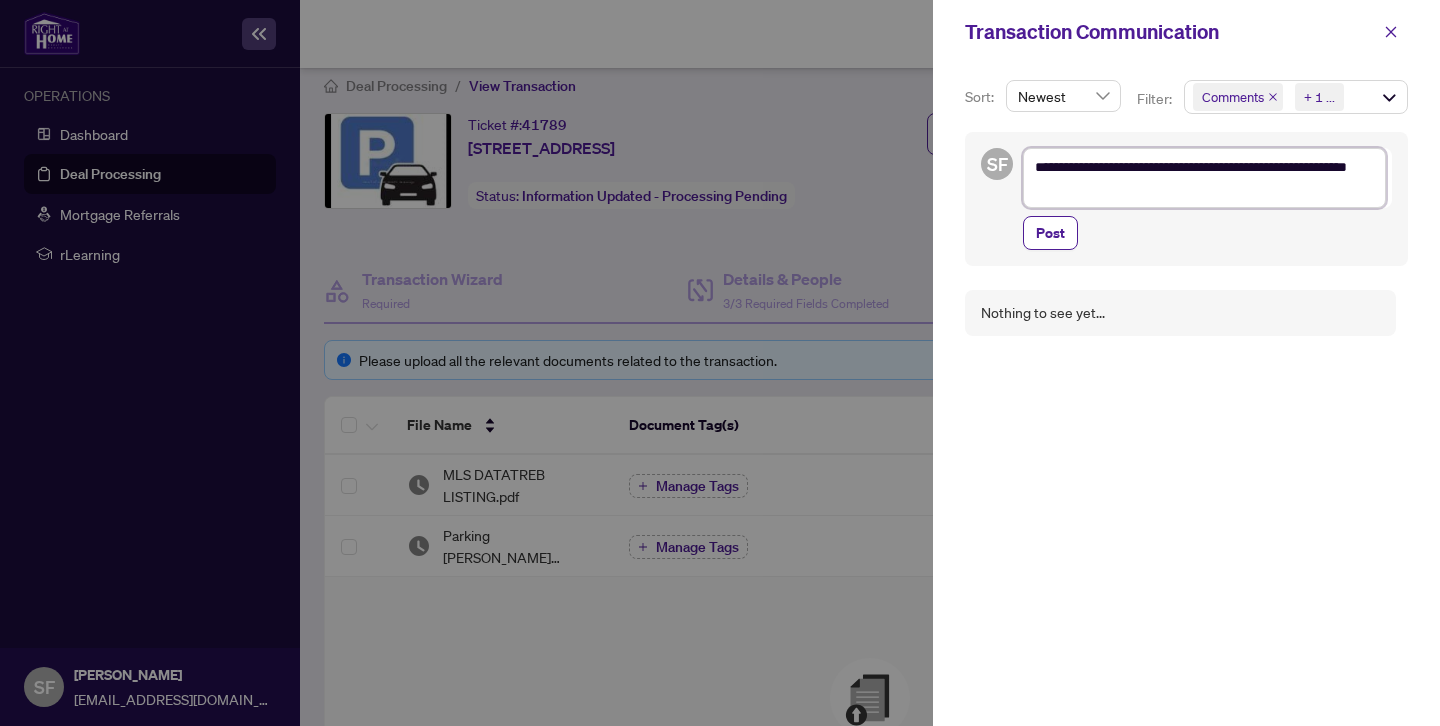 type on "**********" 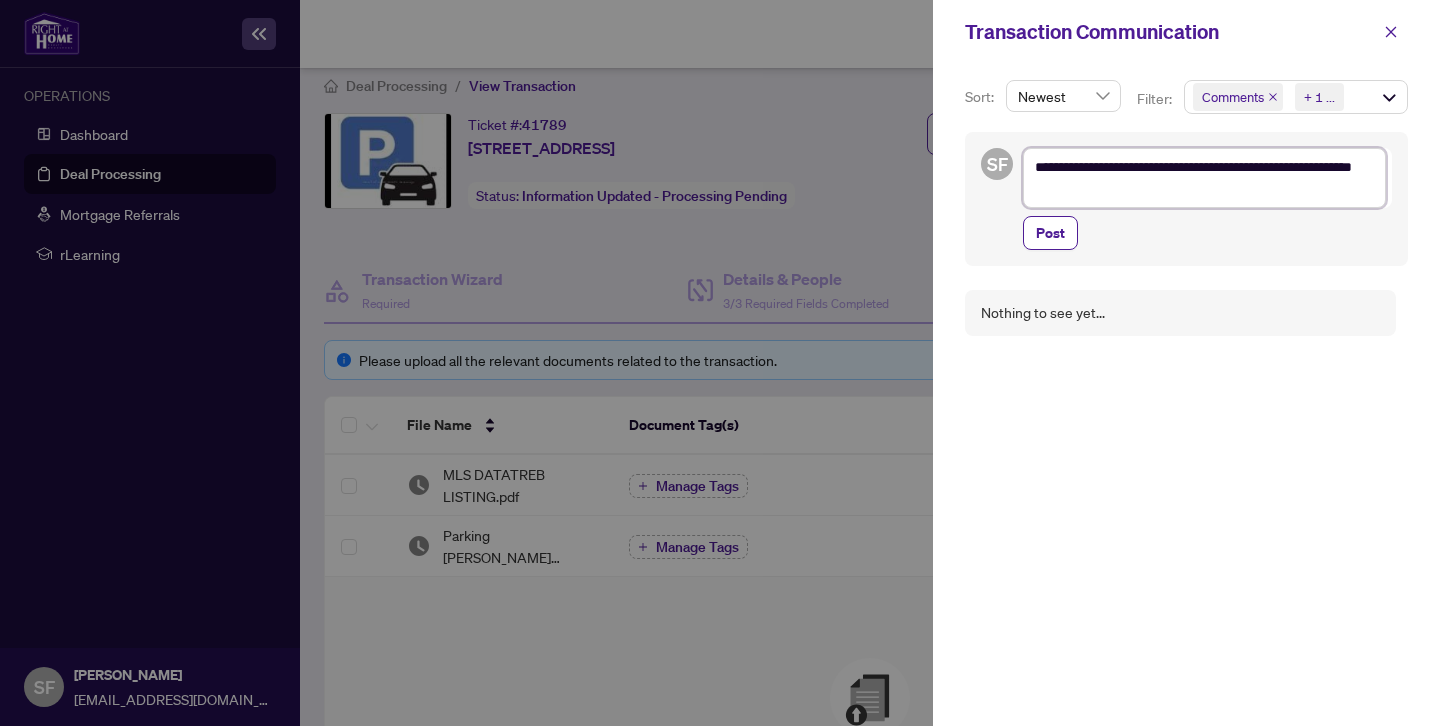type on "**********" 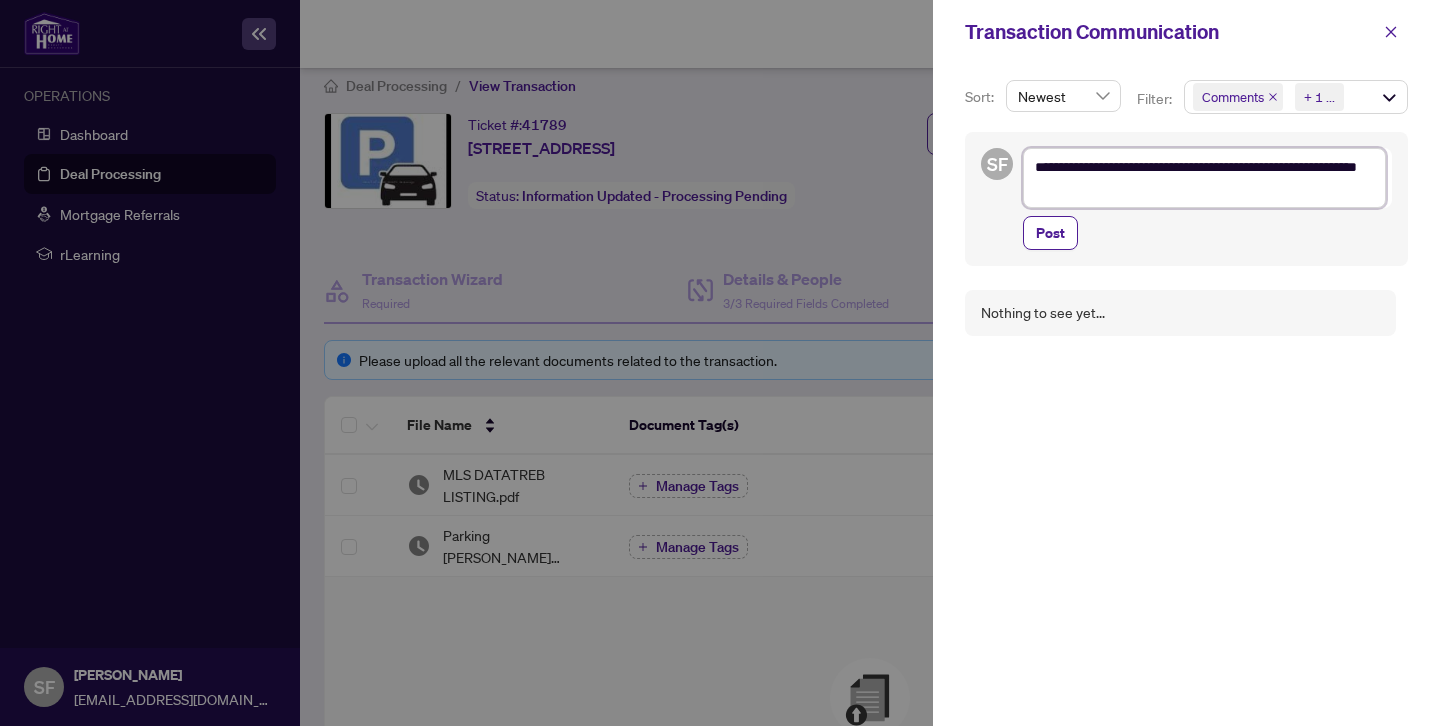 type on "**********" 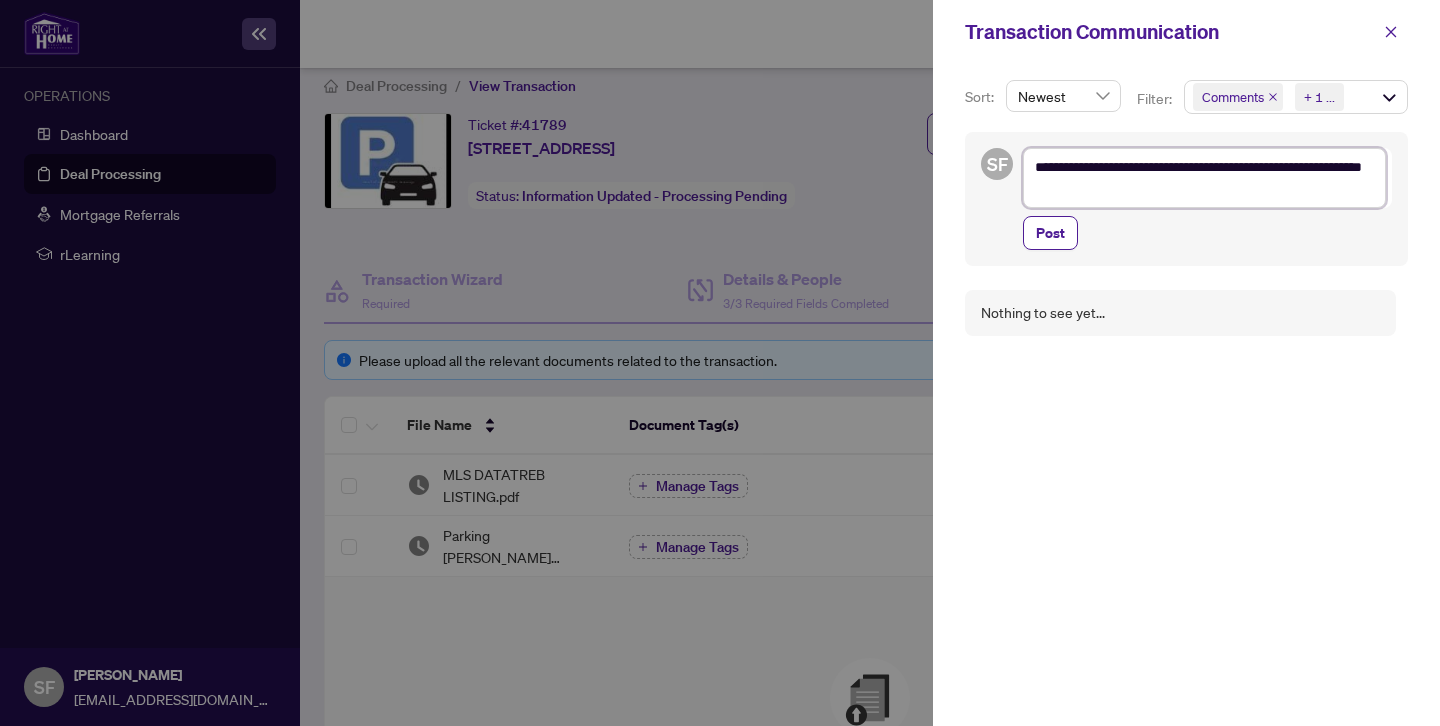 type on "**********" 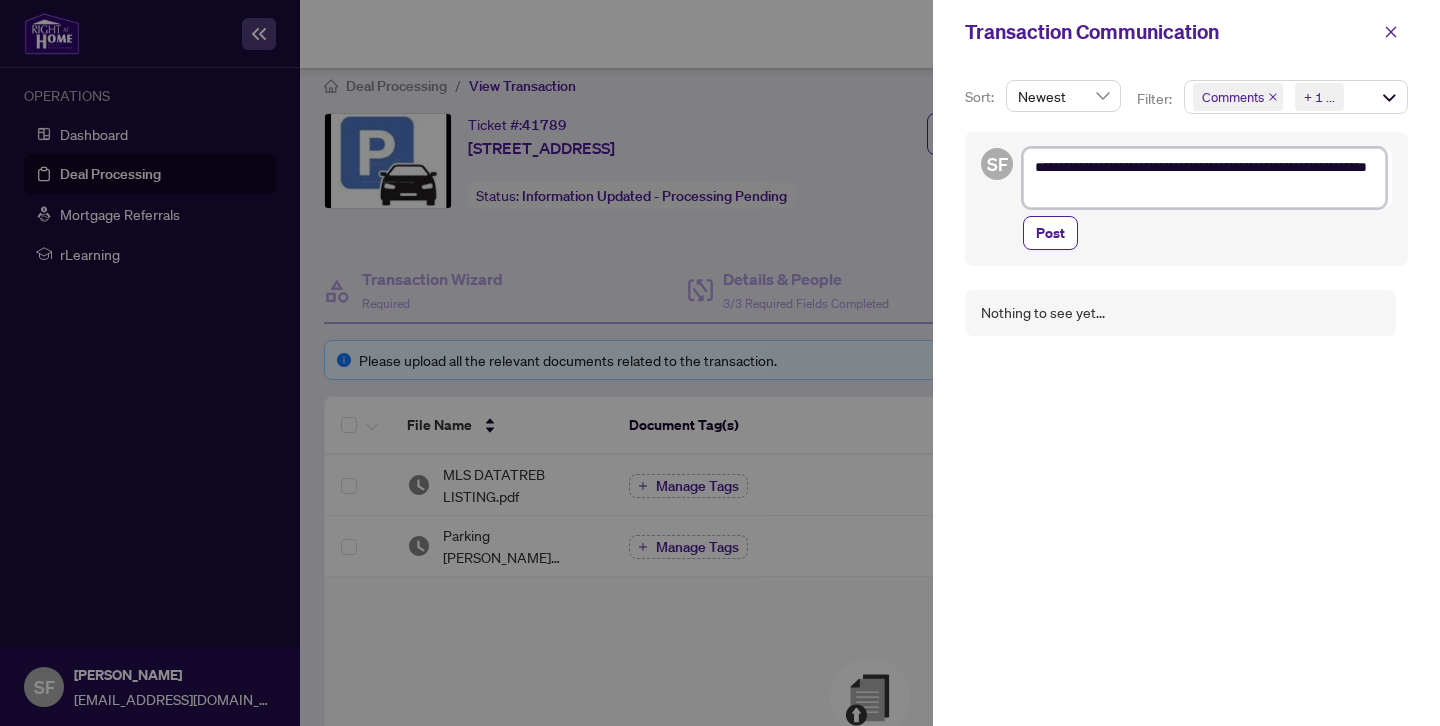 type on "**********" 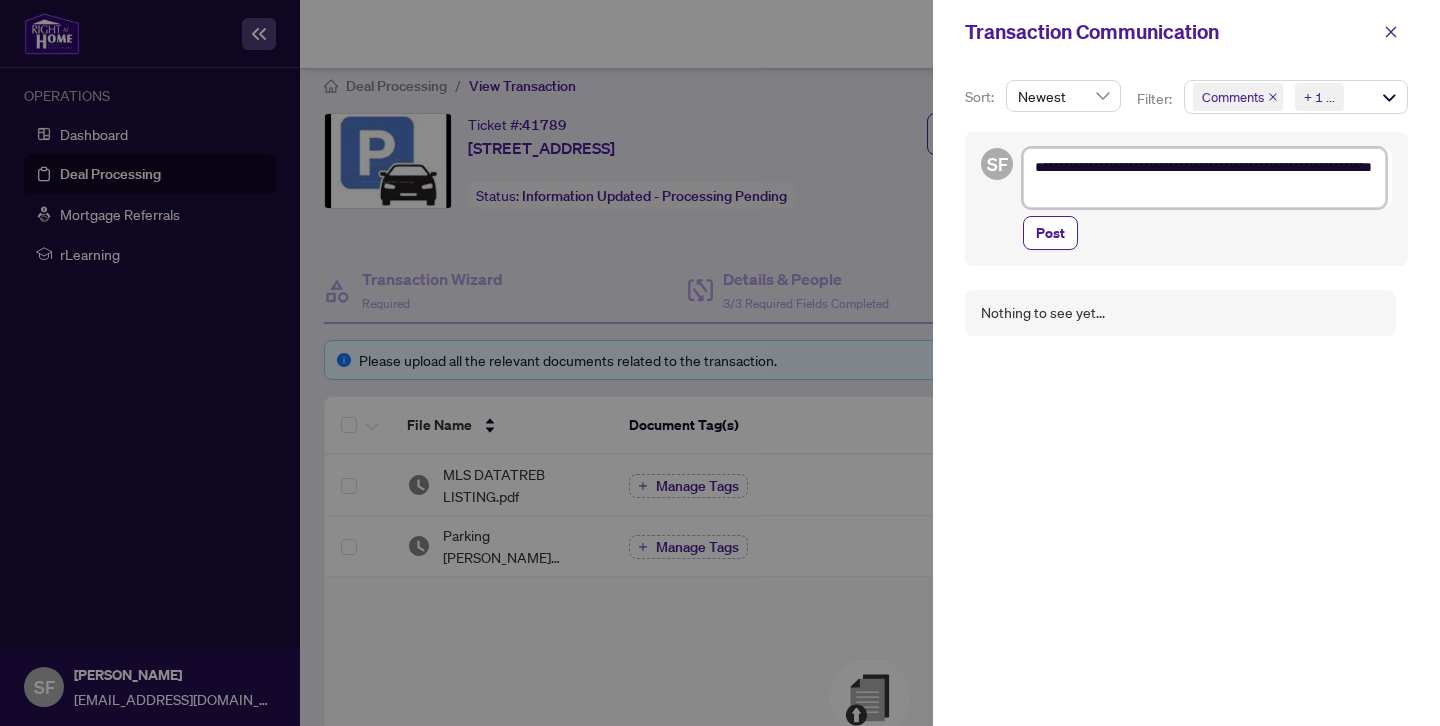type on "**********" 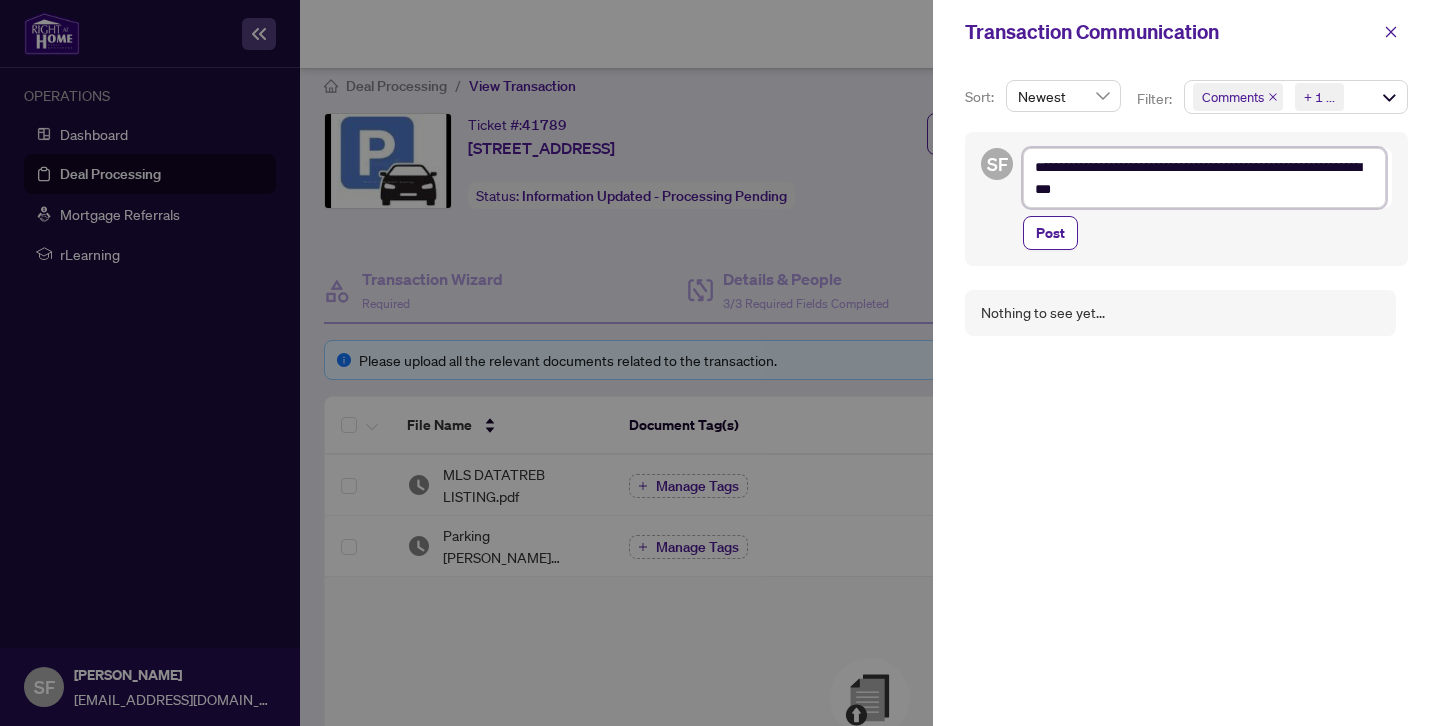 type on "**********" 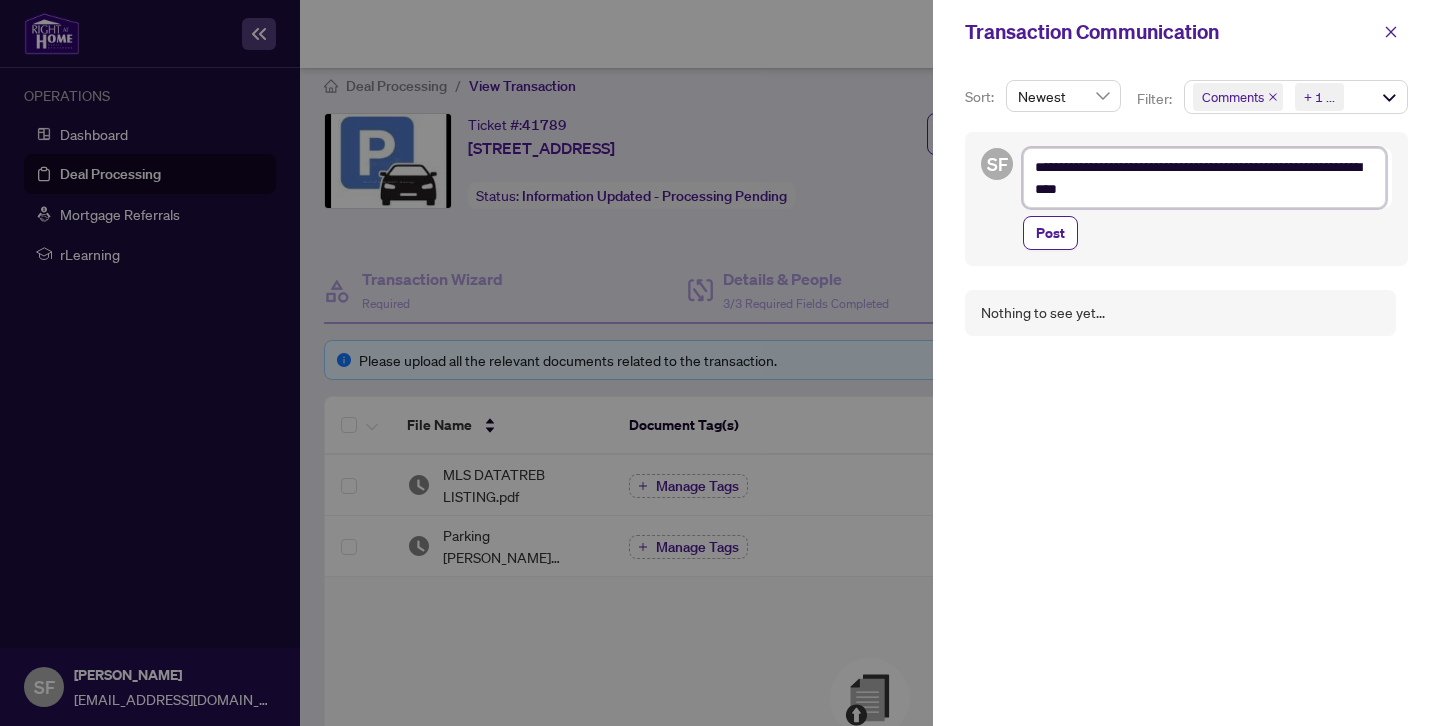 type on "**********" 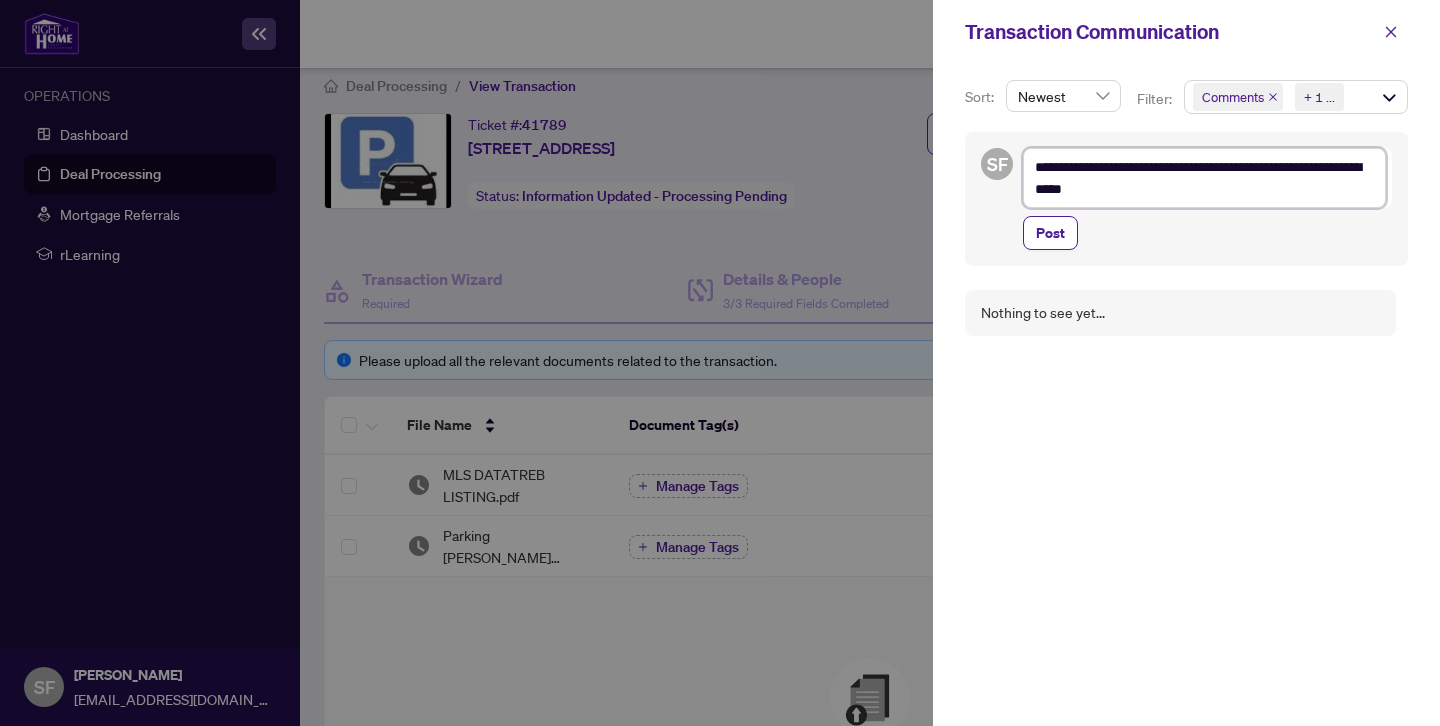 type on "**********" 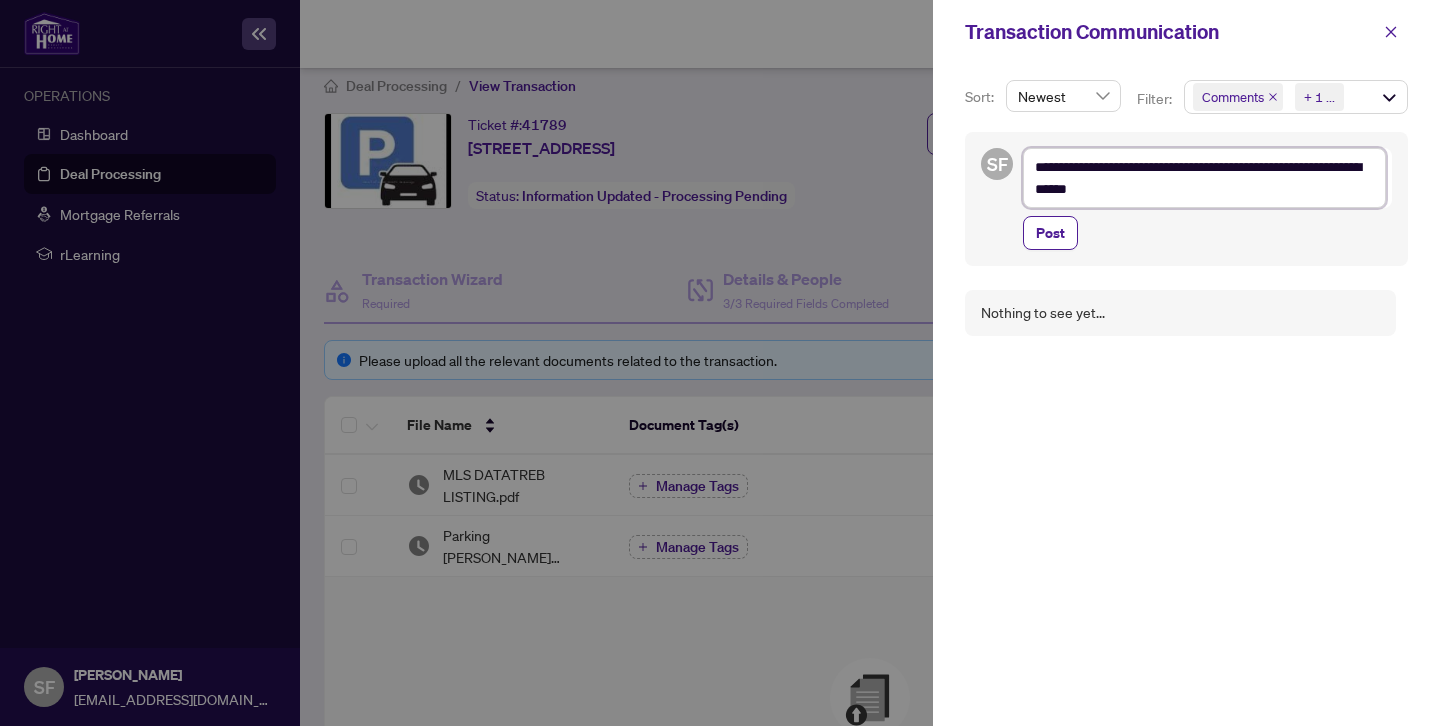 type on "**********" 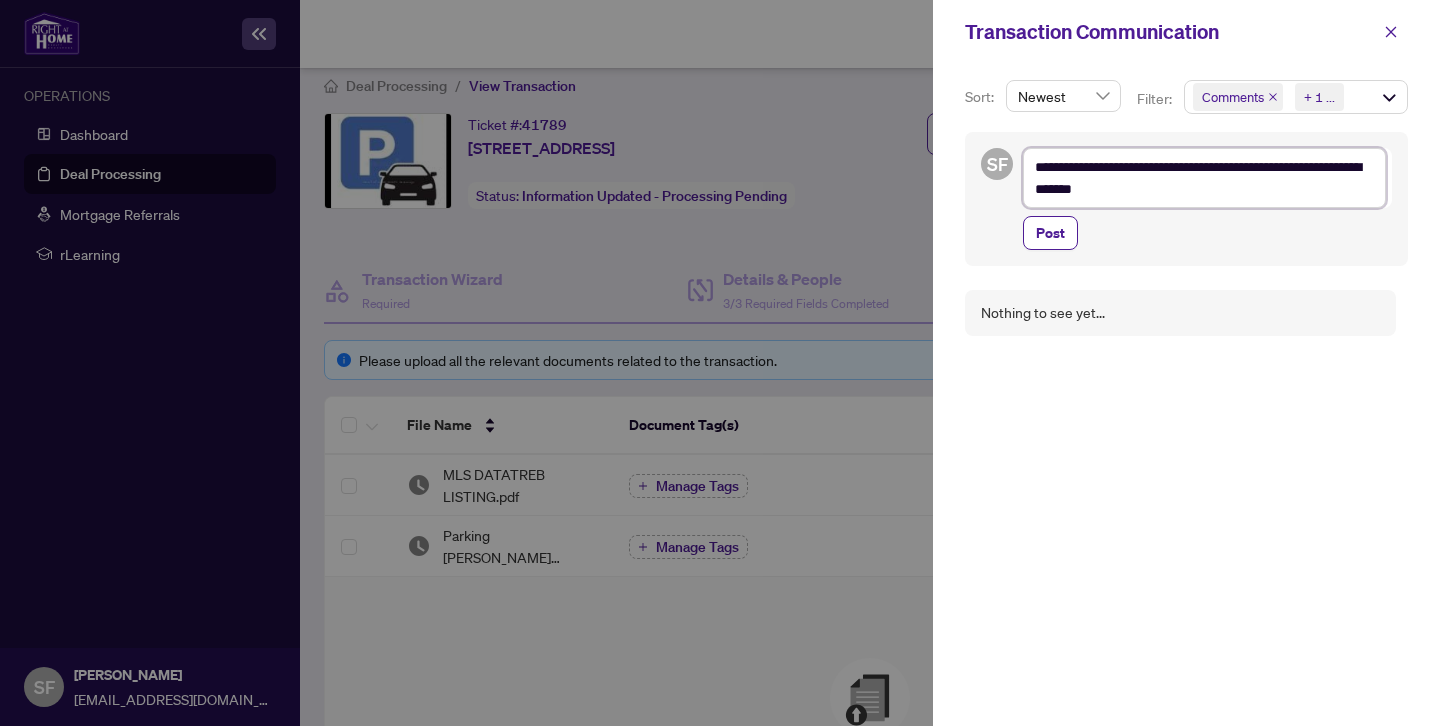 click on "**********" at bounding box center (1204, 178) 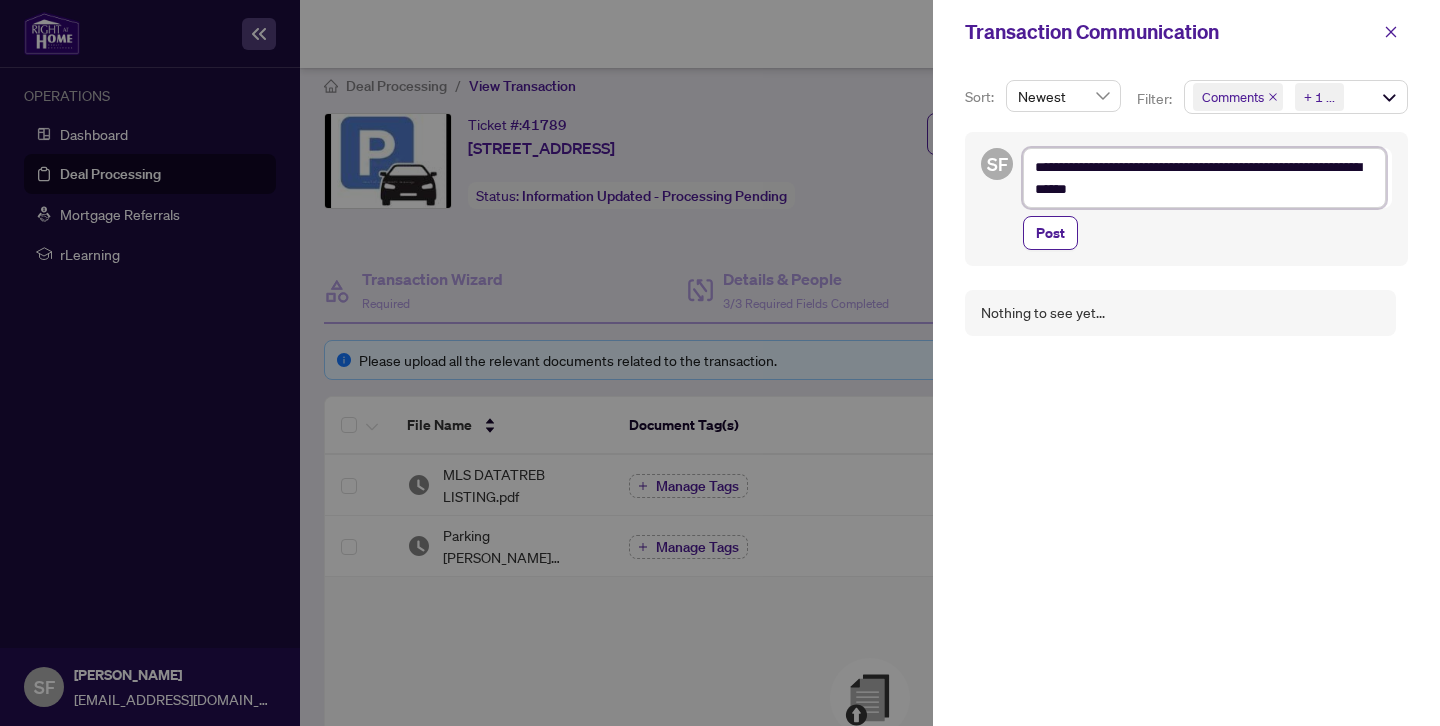 type on "**********" 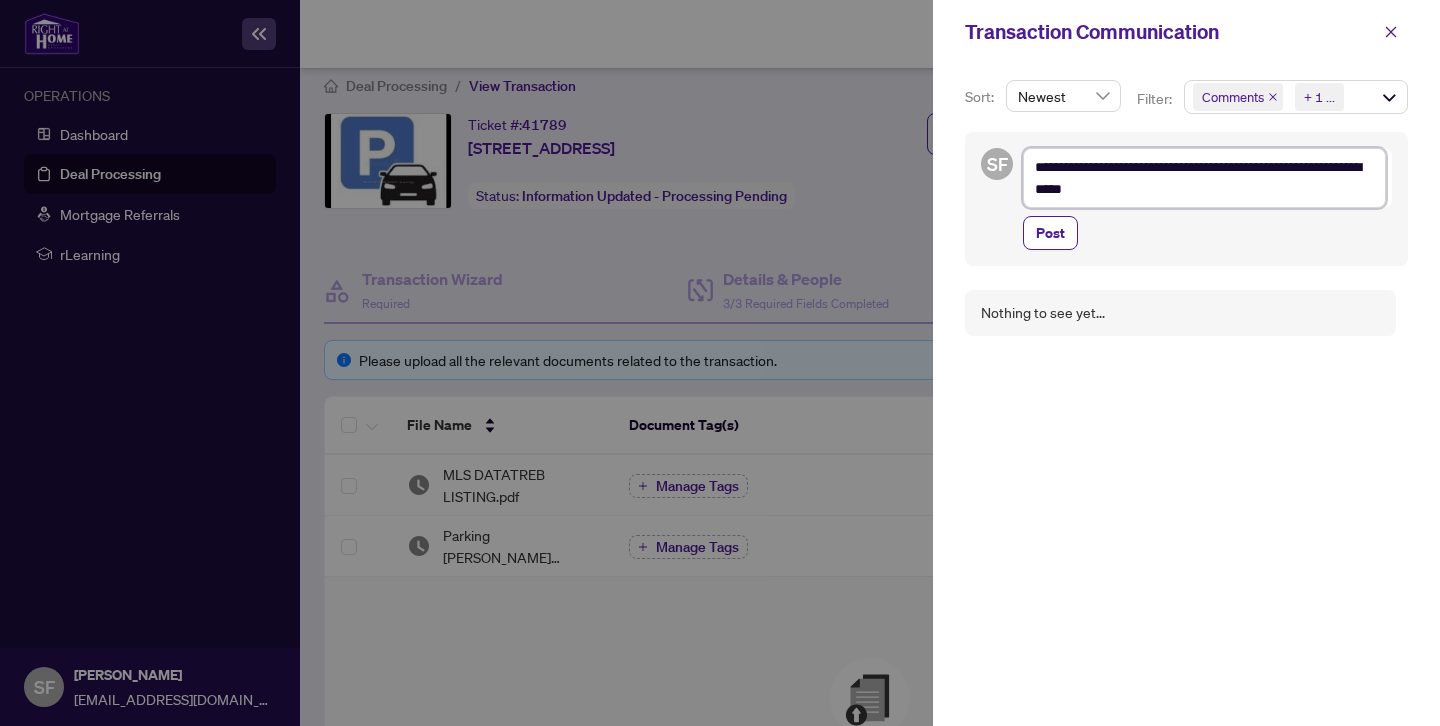 type on "**********" 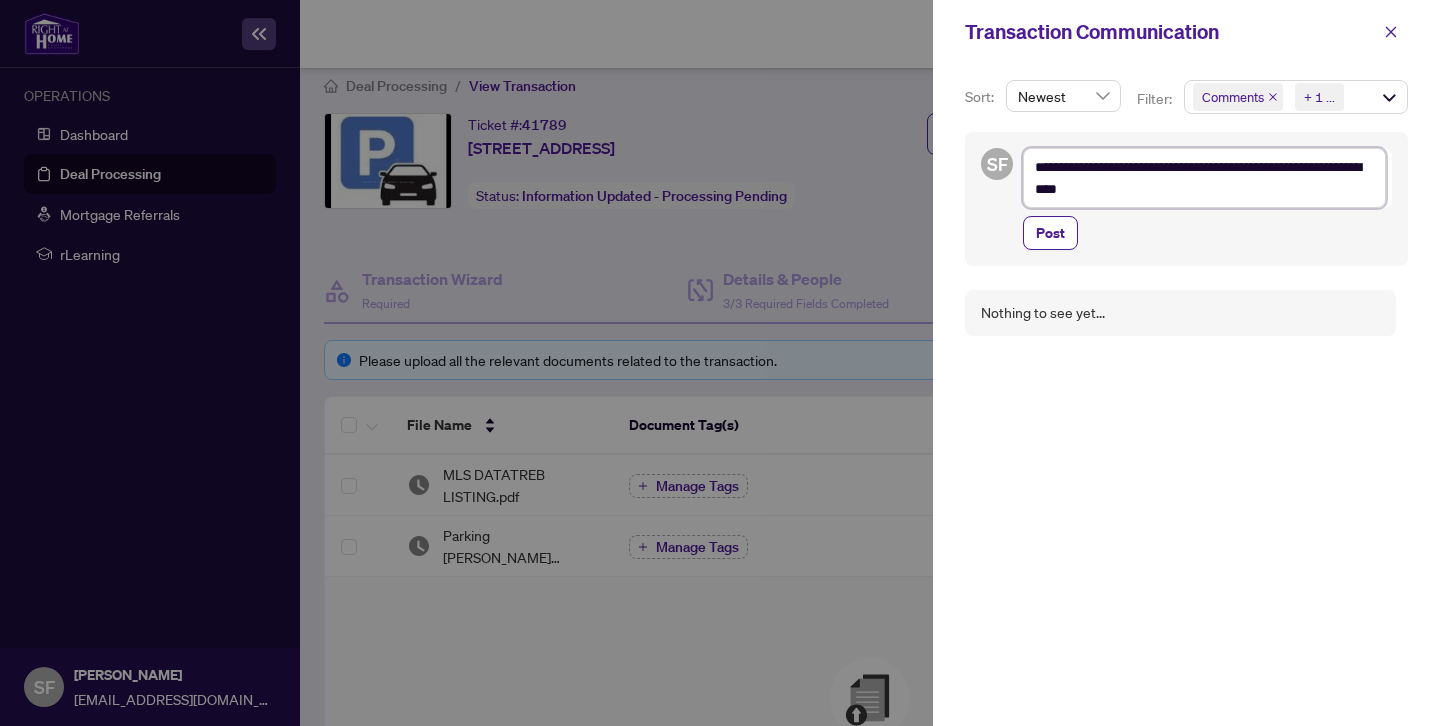 type on "**********" 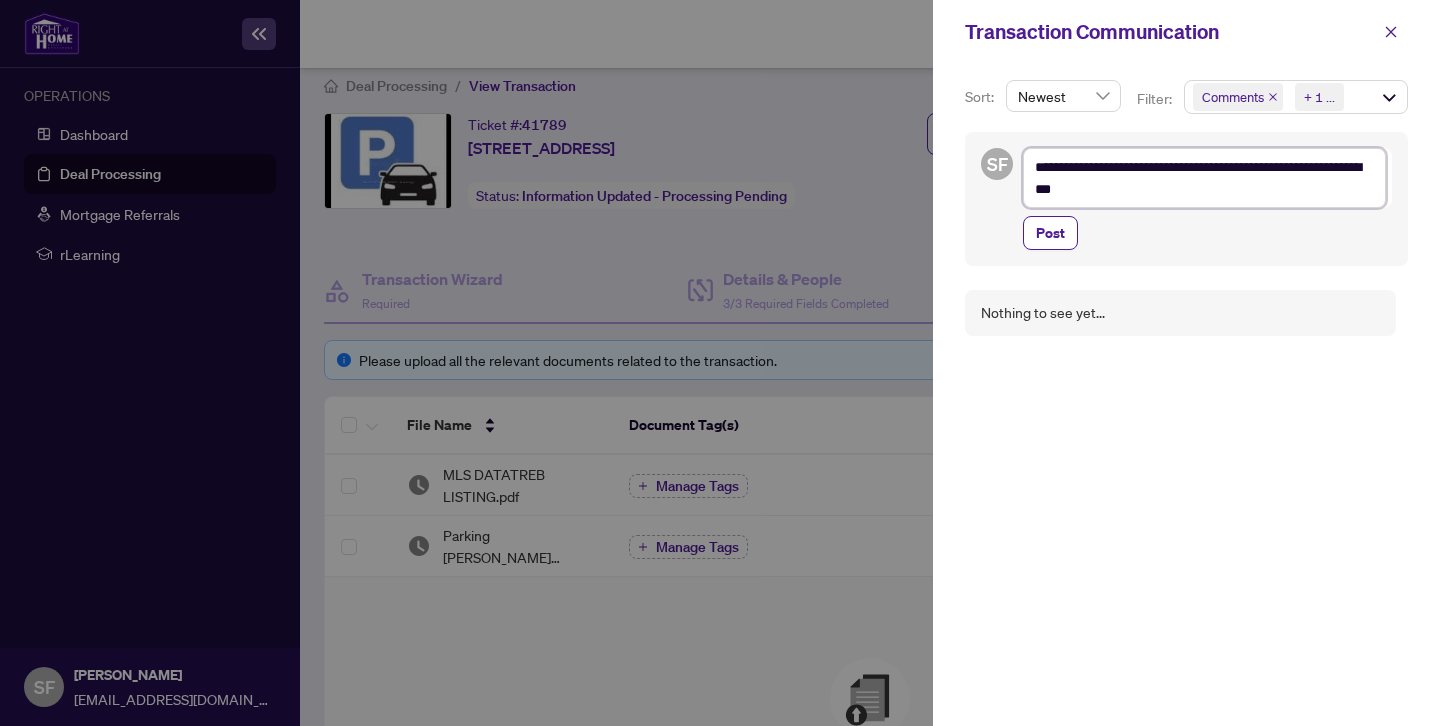 type on "**********" 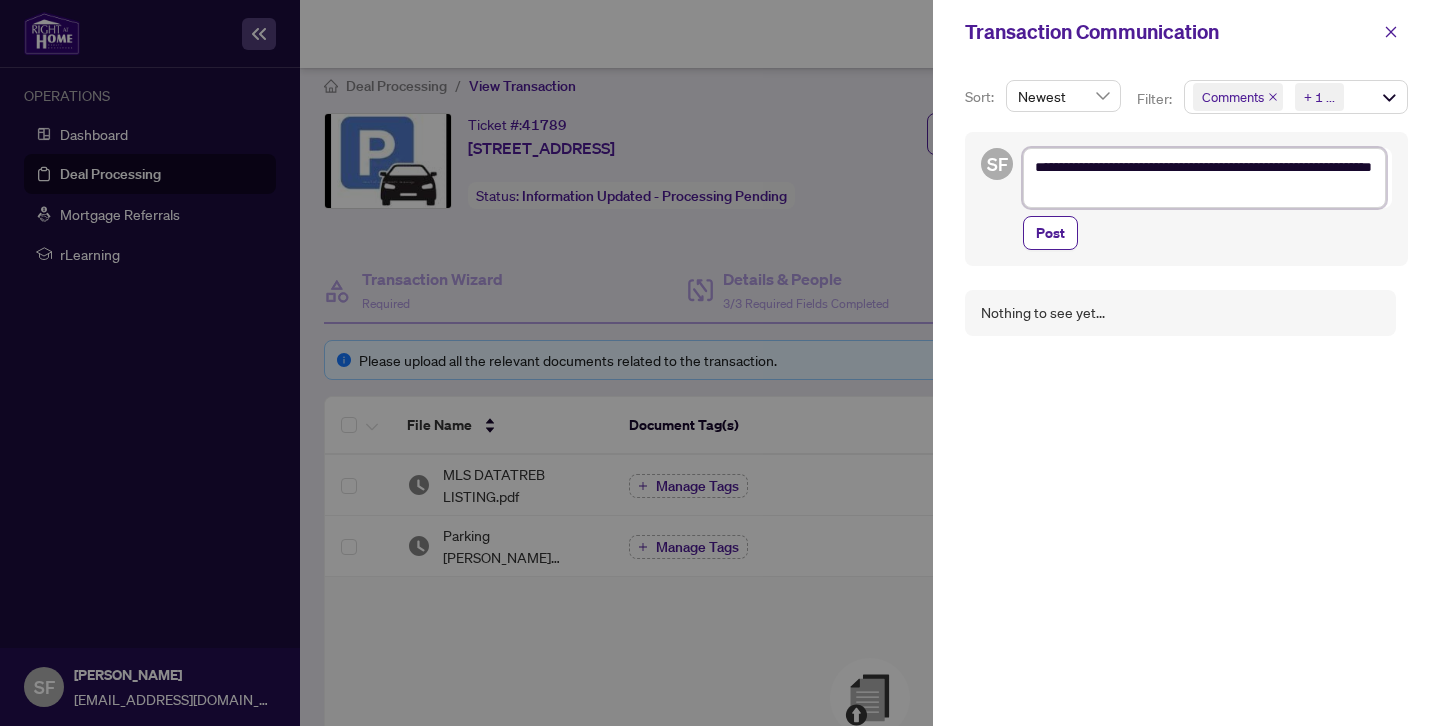 type on "**********" 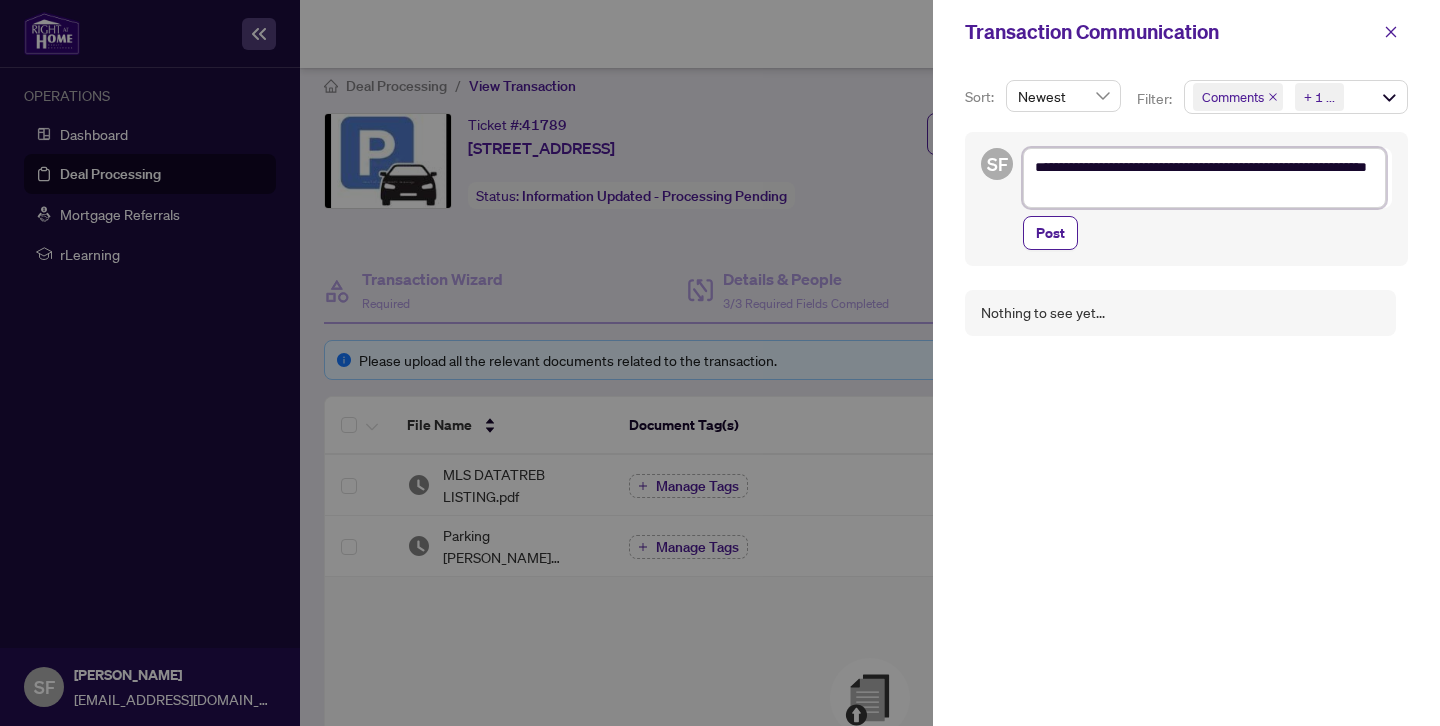 type on "**********" 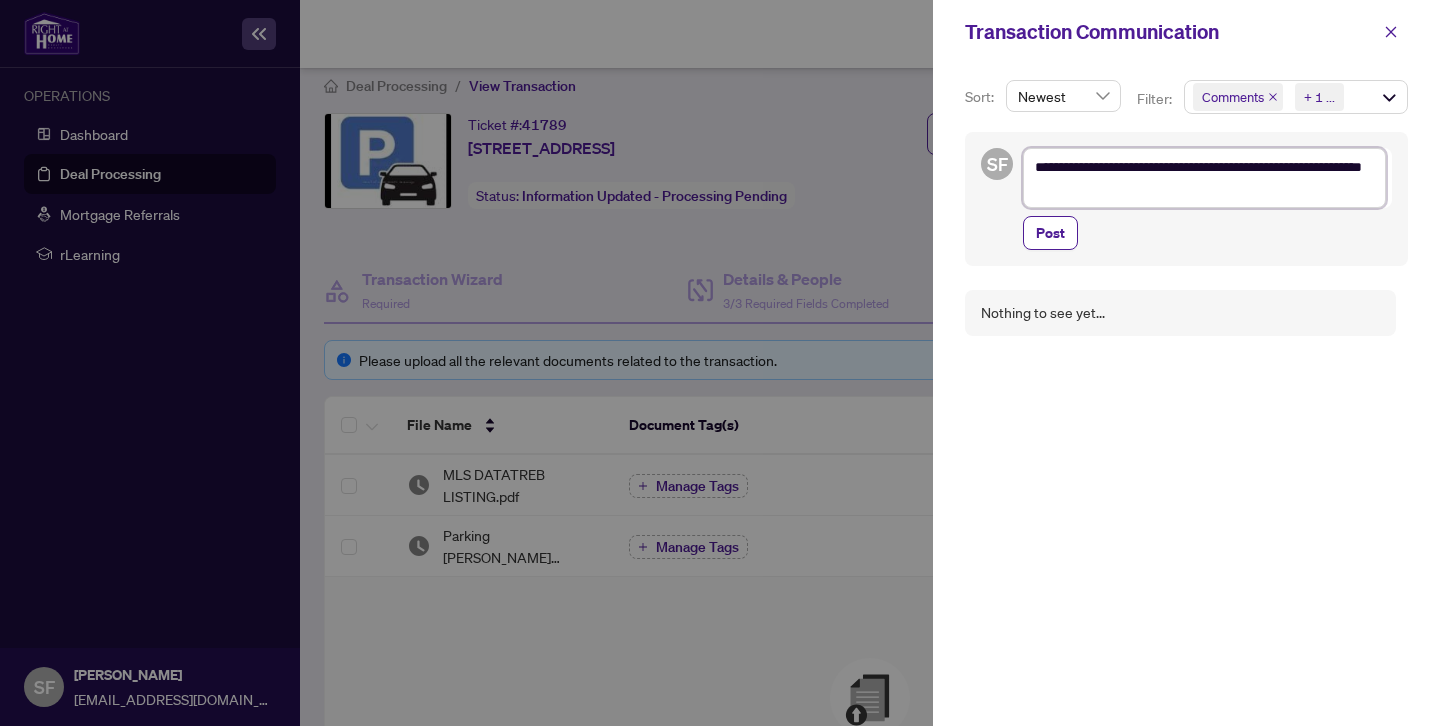 type on "**********" 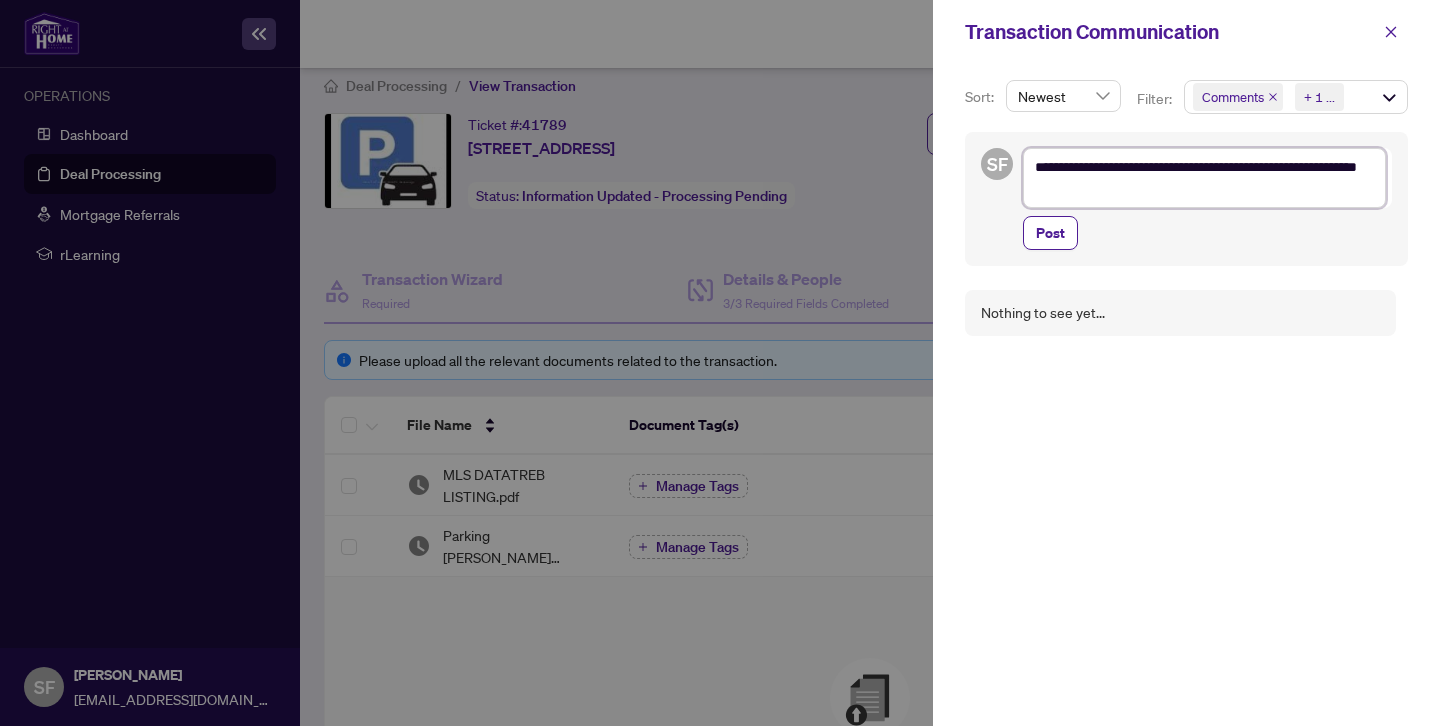 type on "**********" 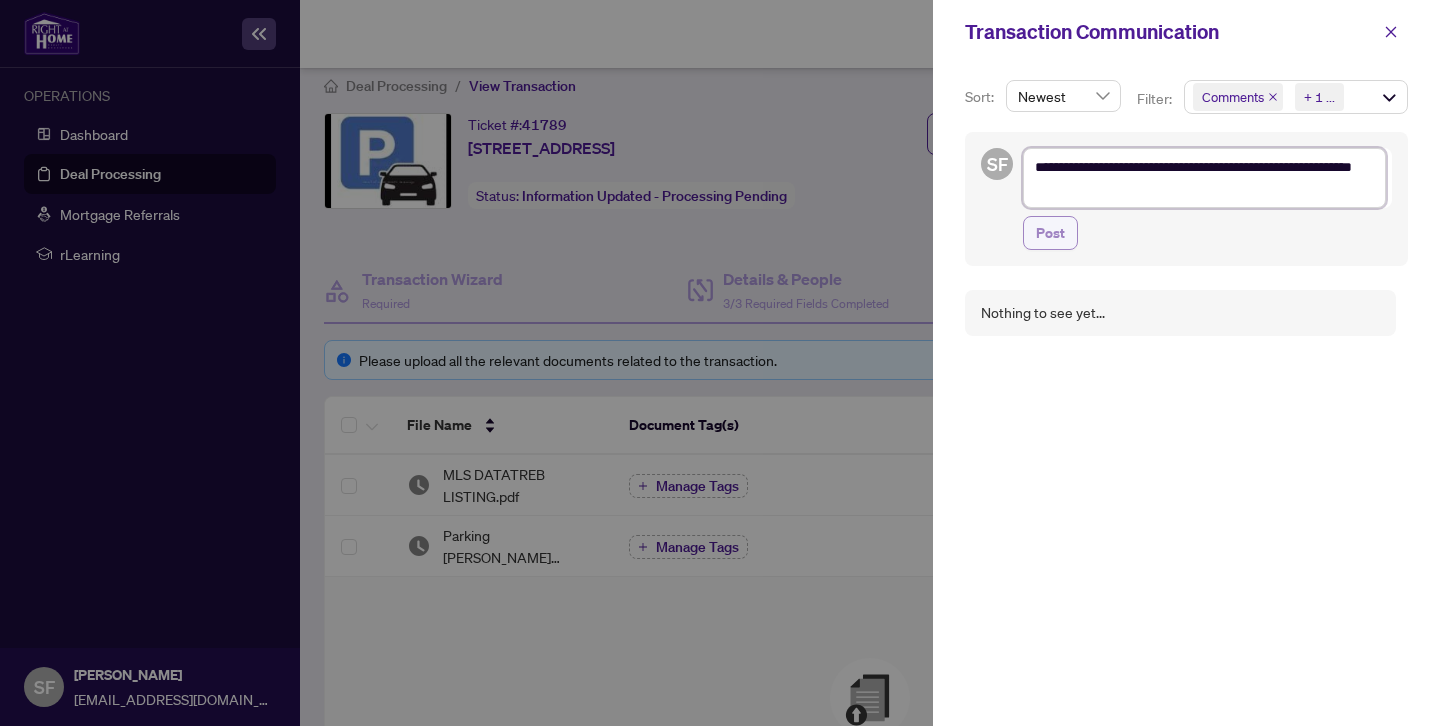 type on "**********" 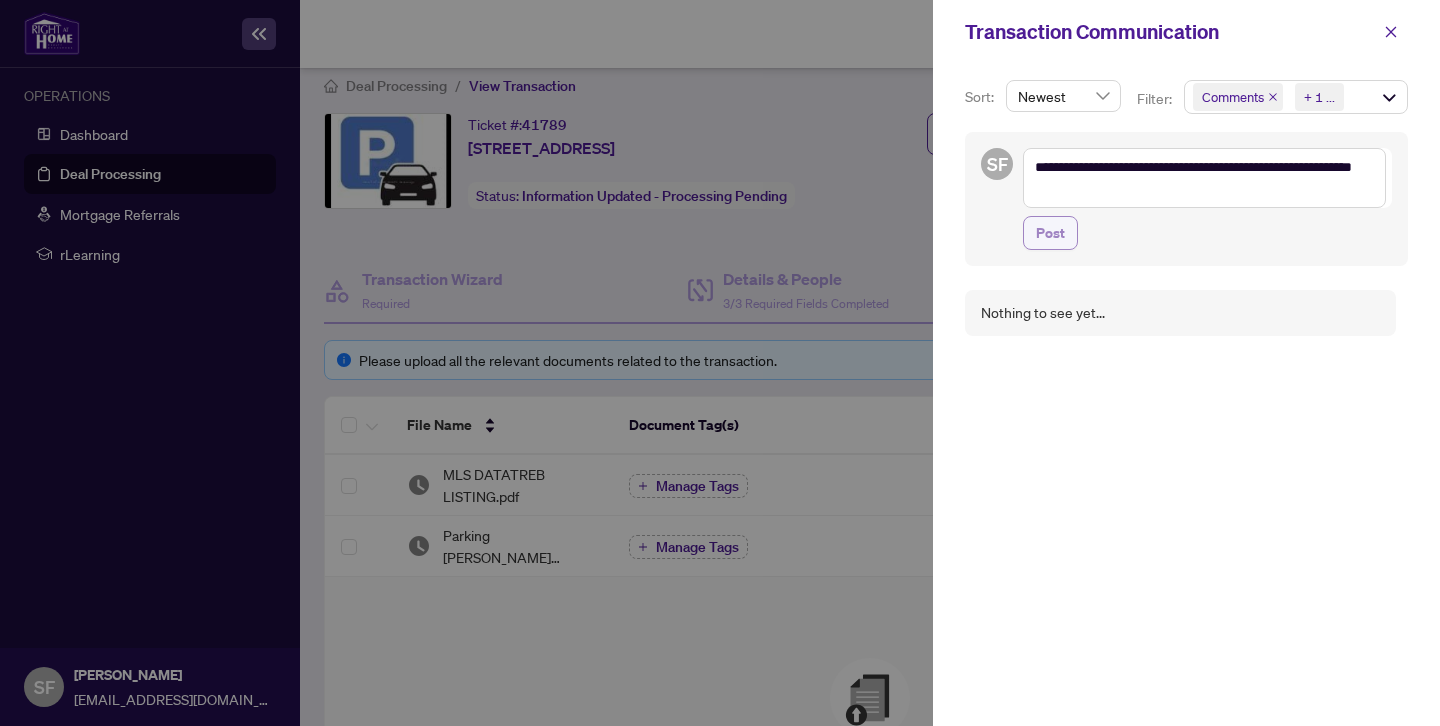 click on "Post" at bounding box center [1050, 233] 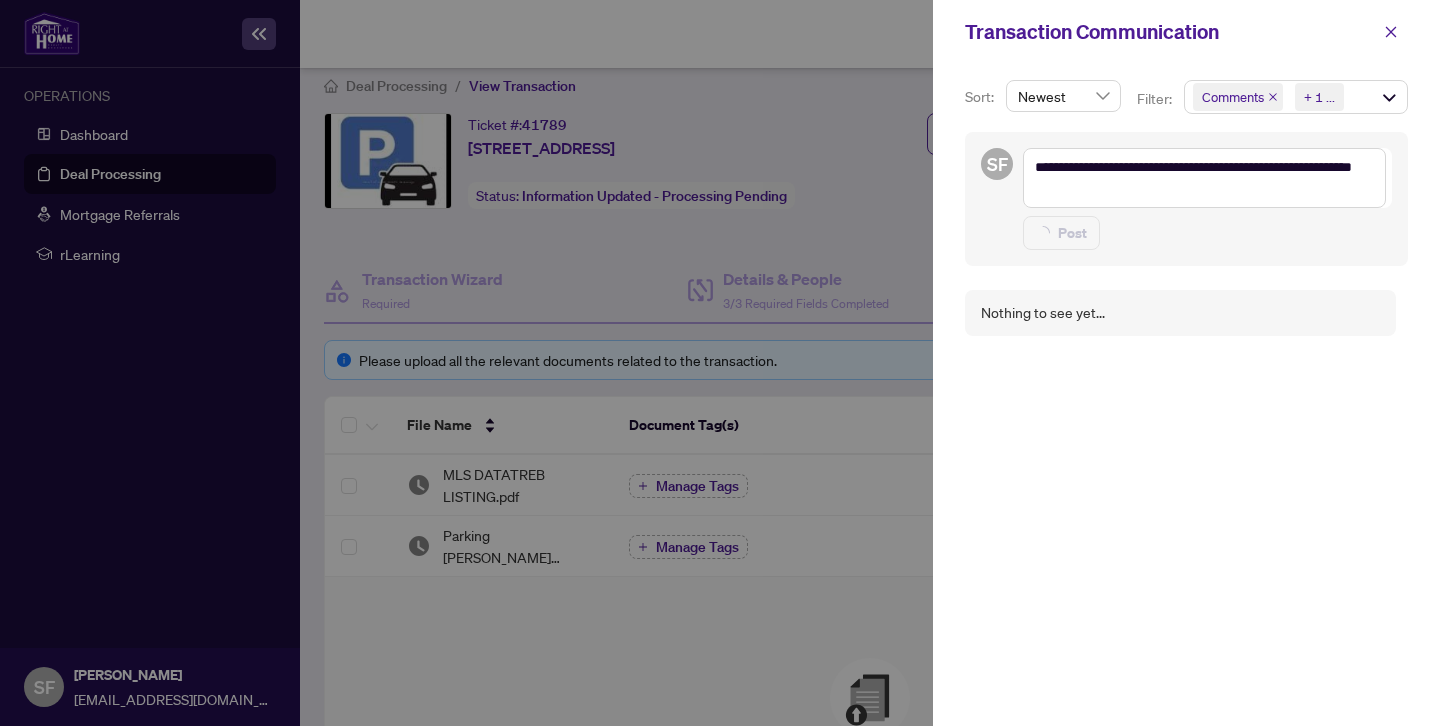 type 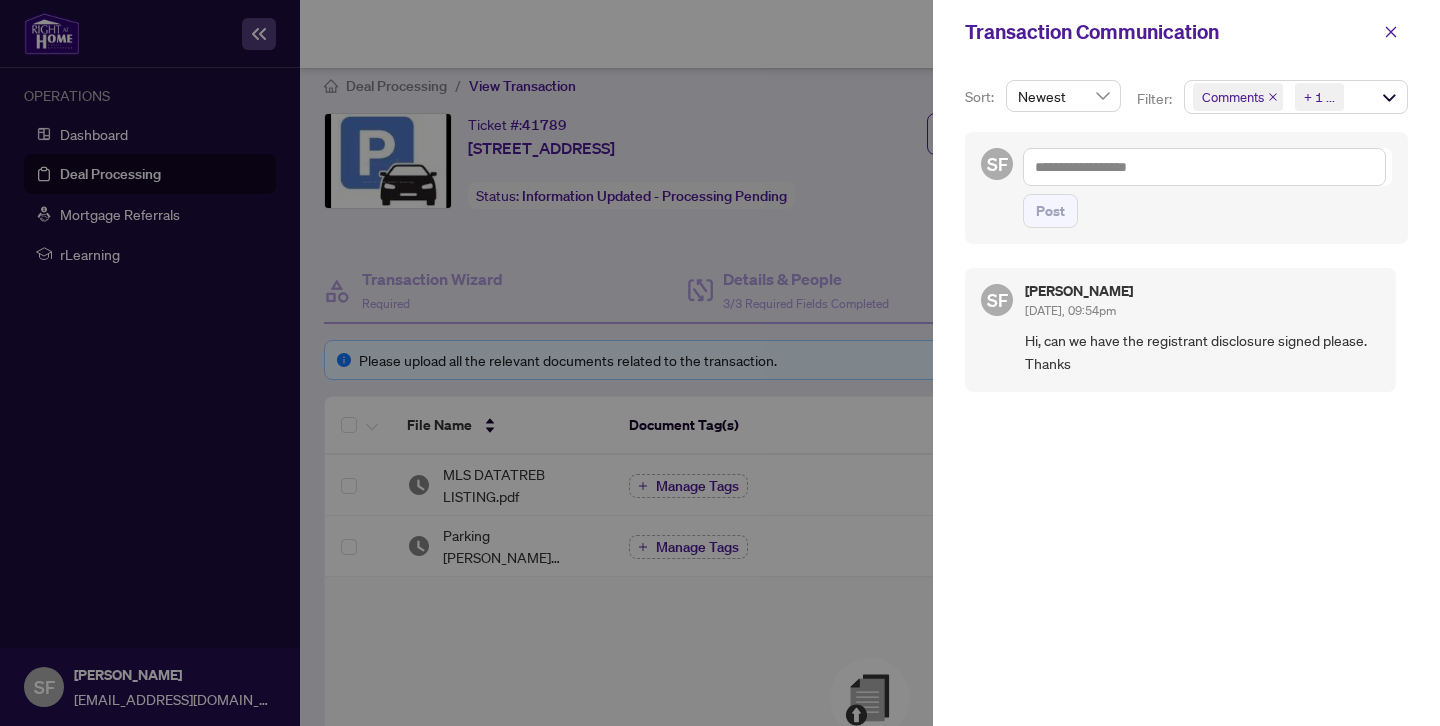 click at bounding box center [720, 363] 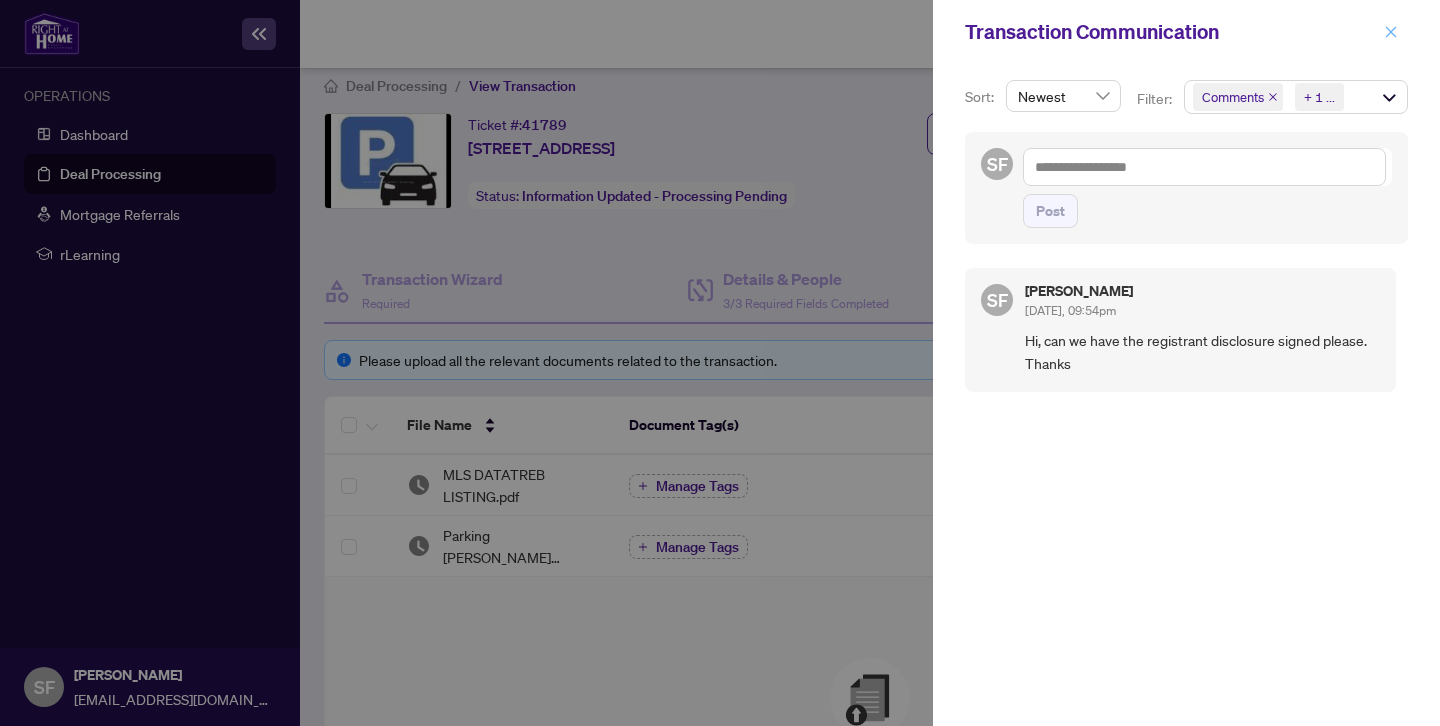 click at bounding box center [1391, 32] 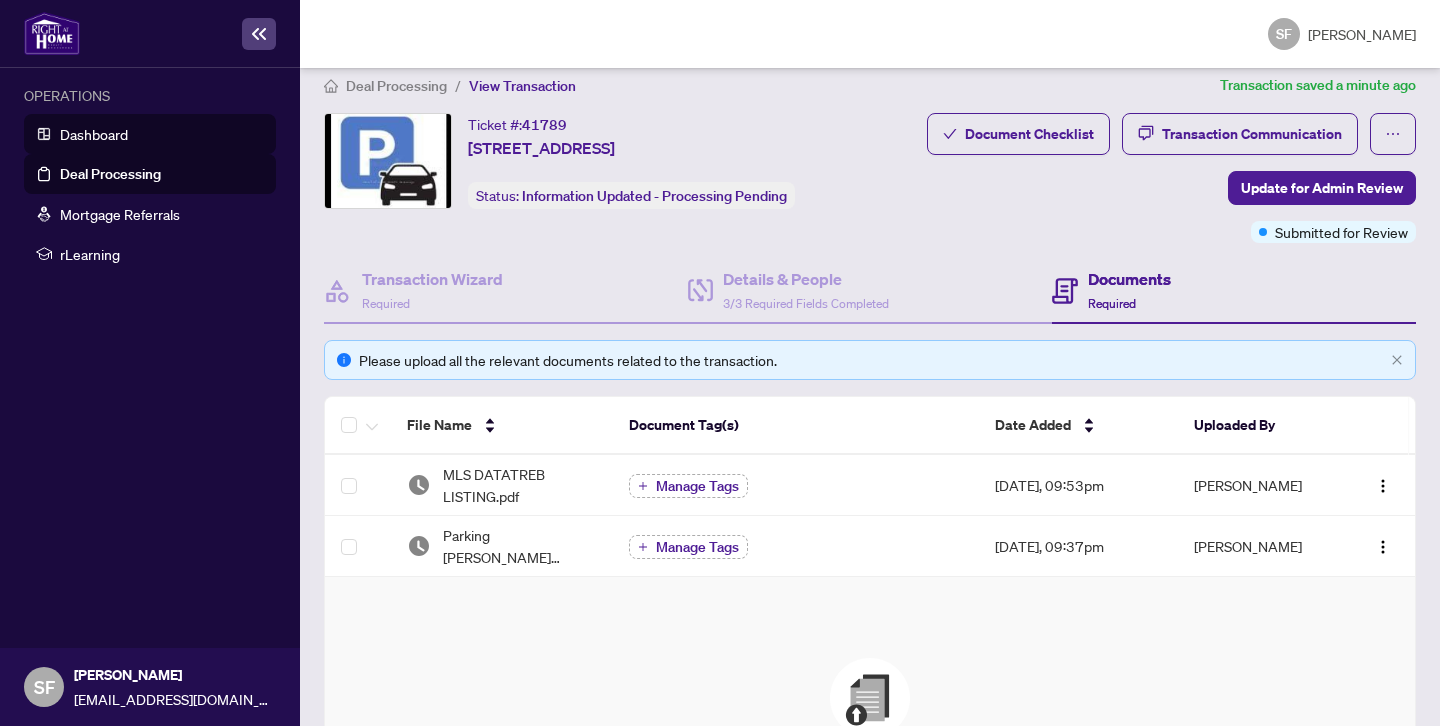 click on "Dashboard" at bounding box center (94, 134) 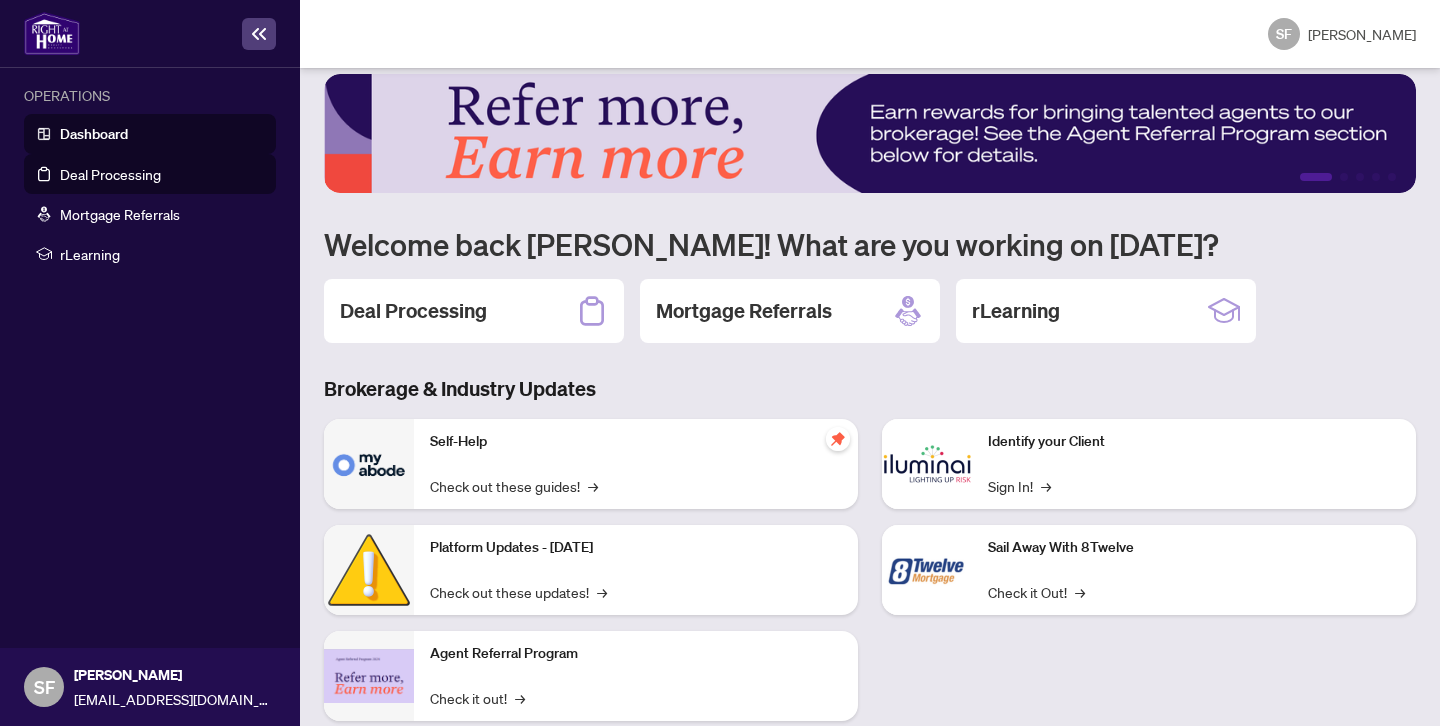 click on "Deal Processing" at bounding box center [110, 174] 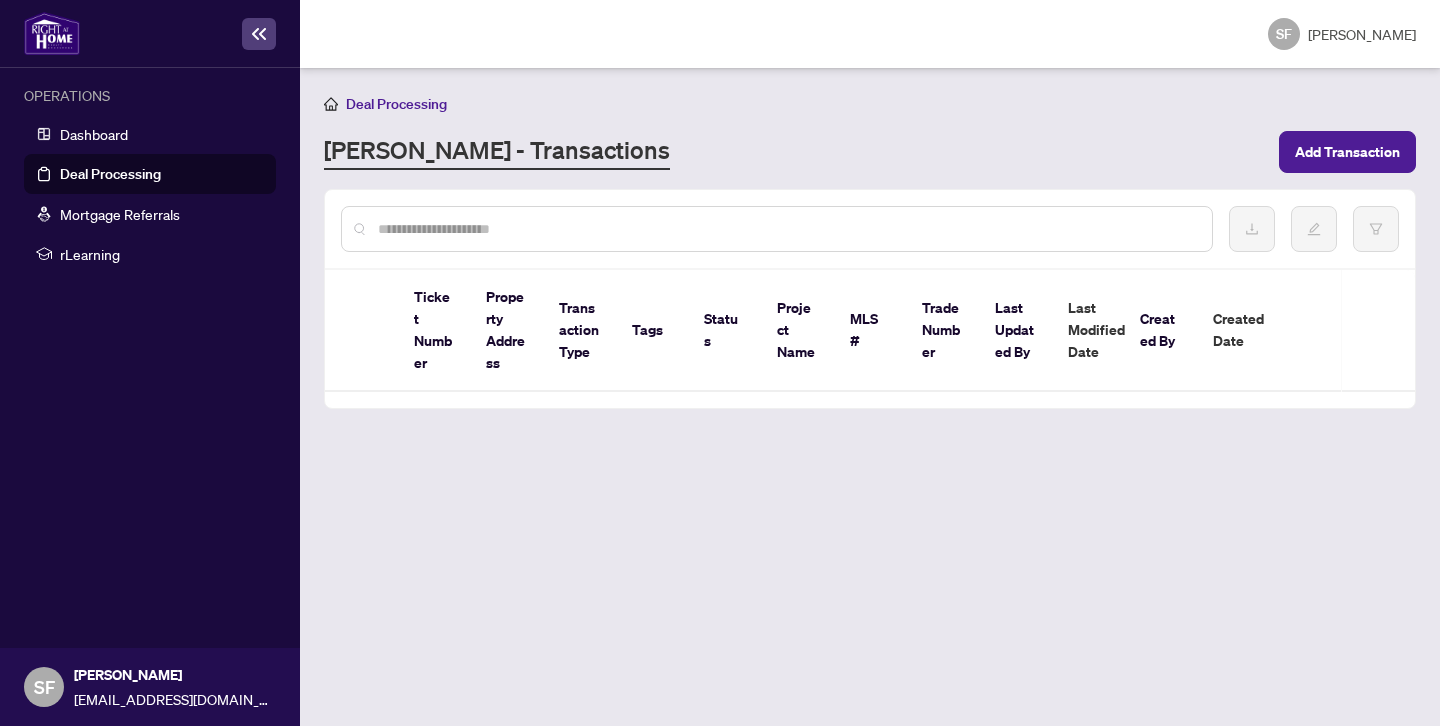 scroll, scrollTop: 0, scrollLeft: 0, axis: both 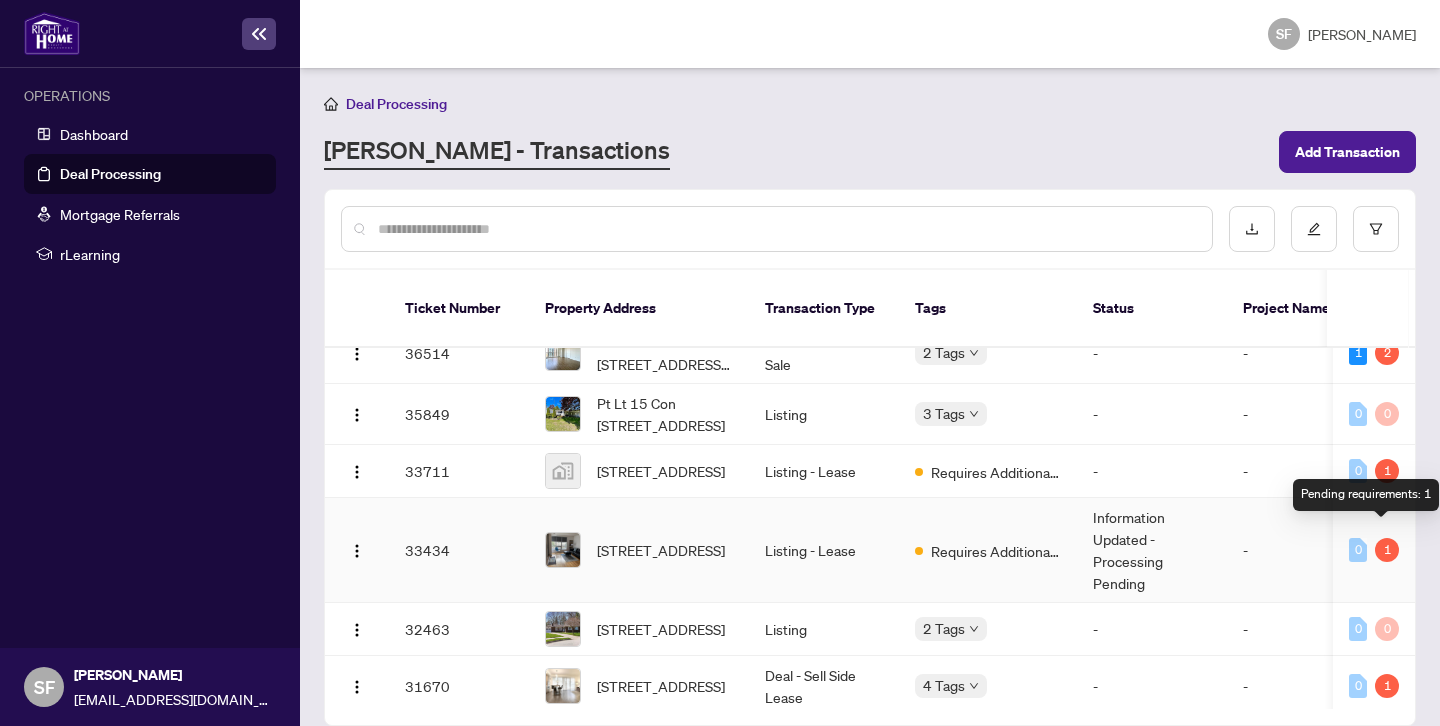click on "1" at bounding box center (1387, 550) 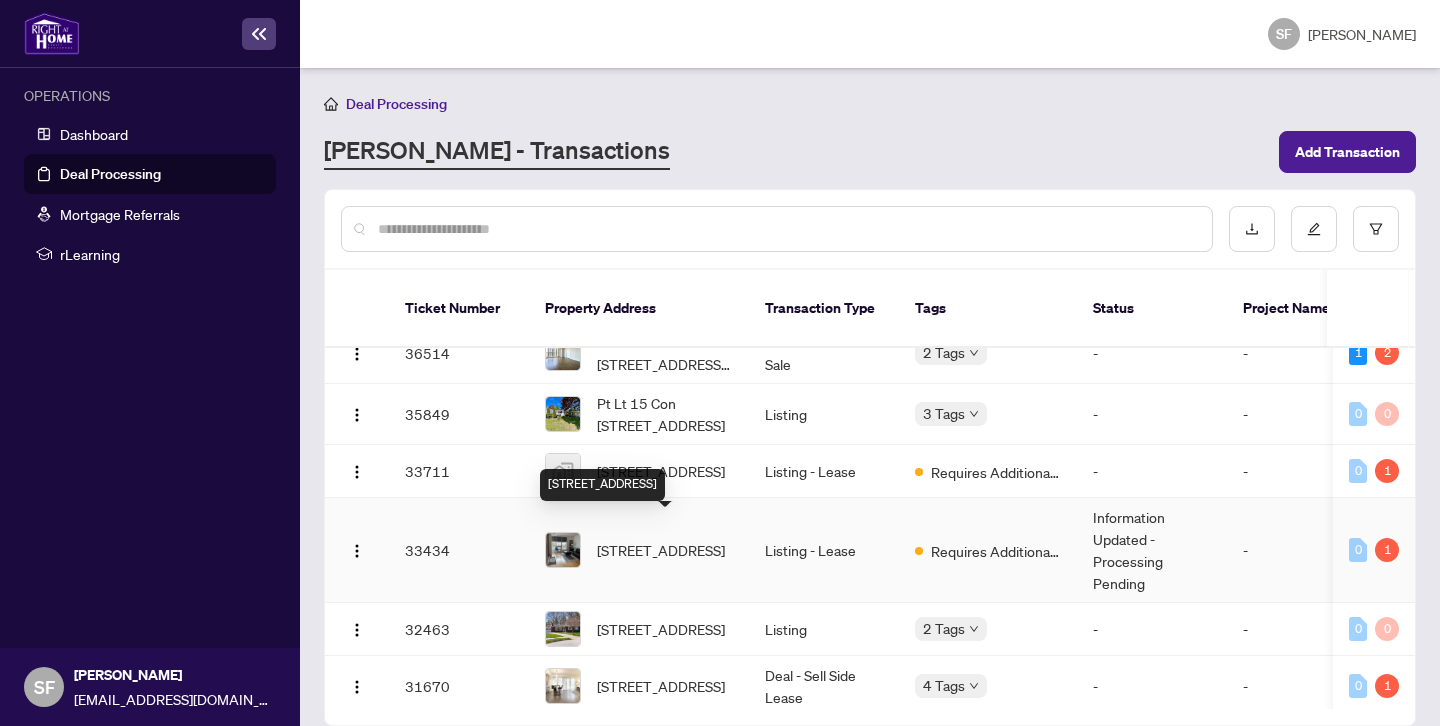 click on "[STREET_ADDRESS]" at bounding box center (661, 550) 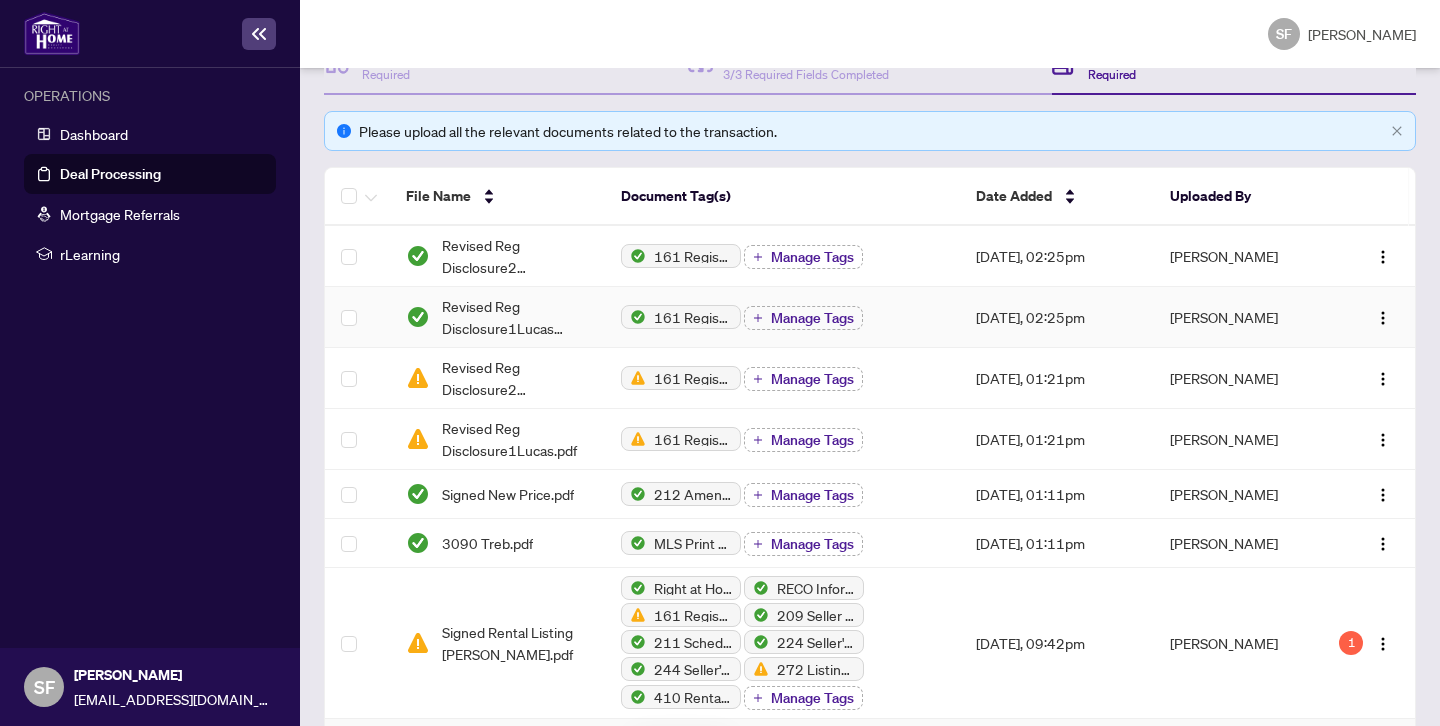 scroll, scrollTop: 0, scrollLeft: 0, axis: both 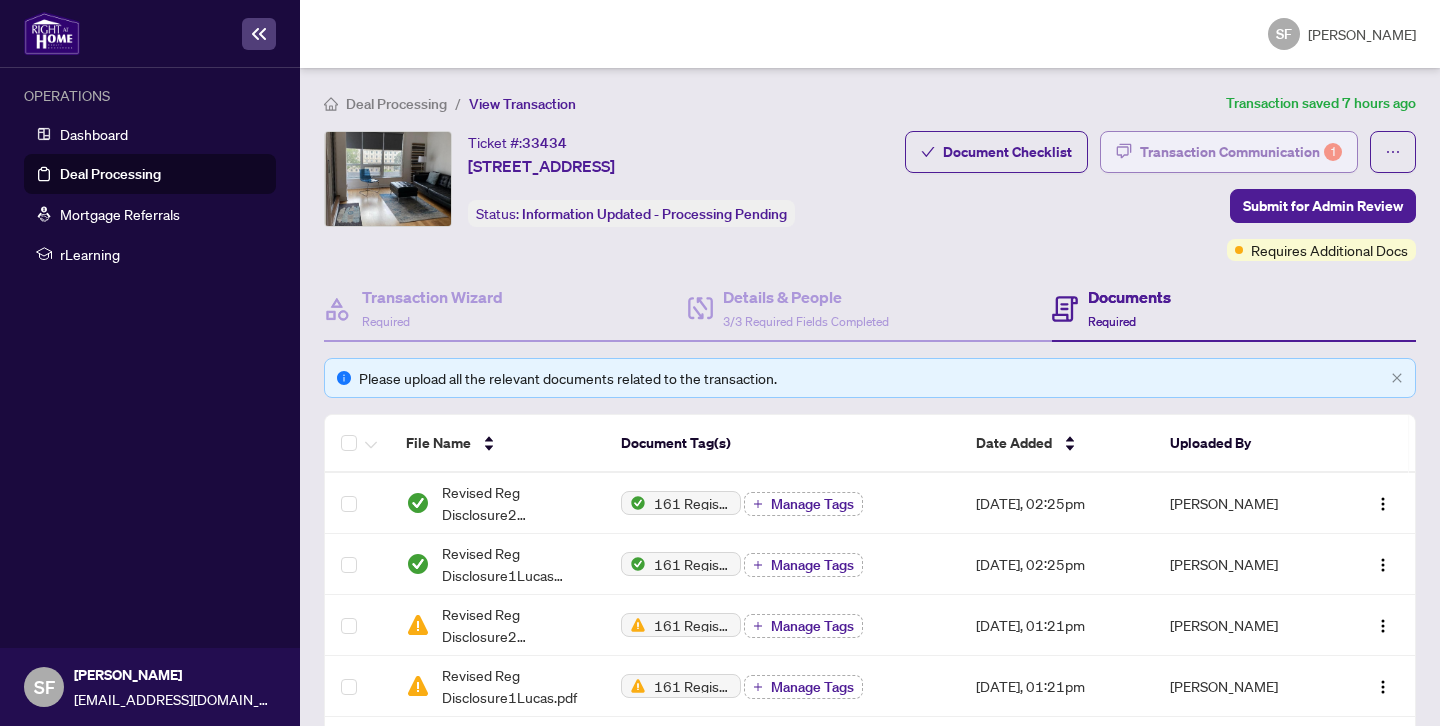 click on "Transaction Communication 1" at bounding box center (1241, 152) 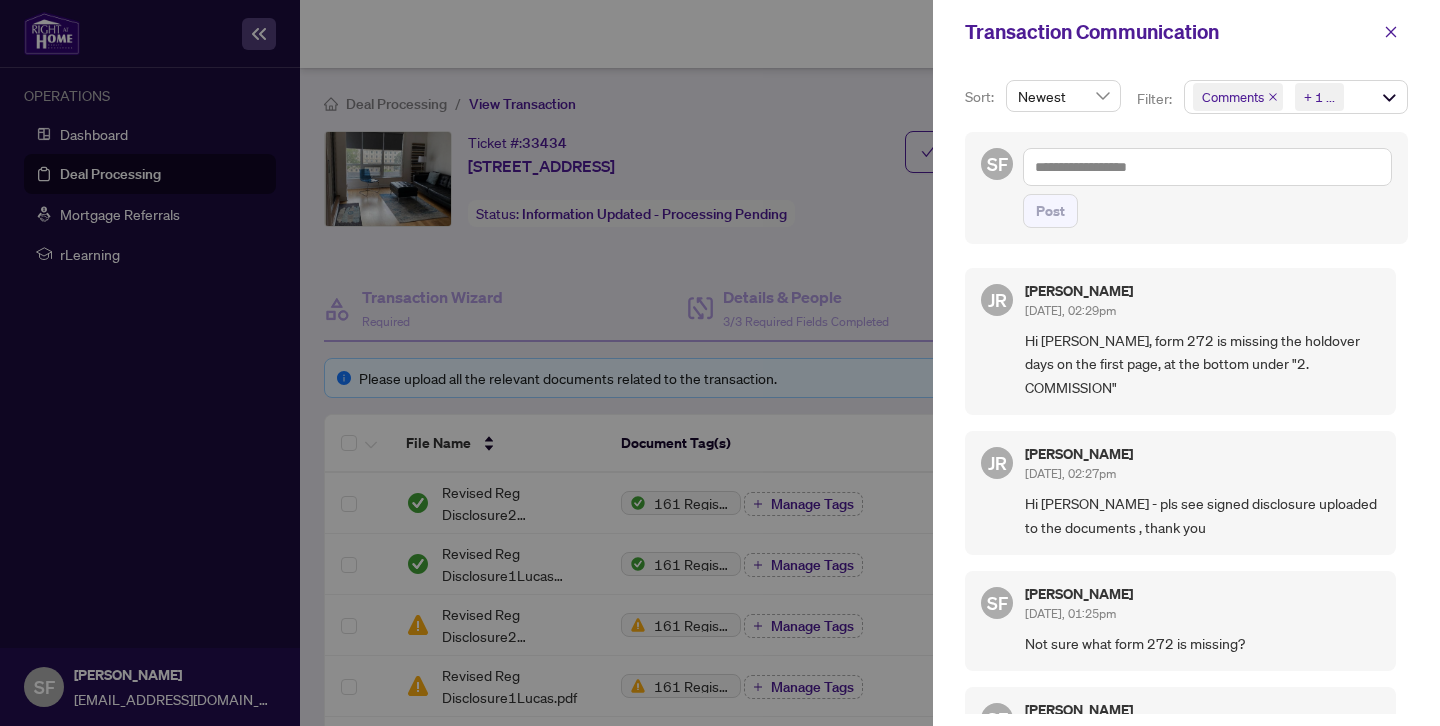 click at bounding box center (720, 363) 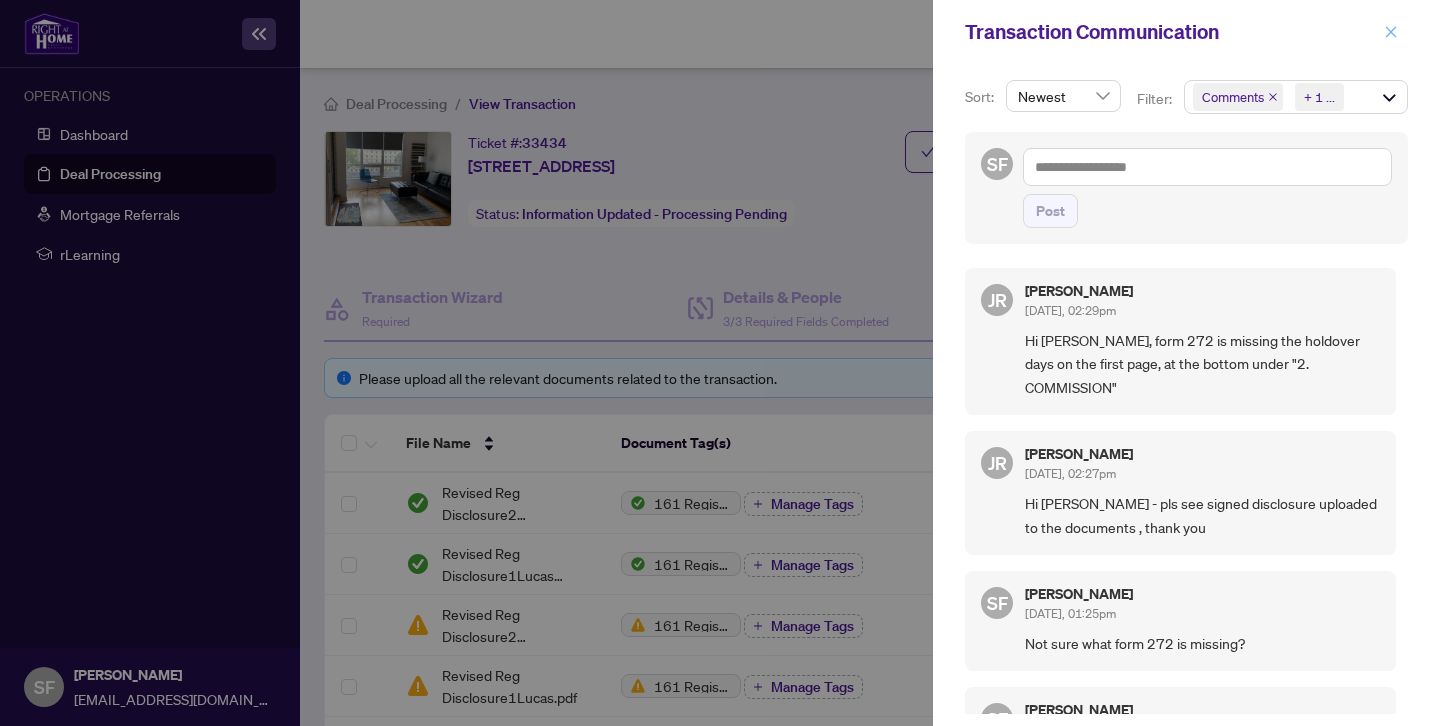 click 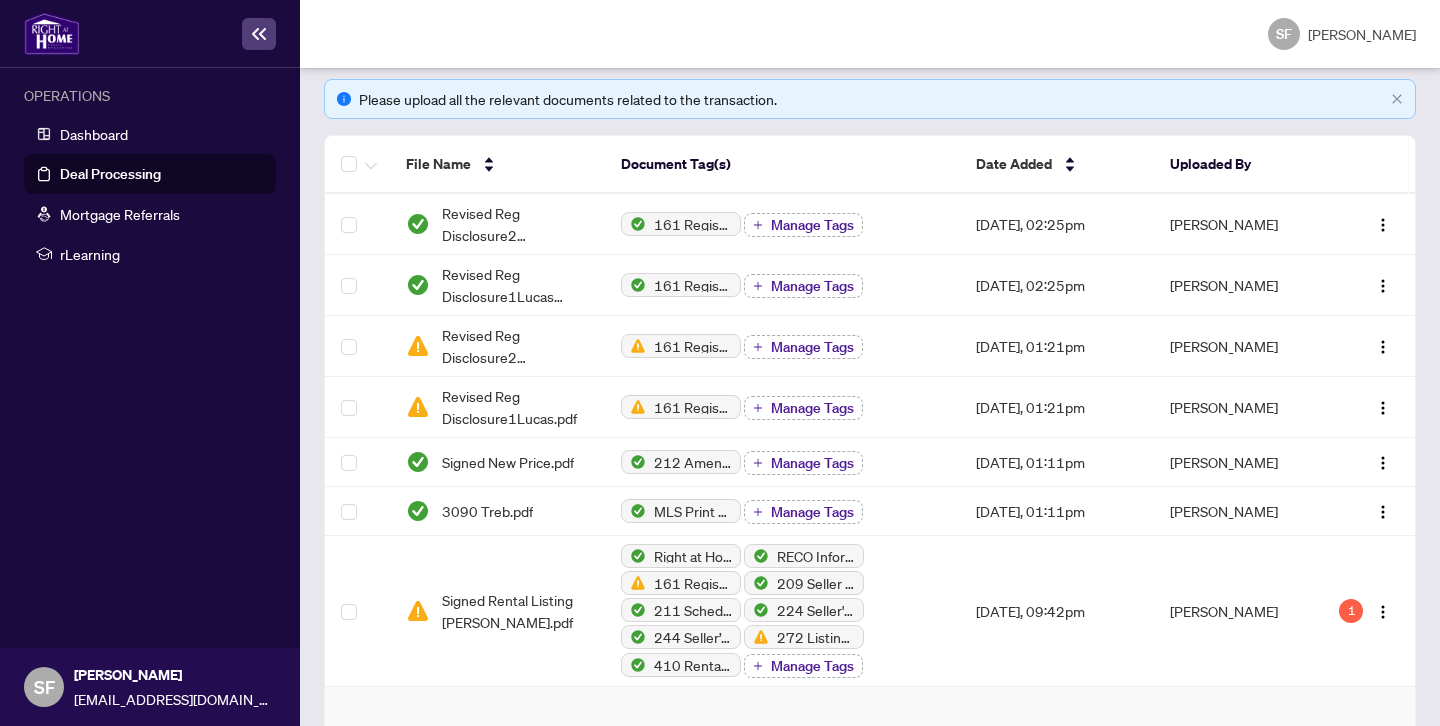scroll, scrollTop: 288, scrollLeft: 0, axis: vertical 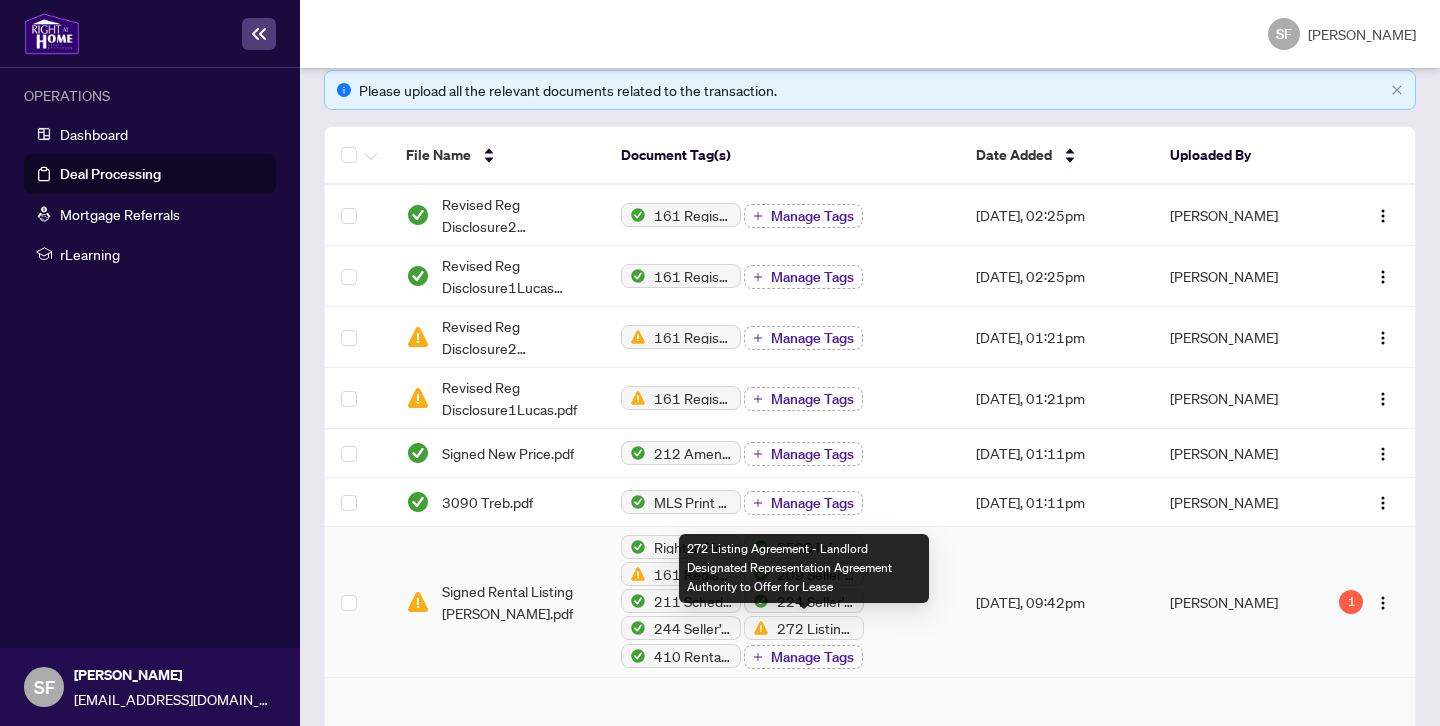 click on "272 Listing Agreement - Landlord Designated Representation Agreement Authority
to Offer for Lease" at bounding box center (816, 628) 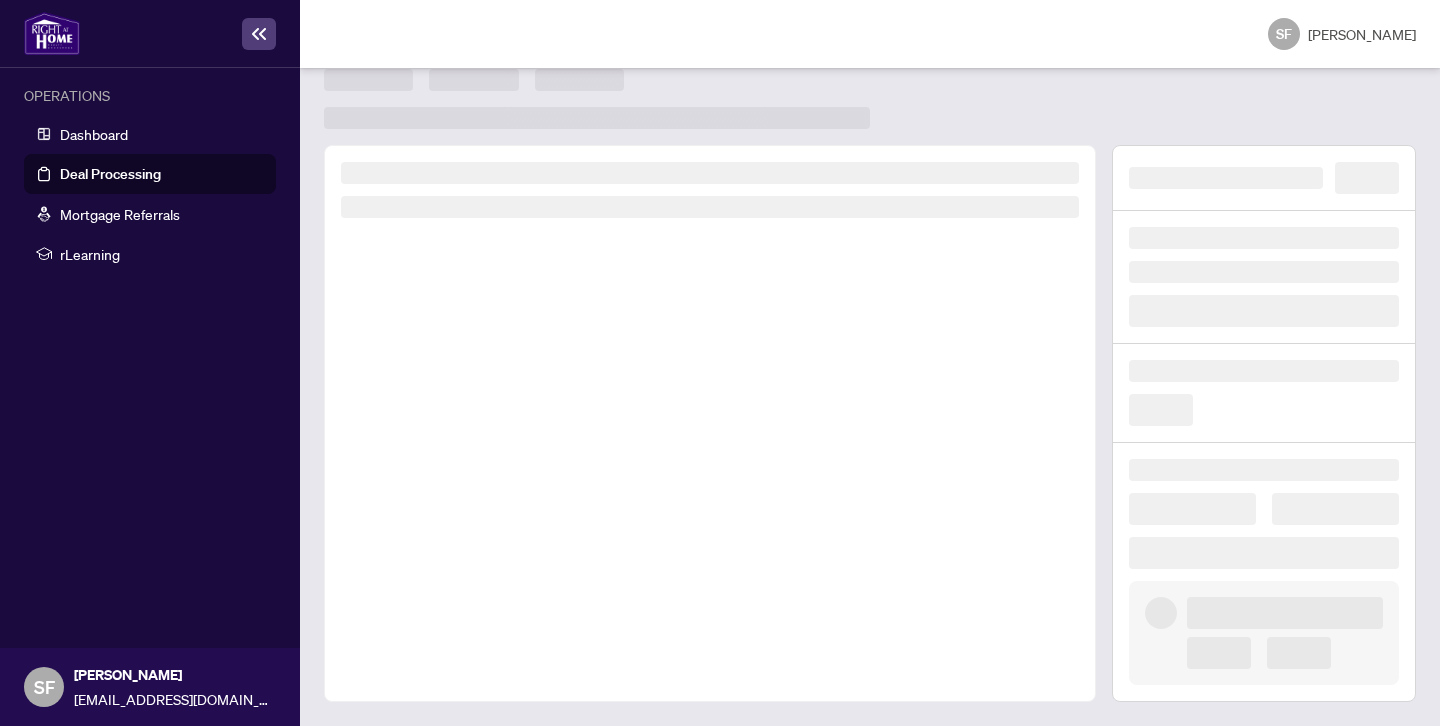 scroll, scrollTop: 23, scrollLeft: 0, axis: vertical 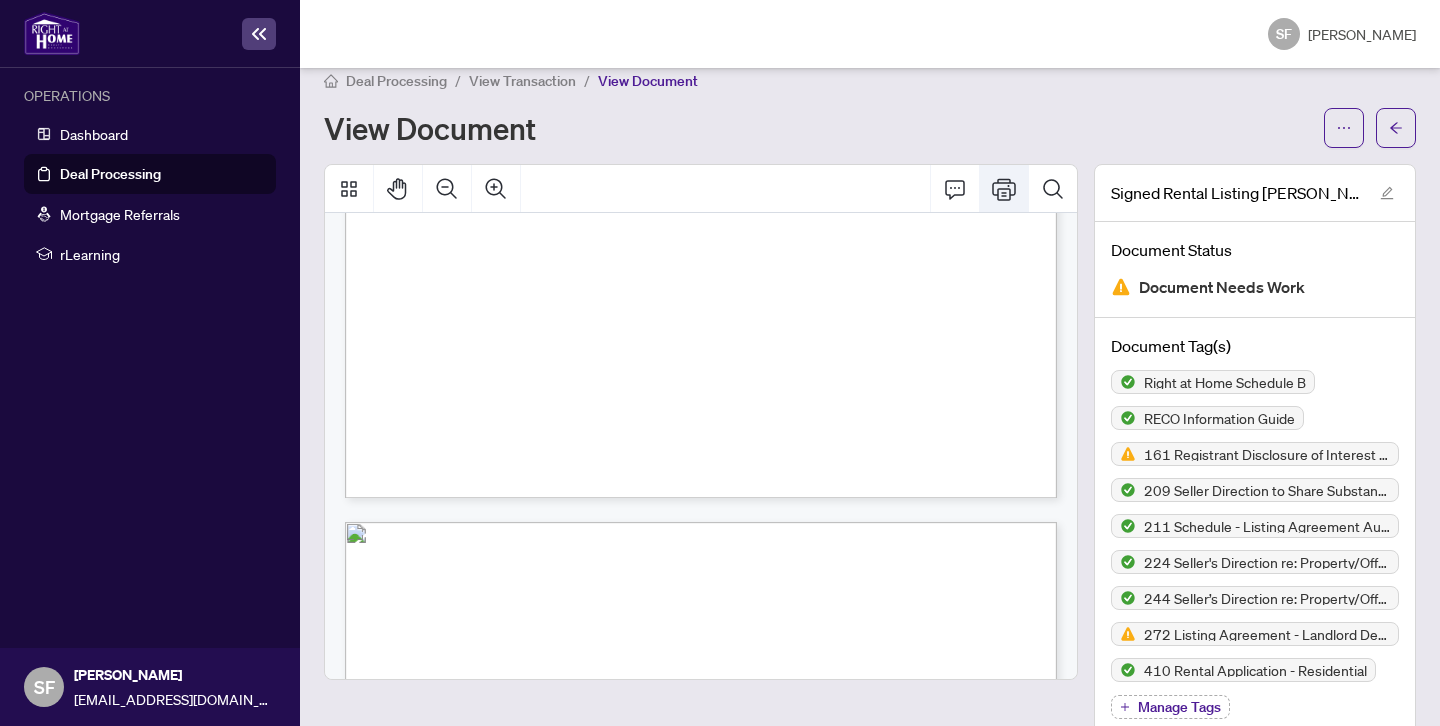 click 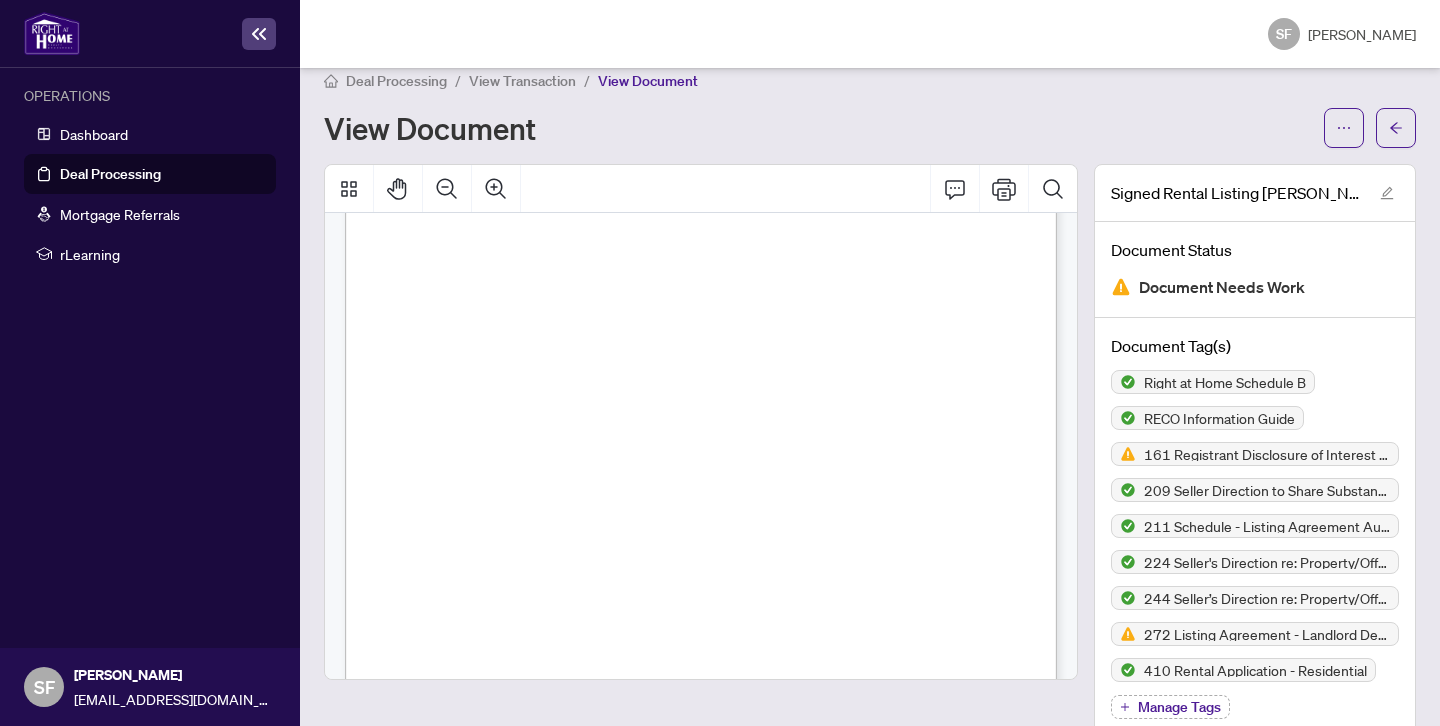 scroll, scrollTop: 114, scrollLeft: 0, axis: vertical 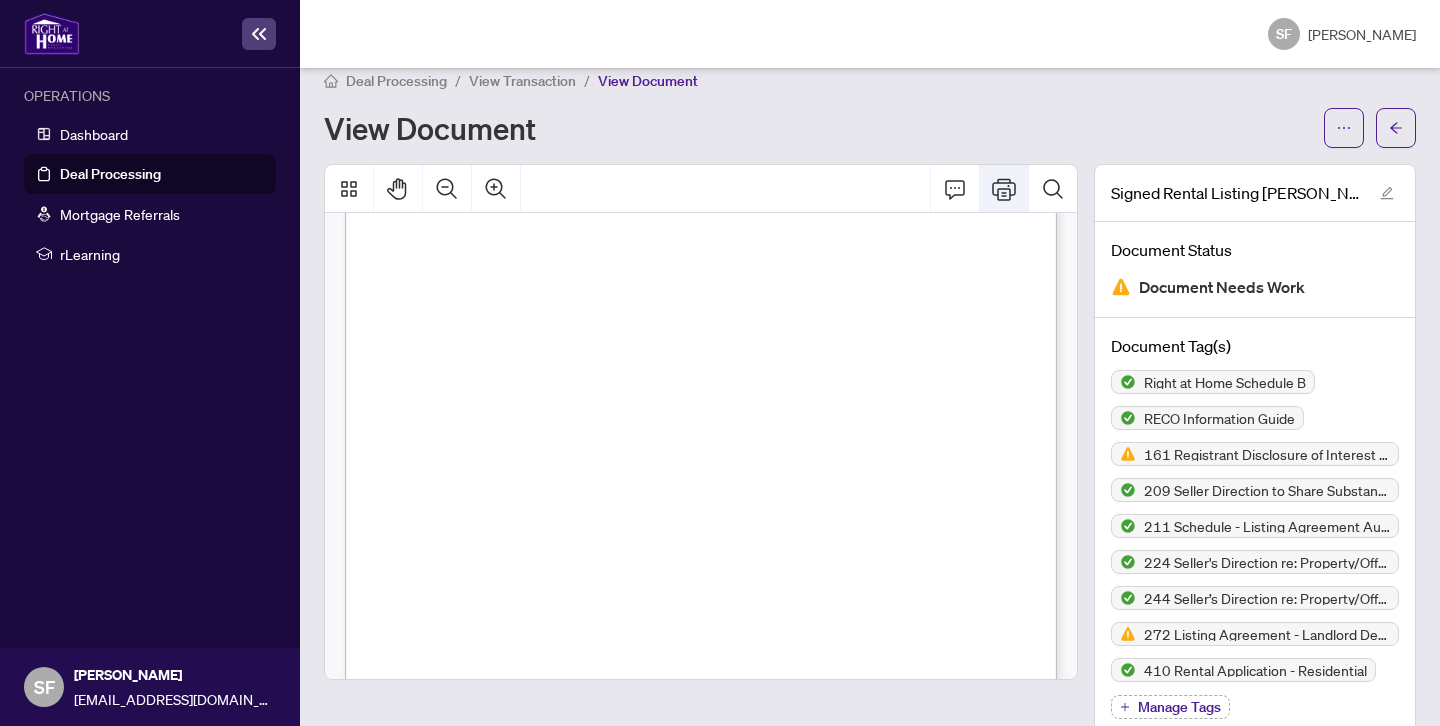 click 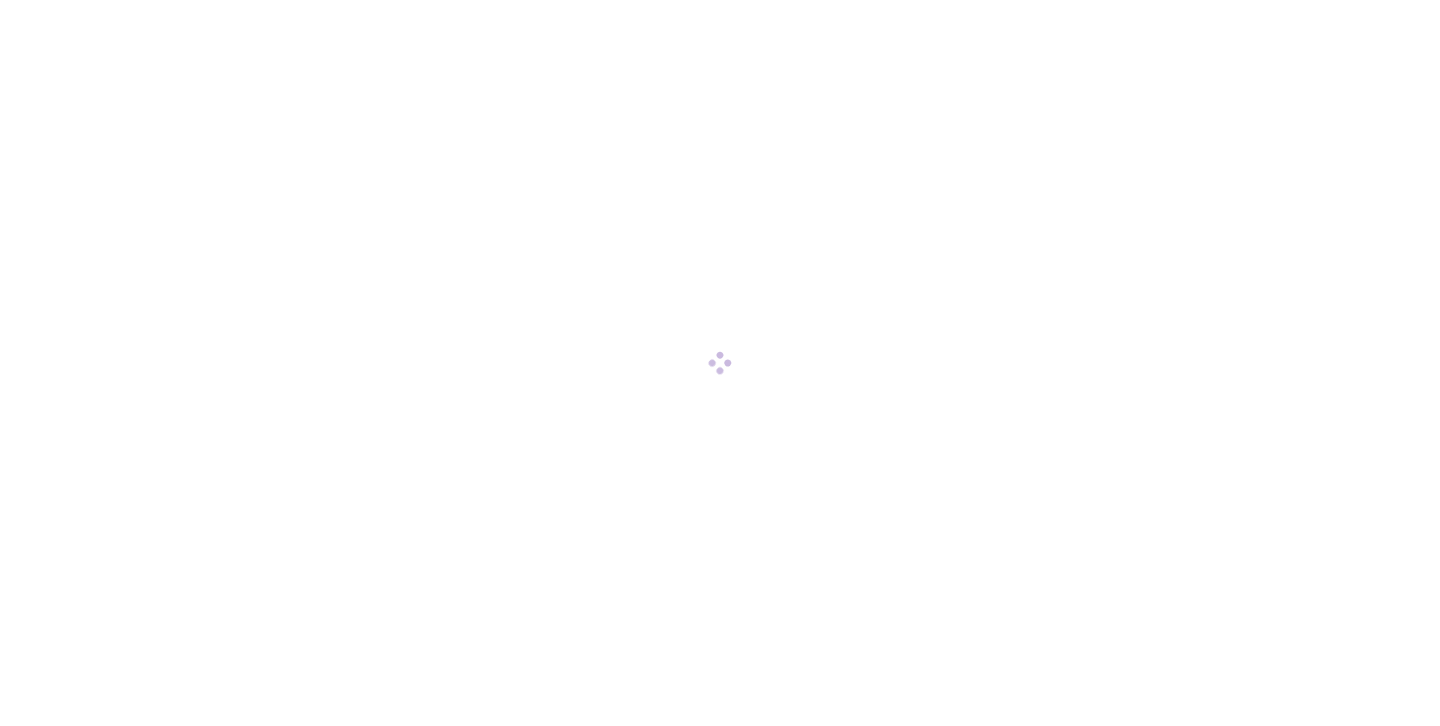 scroll, scrollTop: 0, scrollLeft: 0, axis: both 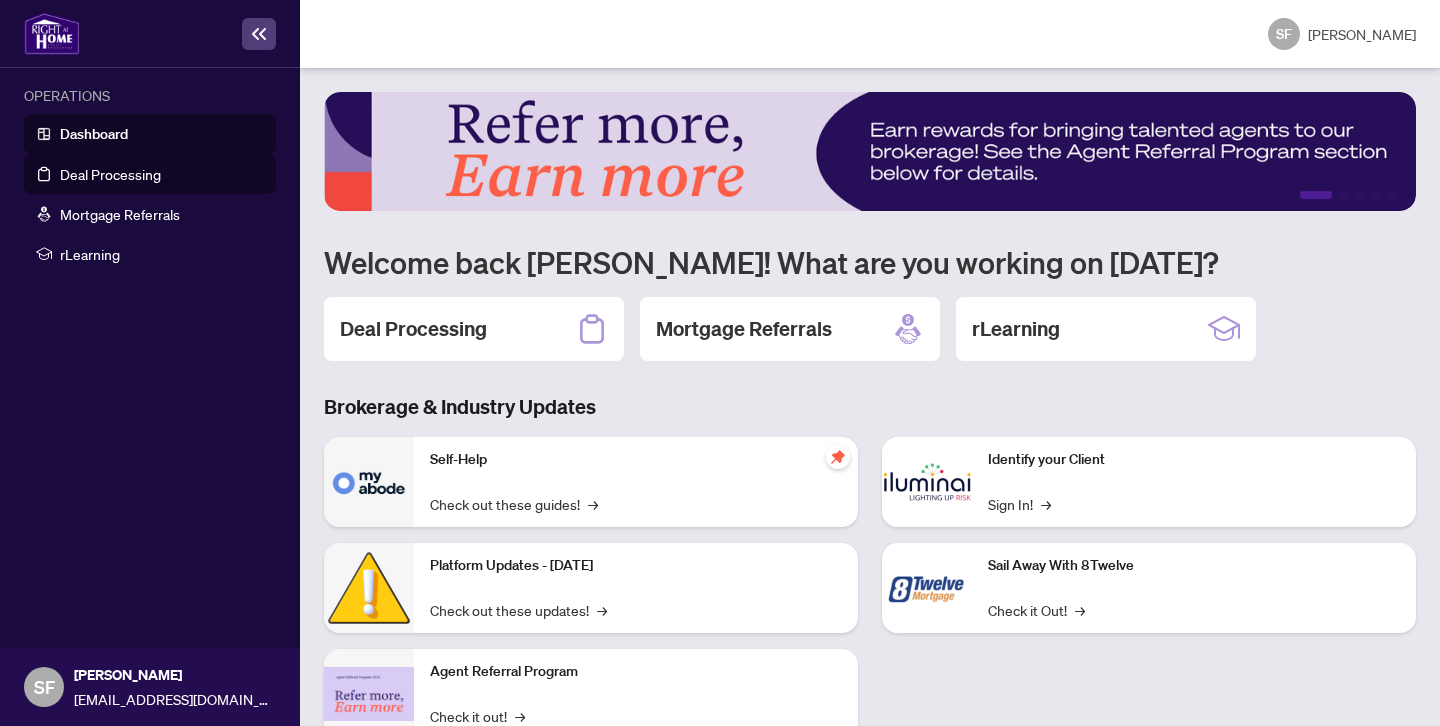 click on "Deal Processing" at bounding box center (110, 174) 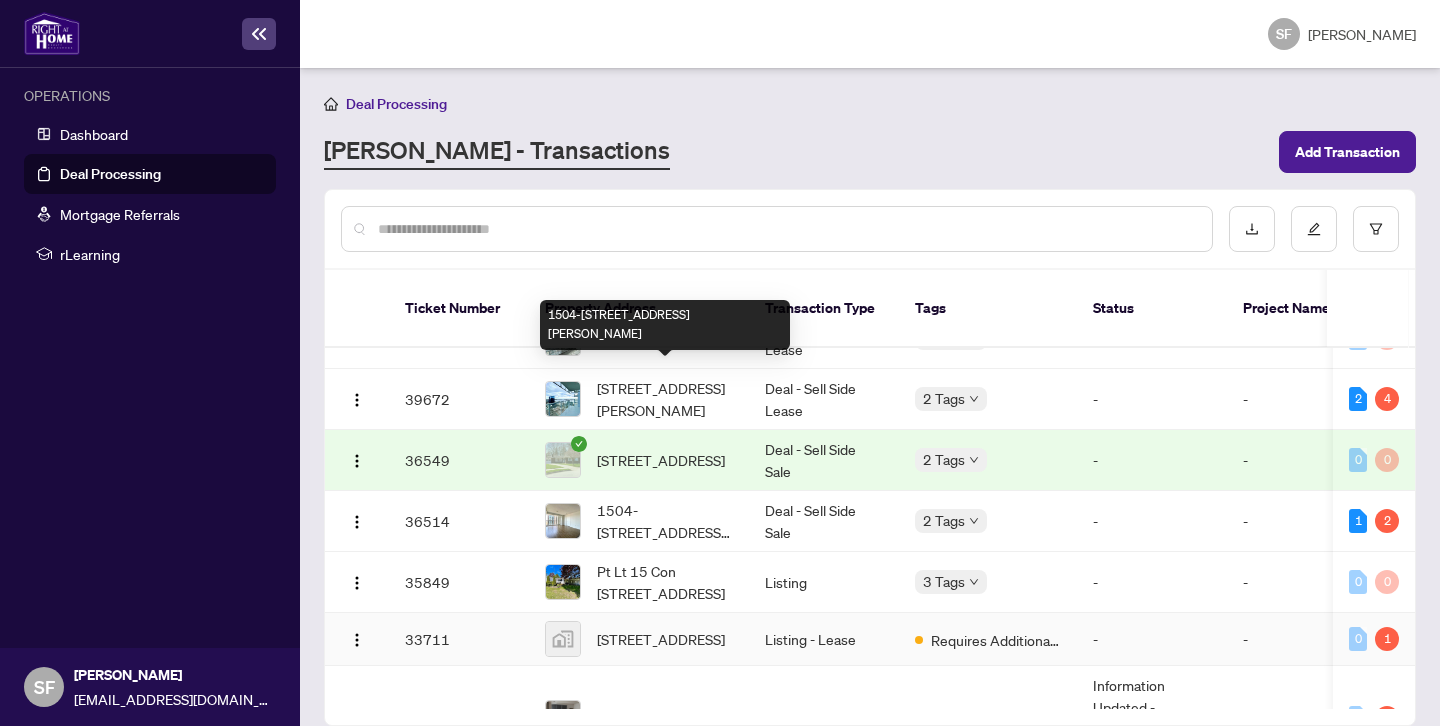 scroll, scrollTop: 278, scrollLeft: 0, axis: vertical 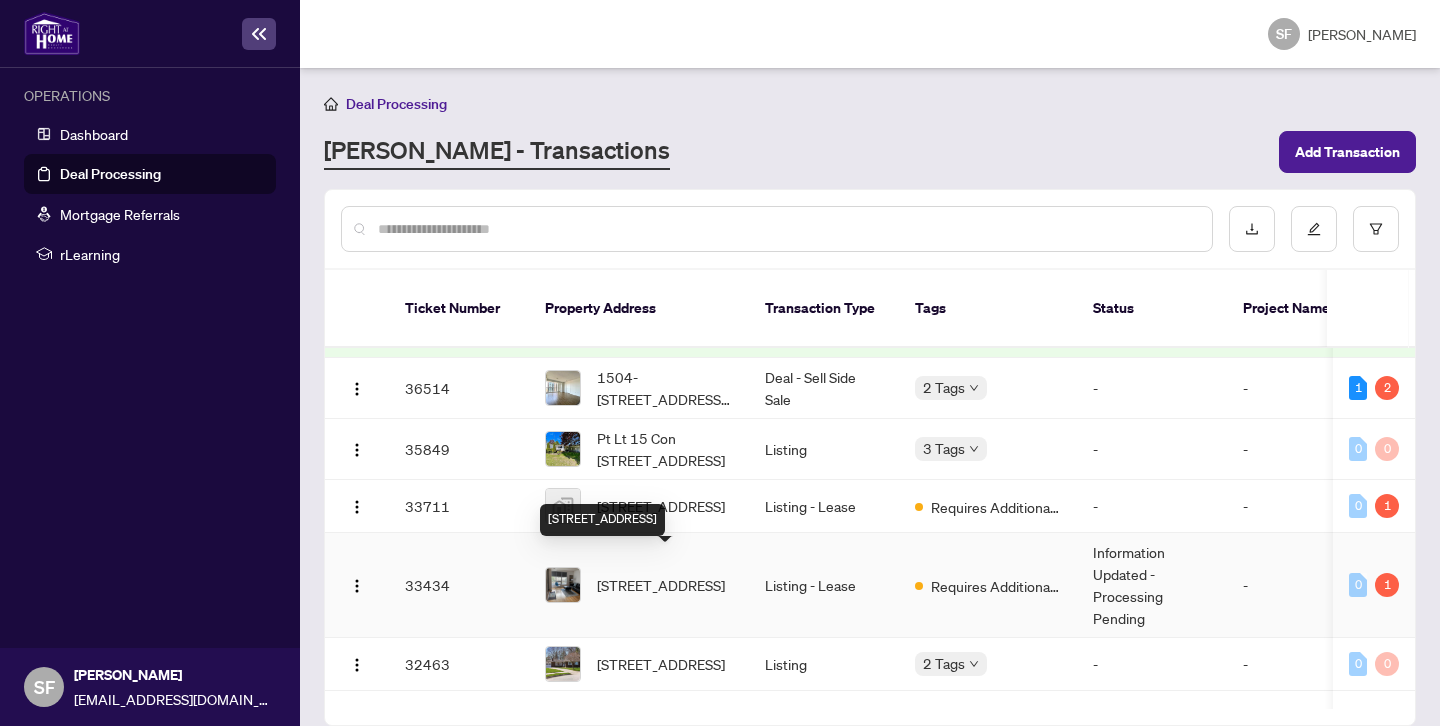 click on "[STREET_ADDRESS]" at bounding box center (661, 585) 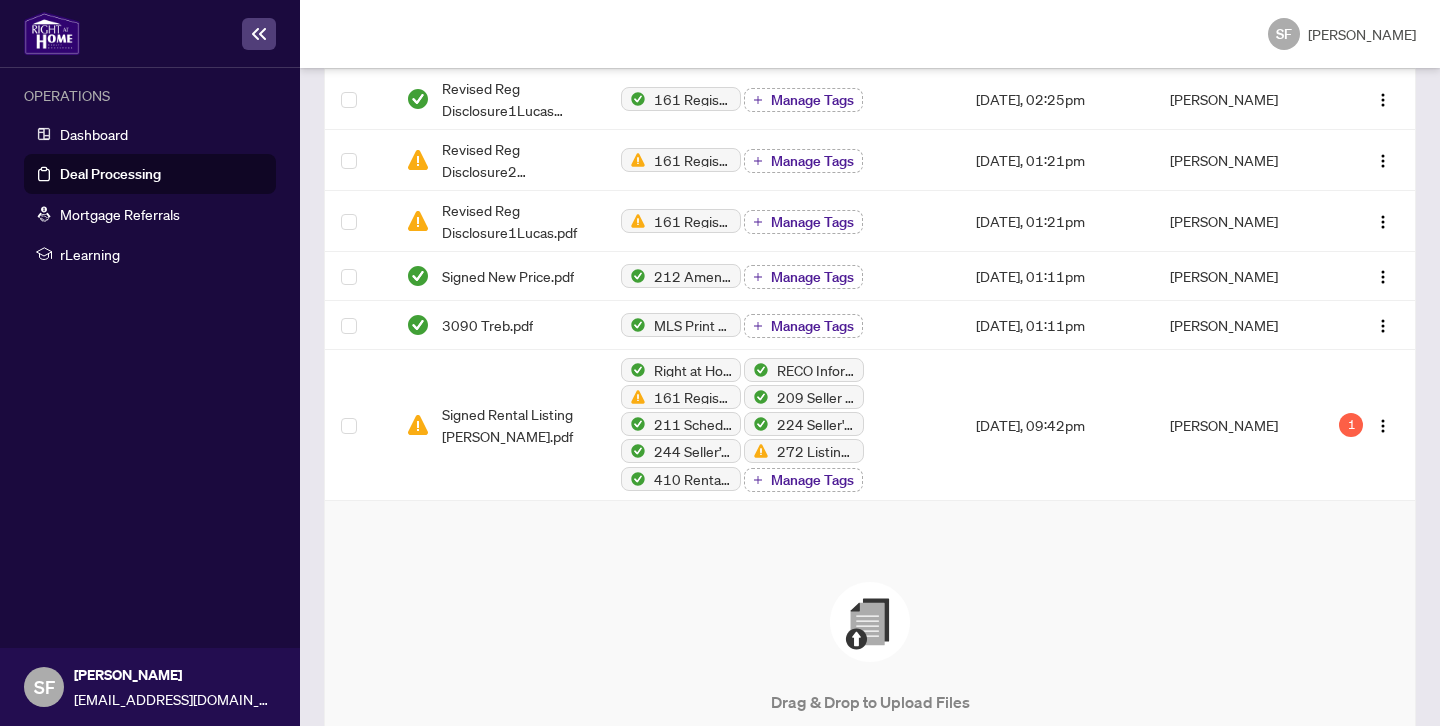 scroll, scrollTop: 498, scrollLeft: 0, axis: vertical 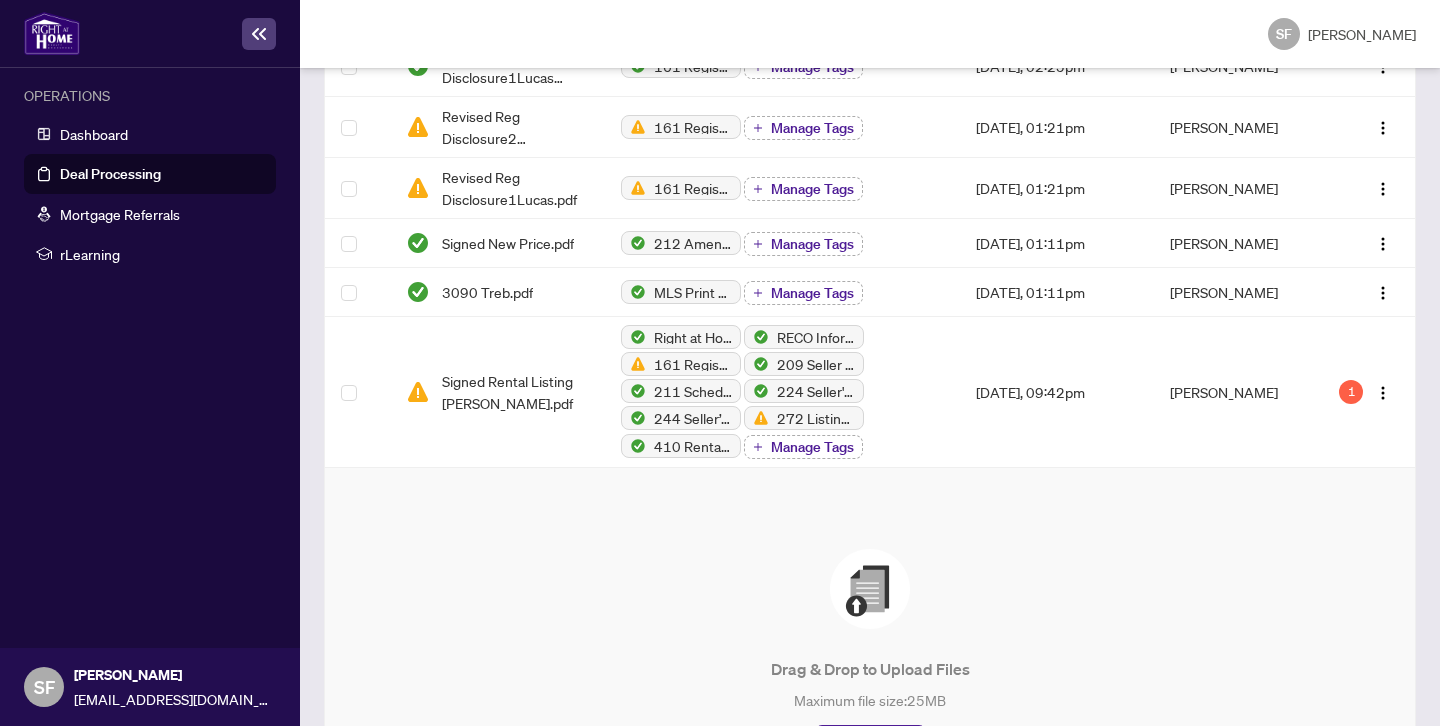 click at bounding box center (870, 589) 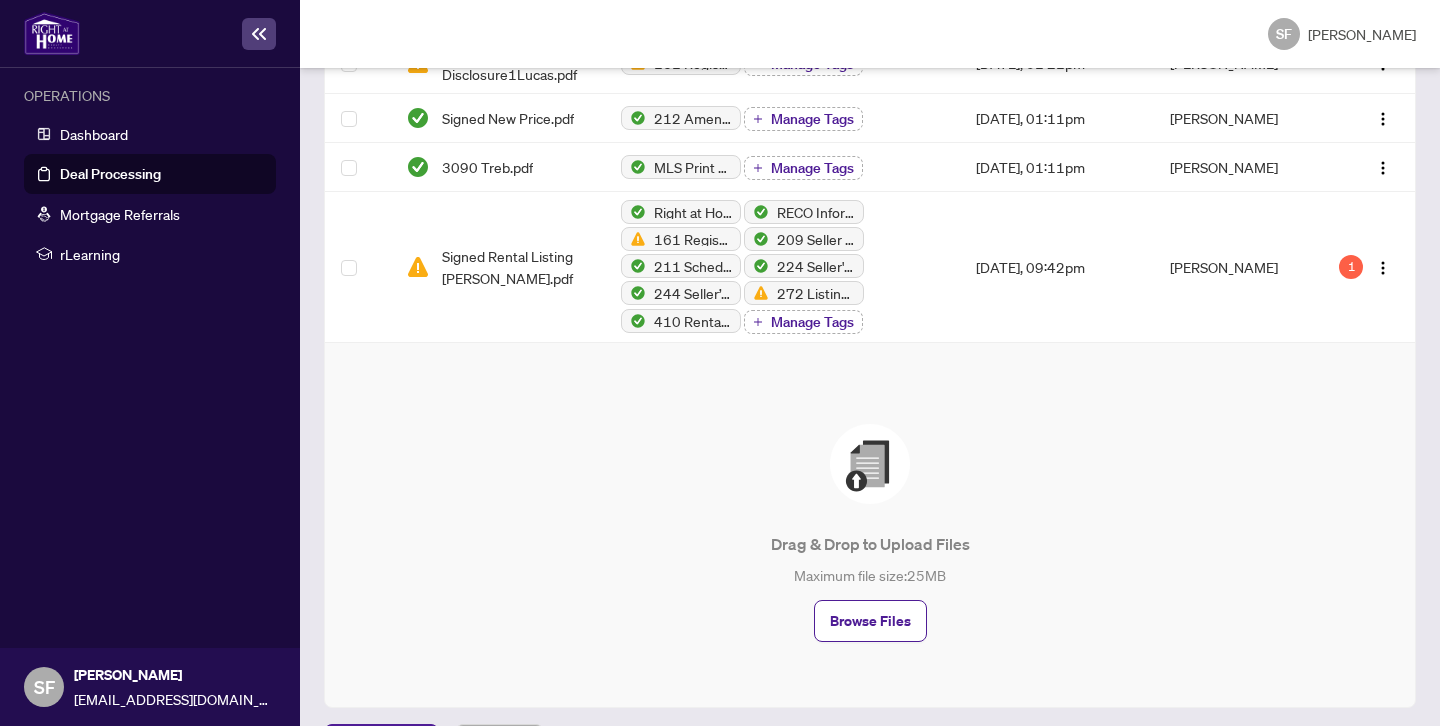 scroll, scrollTop: 627, scrollLeft: 0, axis: vertical 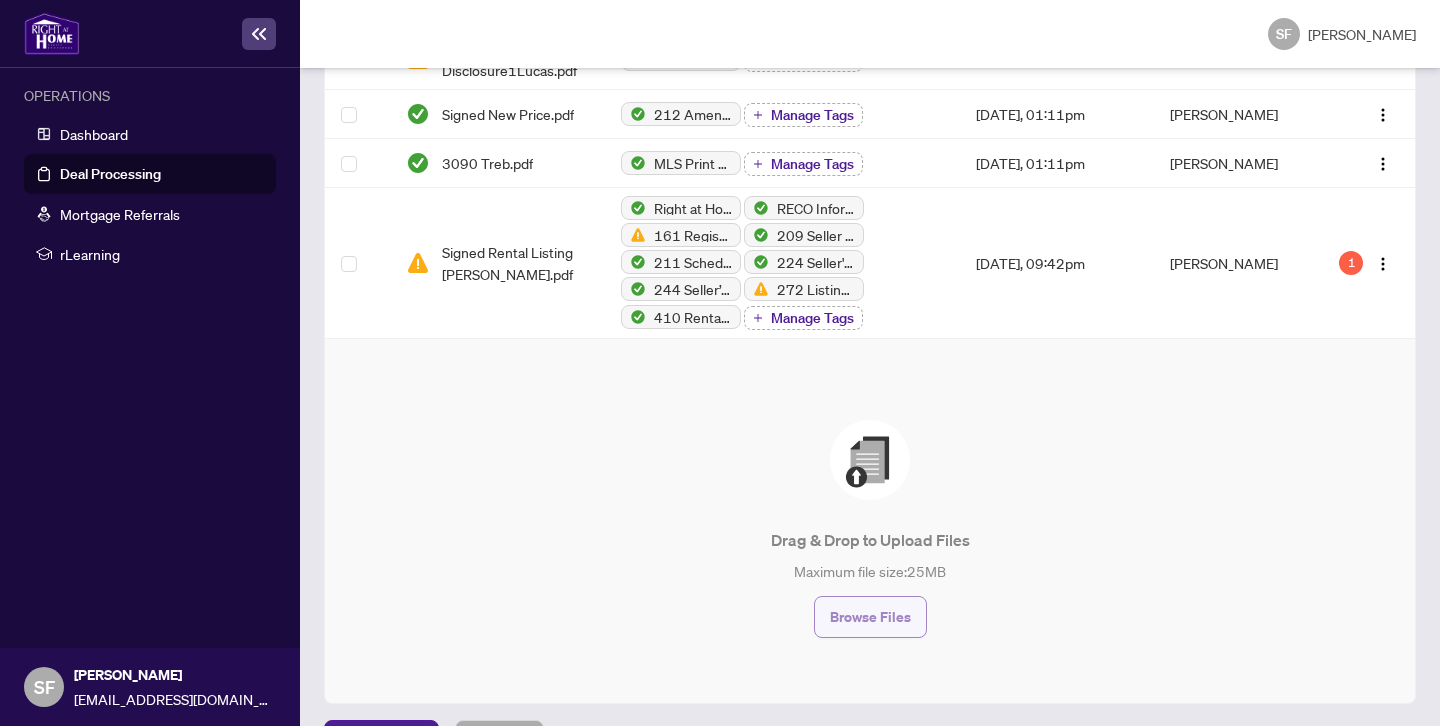 click on "Browse Files" at bounding box center [870, 617] 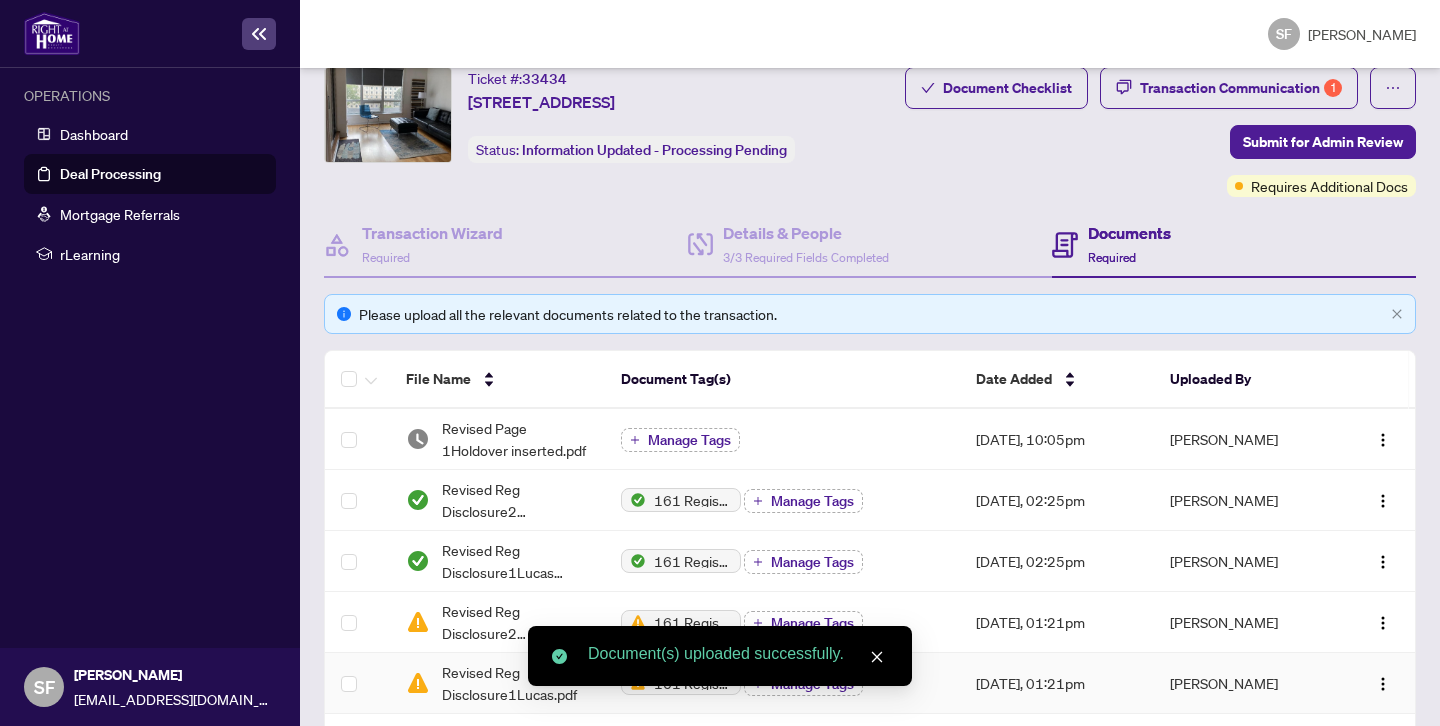 scroll, scrollTop: 0, scrollLeft: 0, axis: both 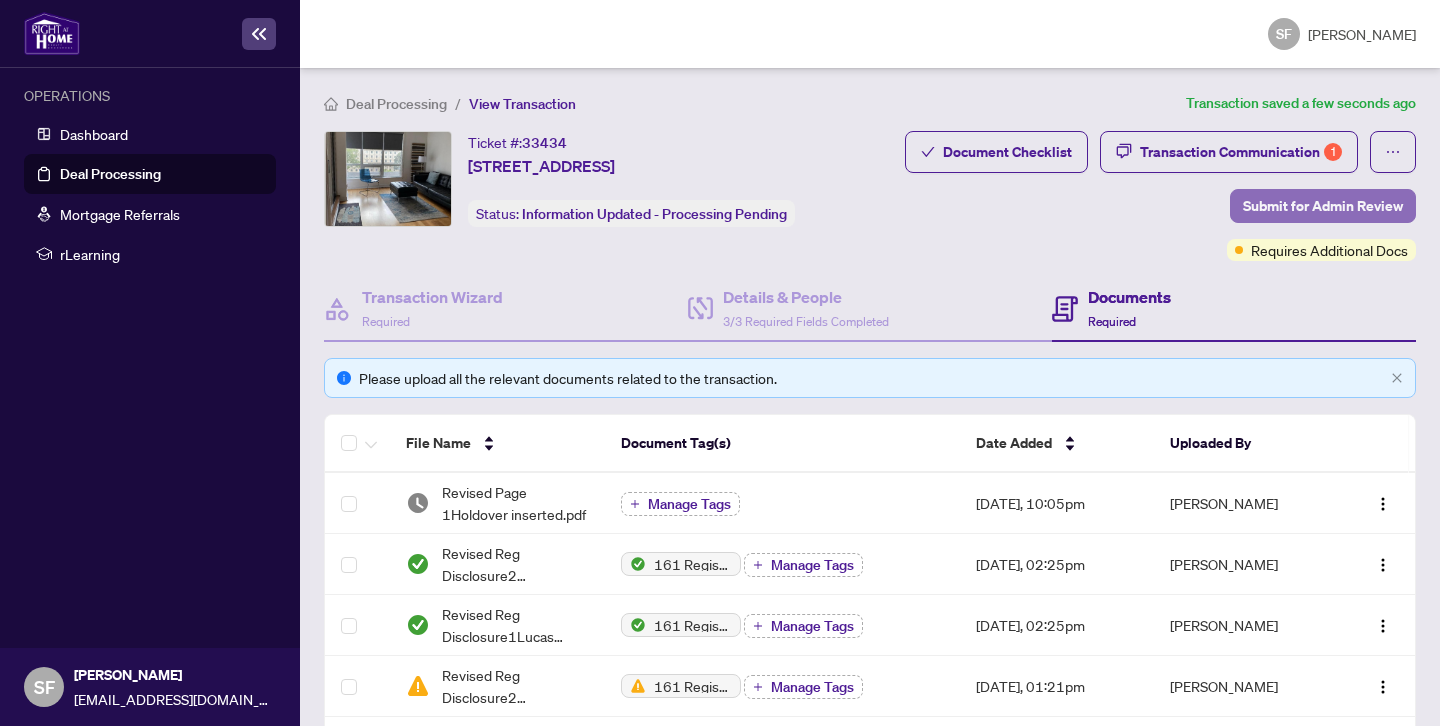 click on "Submit for Admin Review" at bounding box center [1323, 206] 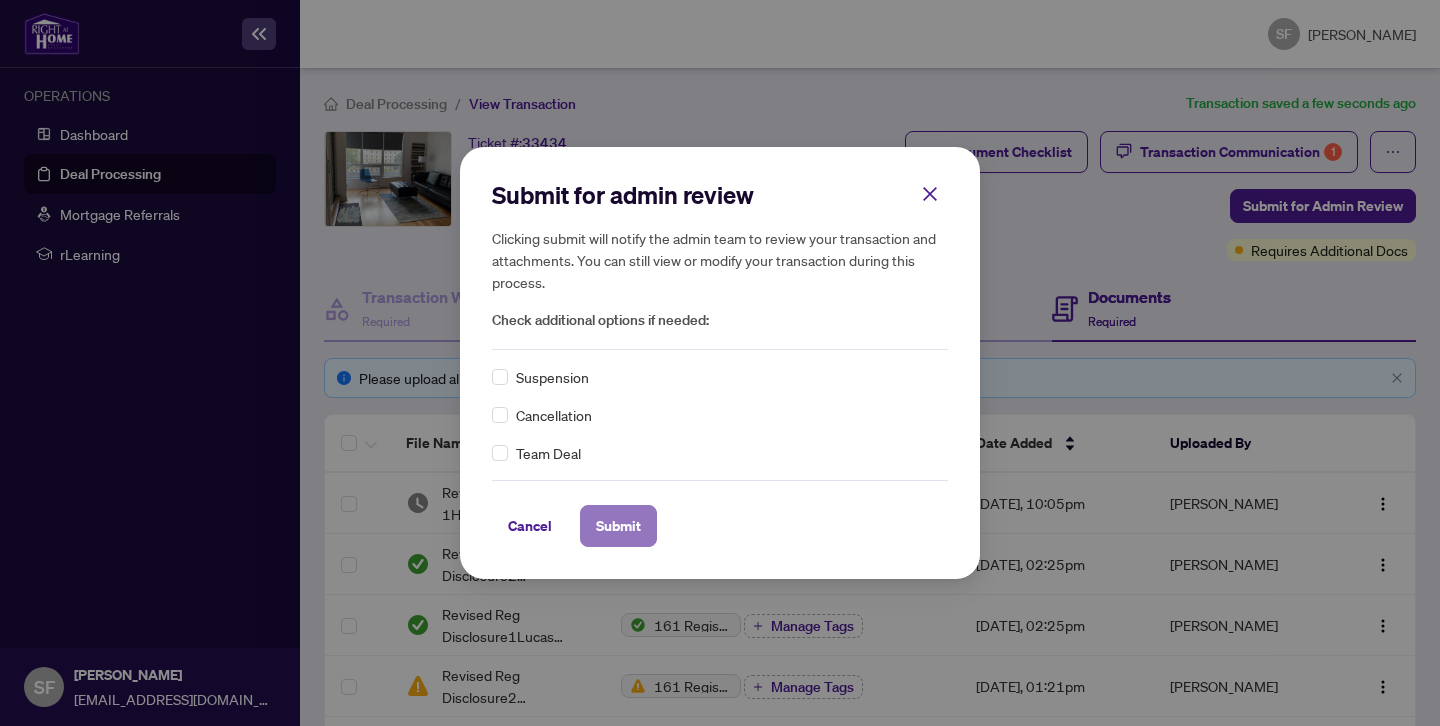 click on "Submit" at bounding box center (618, 526) 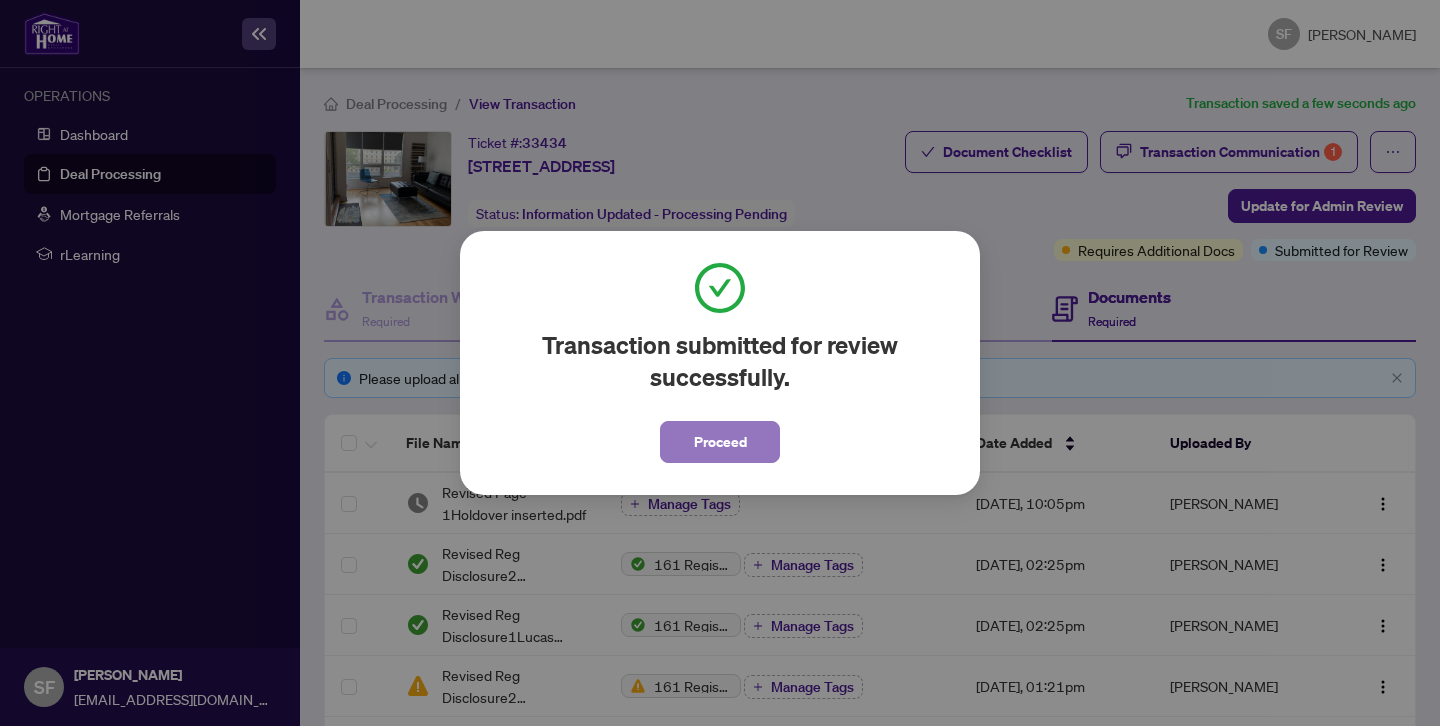 click on "Proceed" at bounding box center (720, 442) 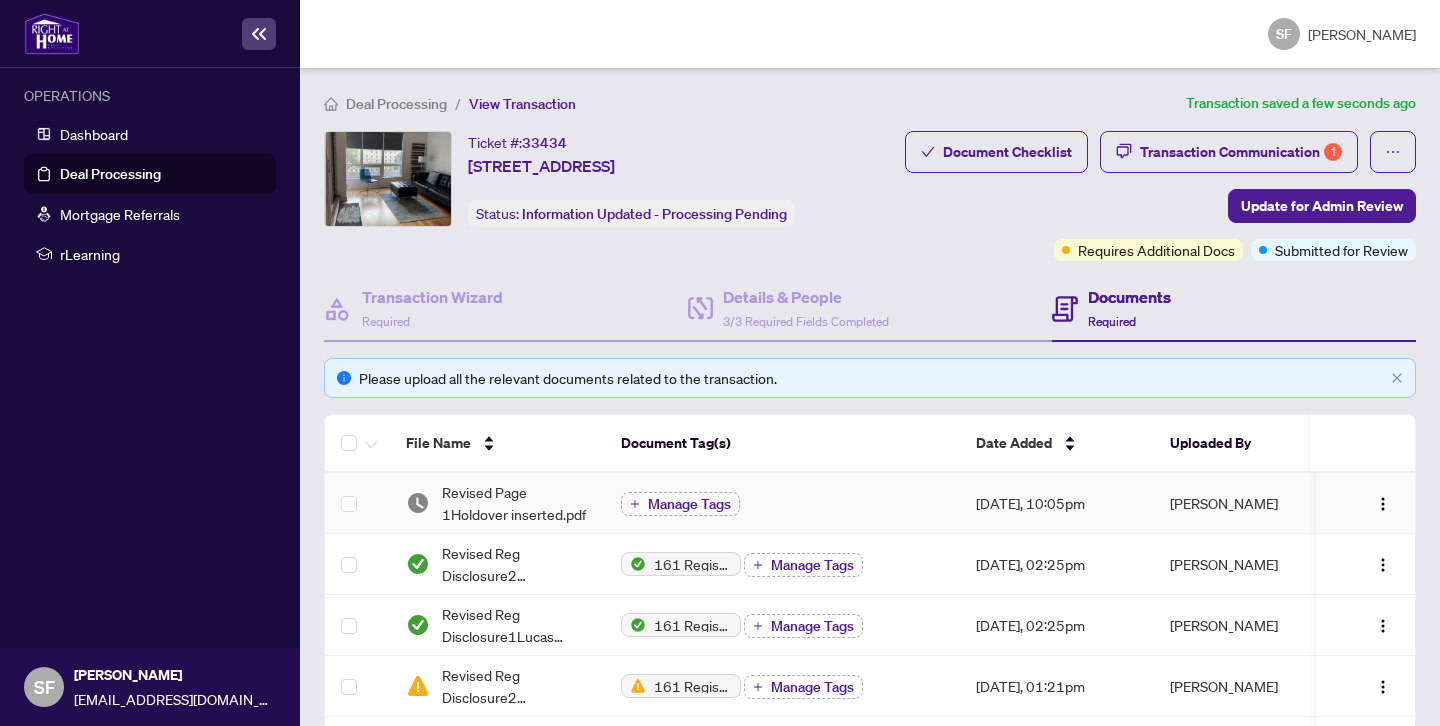 scroll, scrollTop: 322, scrollLeft: 0, axis: vertical 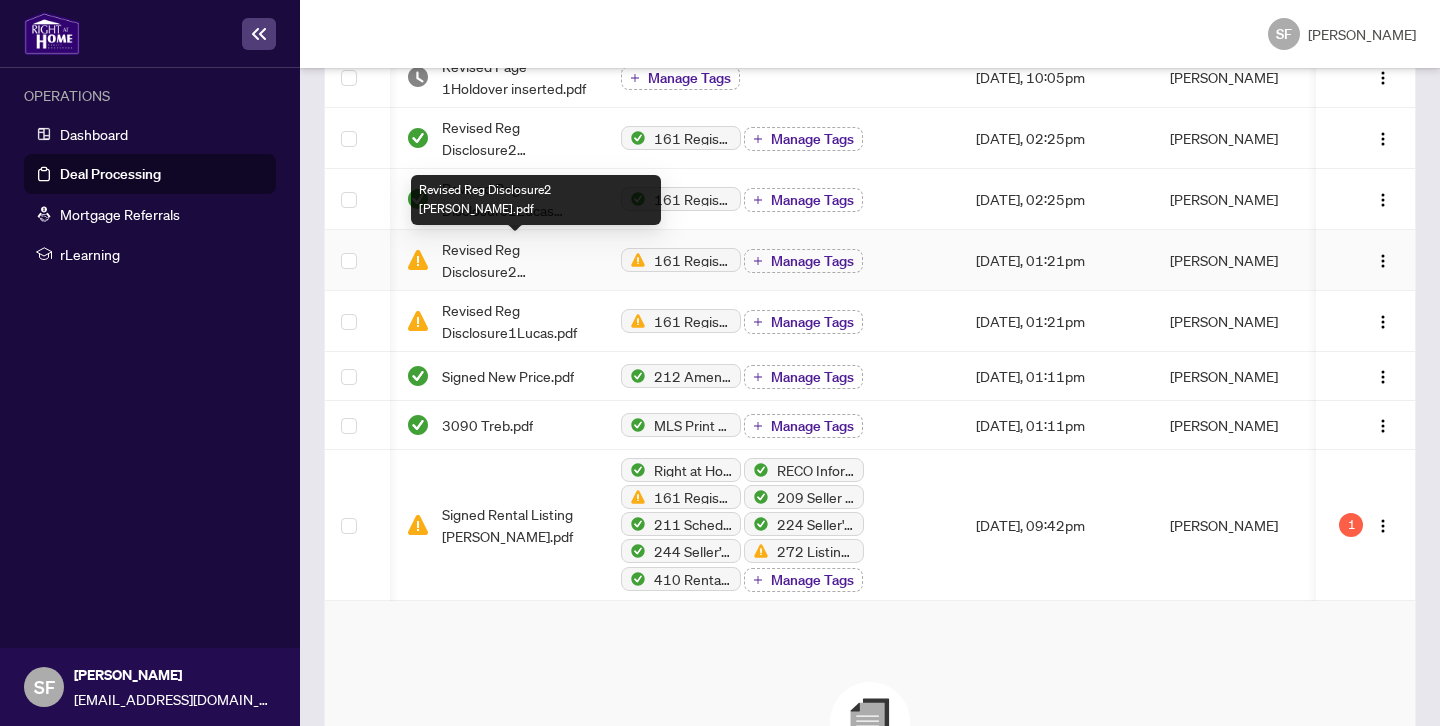 click on "Revised Reg Disclosure2 [PERSON_NAME].pdf" at bounding box center (515, 260) 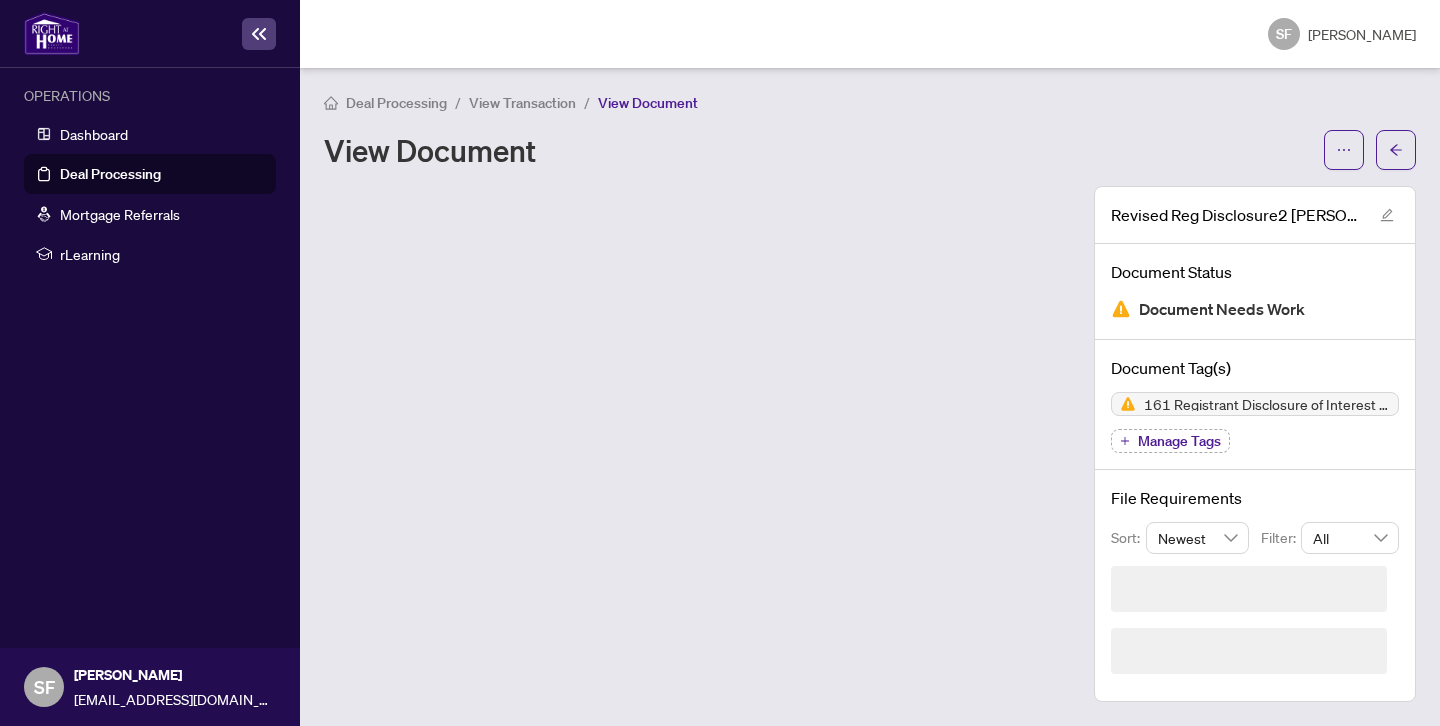 scroll, scrollTop: 0, scrollLeft: 0, axis: both 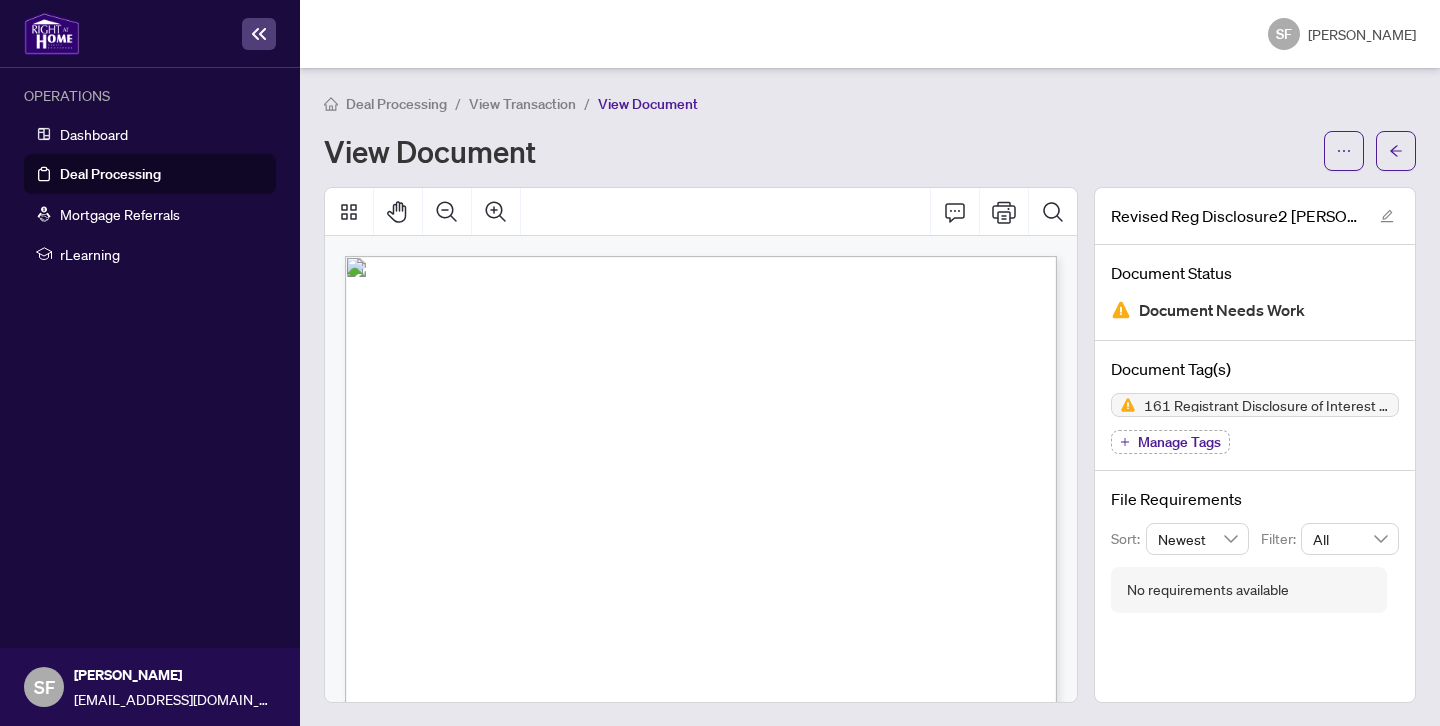 click on "Deal Processing" at bounding box center [110, 174] 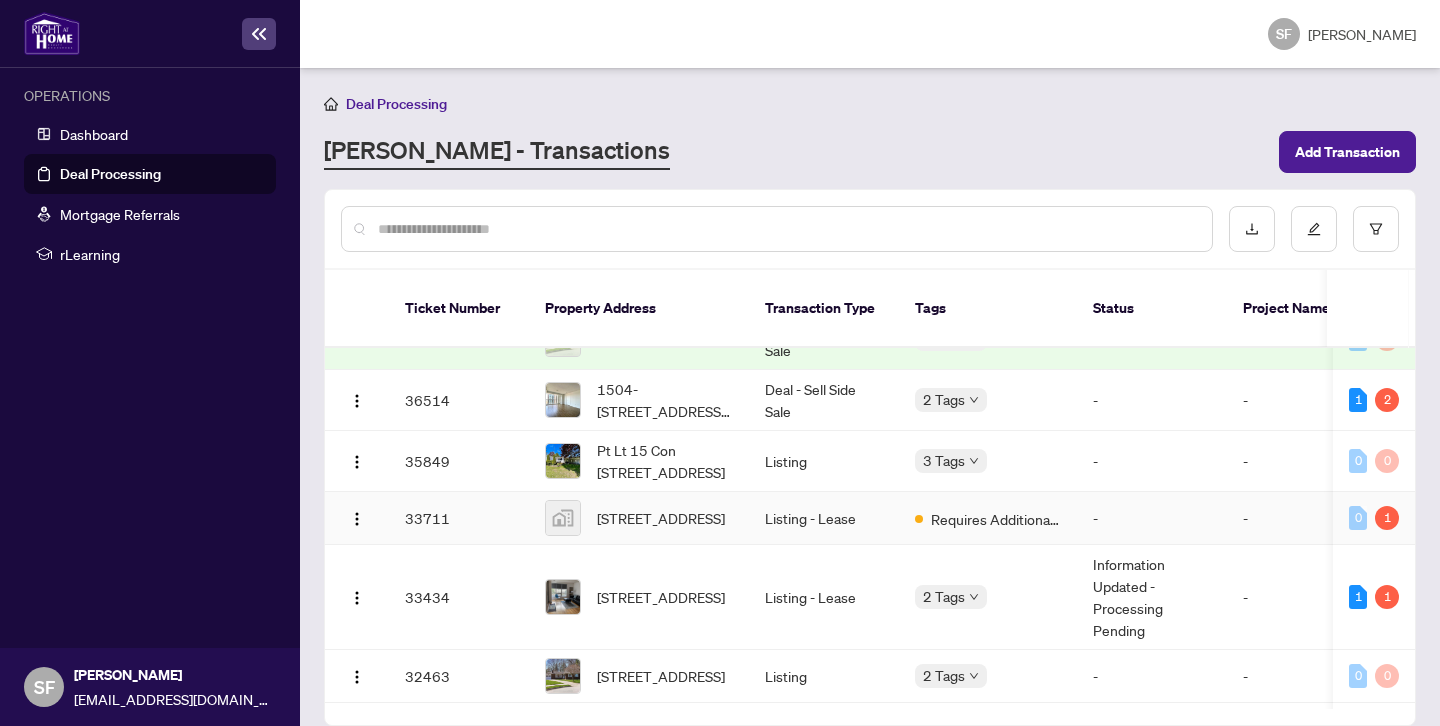 scroll, scrollTop: 401, scrollLeft: 0, axis: vertical 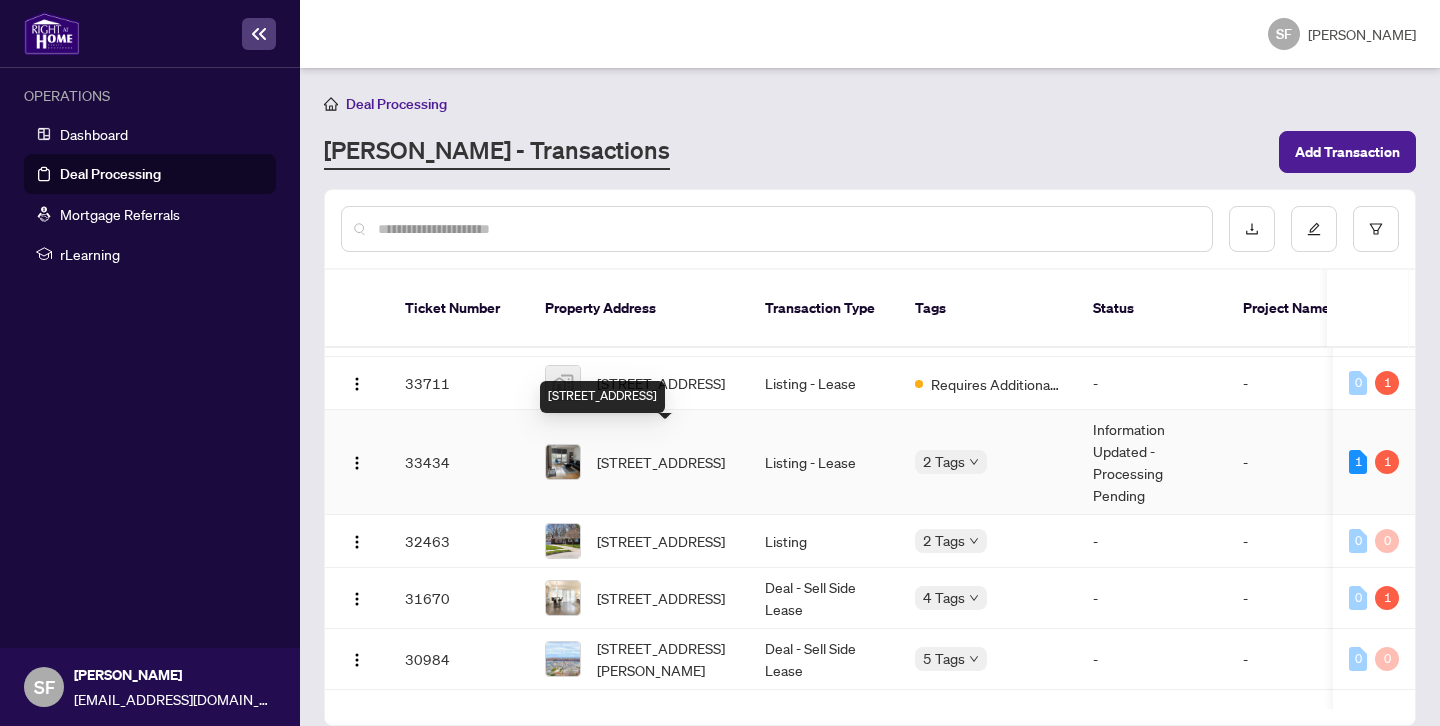 click on "[STREET_ADDRESS]" at bounding box center [661, 462] 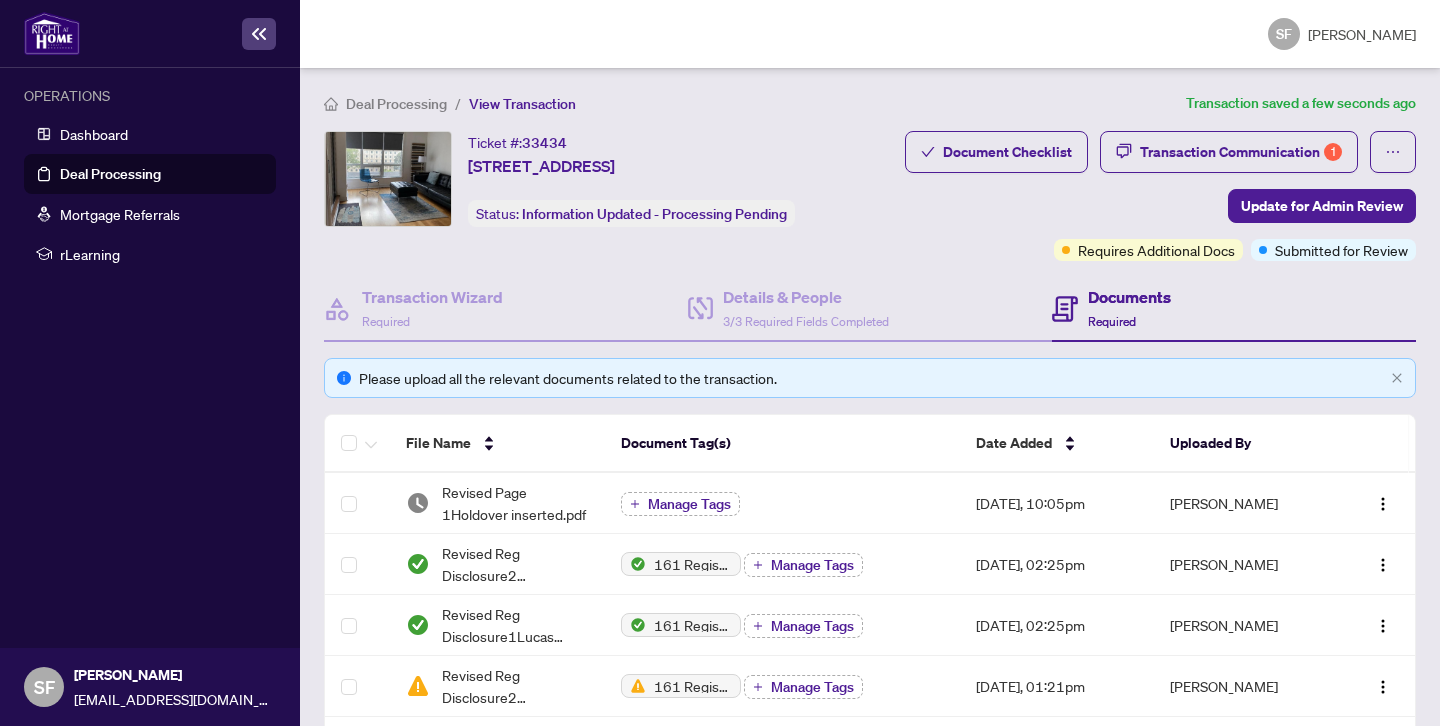 scroll, scrollTop: 154, scrollLeft: 0, axis: vertical 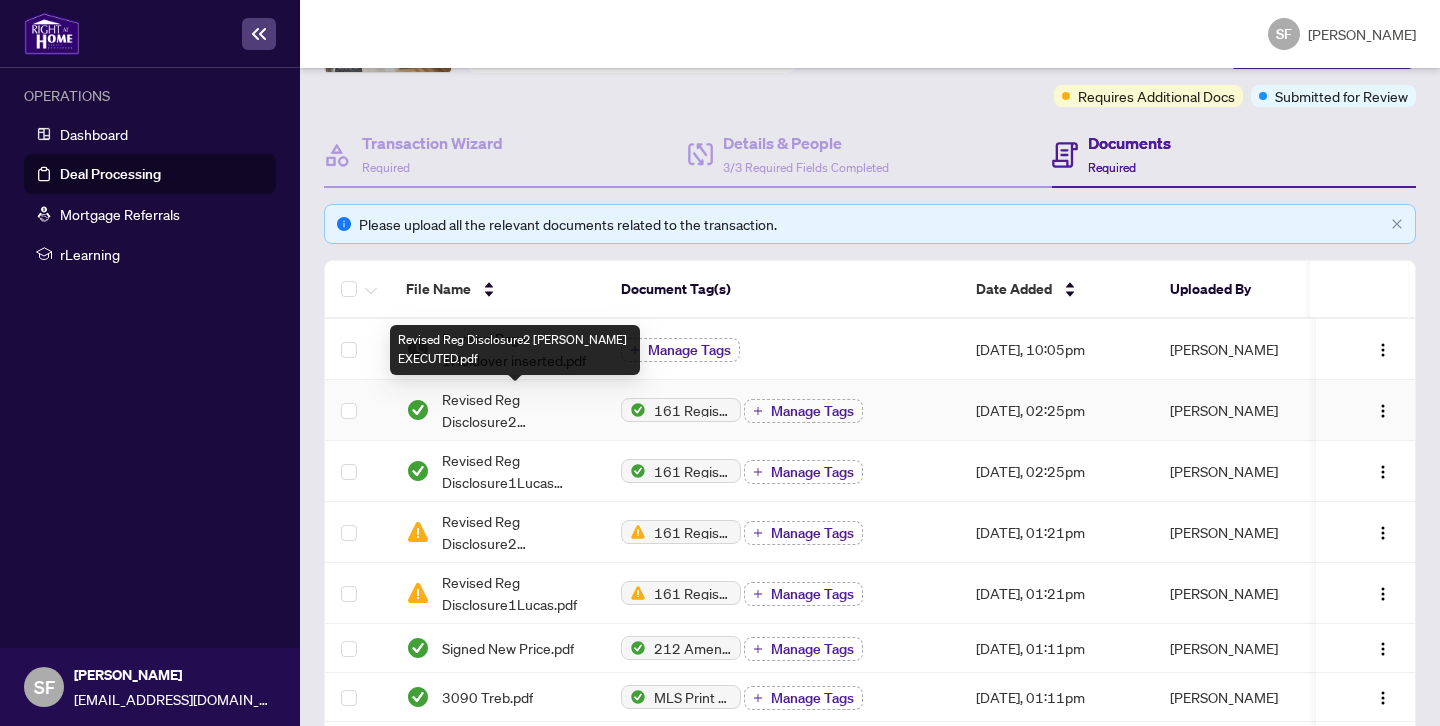 click on "Revised Reg Disclosure2 [PERSON_NAME] EXECUTED.pdf" at bounding box center [515, 410] 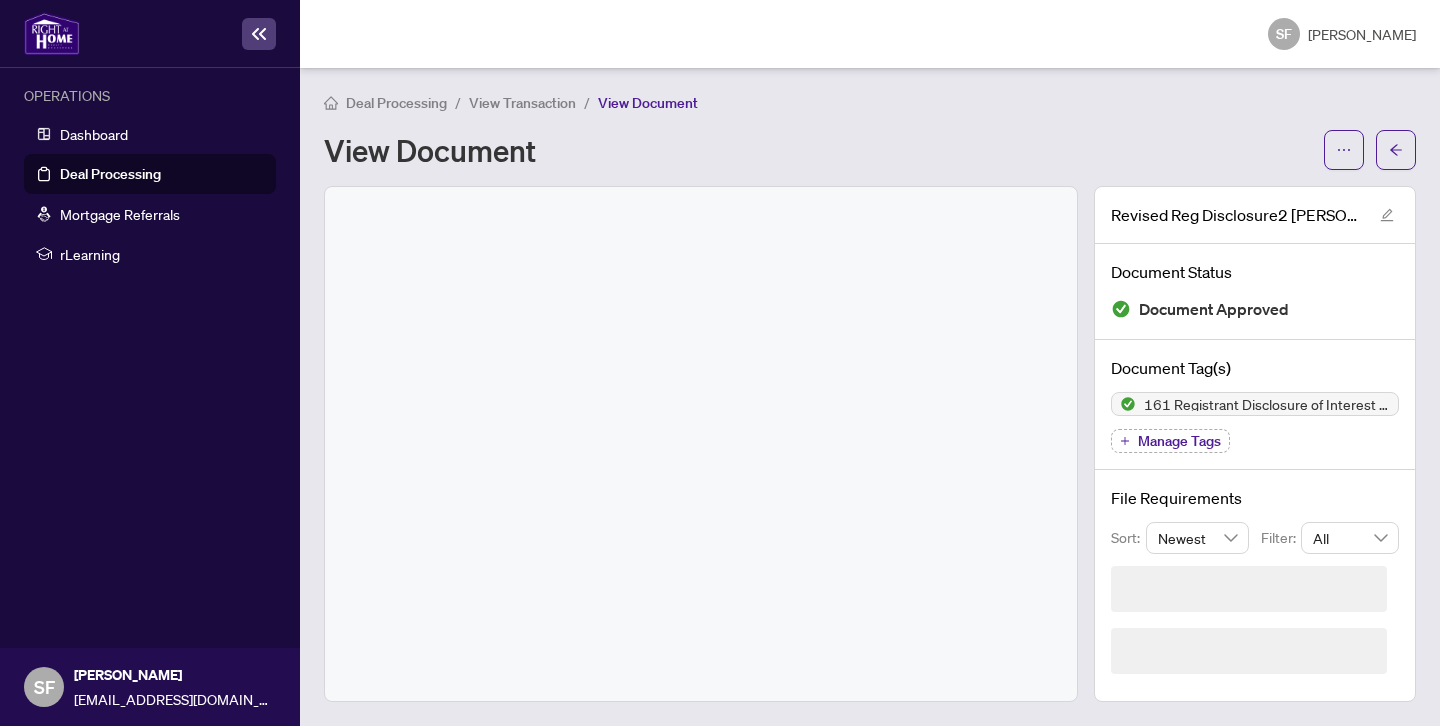 scroll, scrollTop: 0, scrollLeft: 0, axis: both 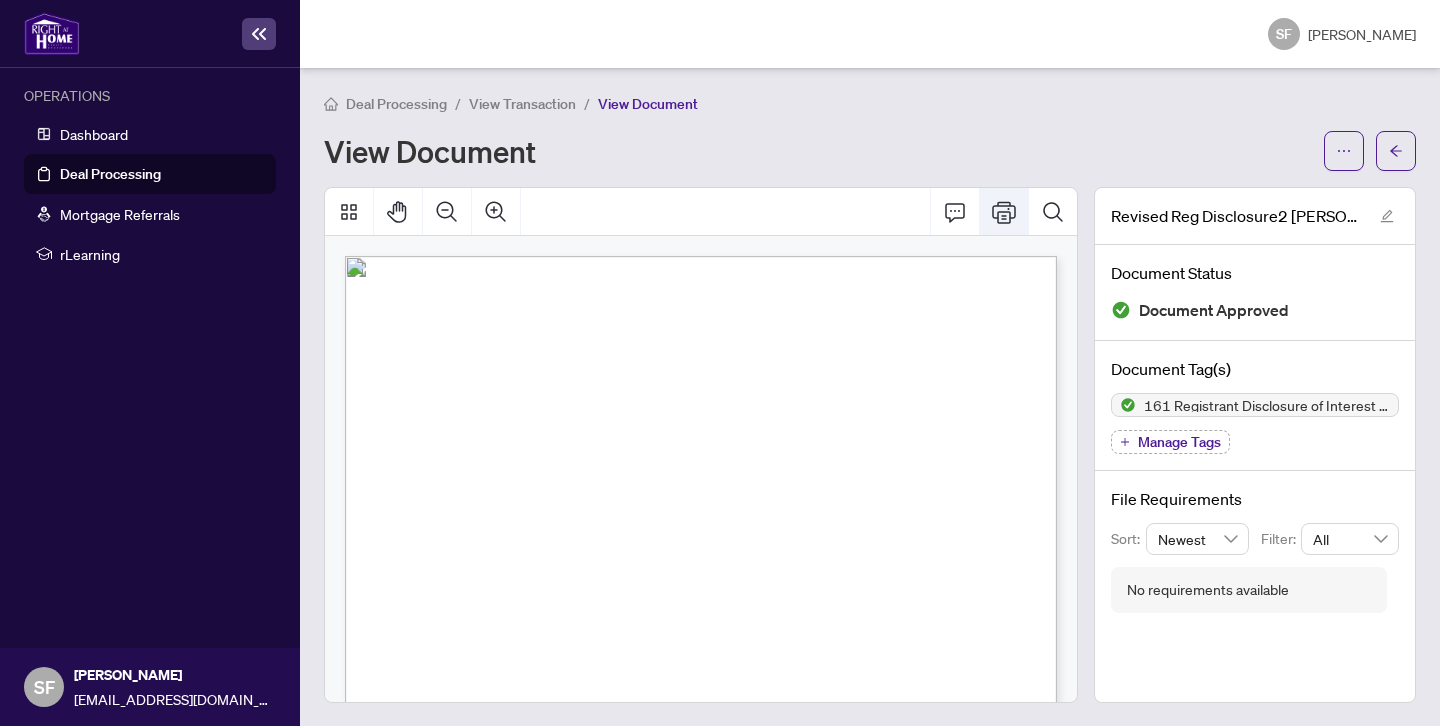 click 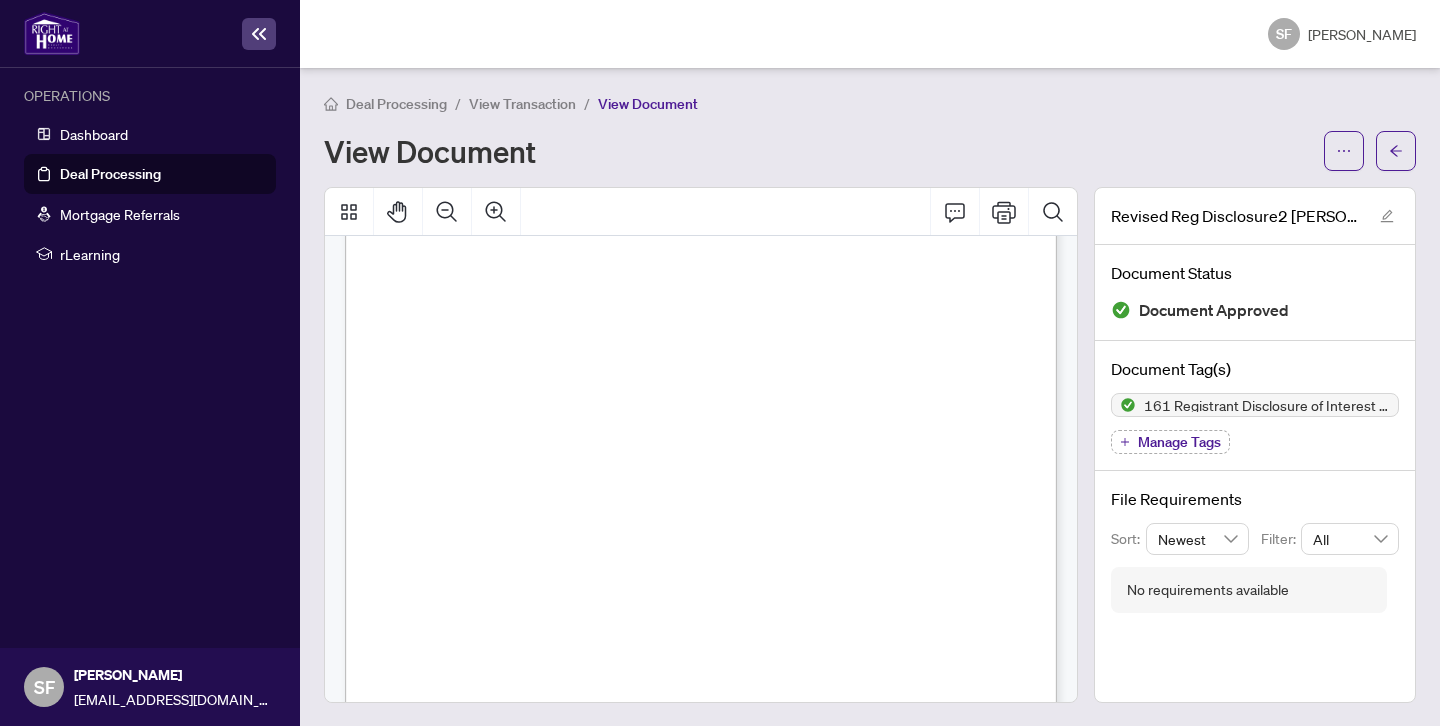 scroll, scrollTop: 0, scrollLeft: 0, axis: both 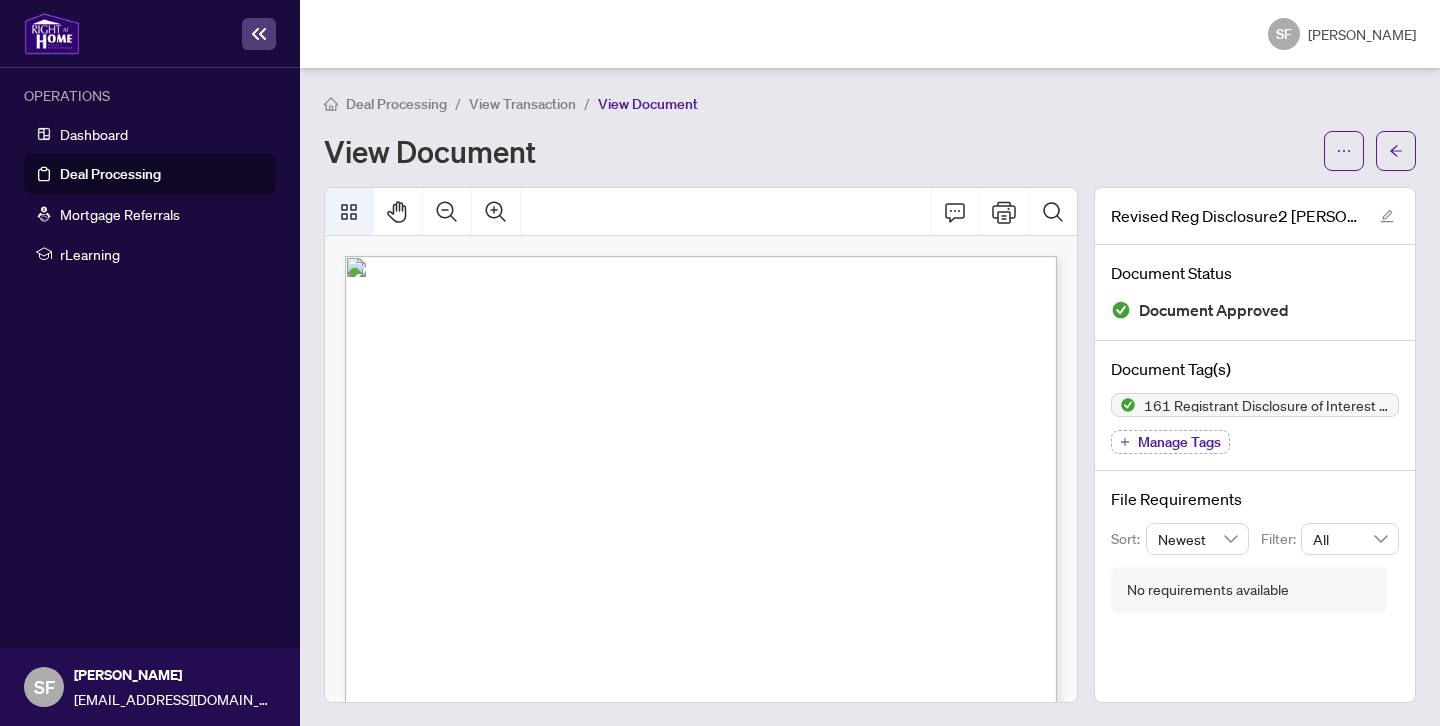click 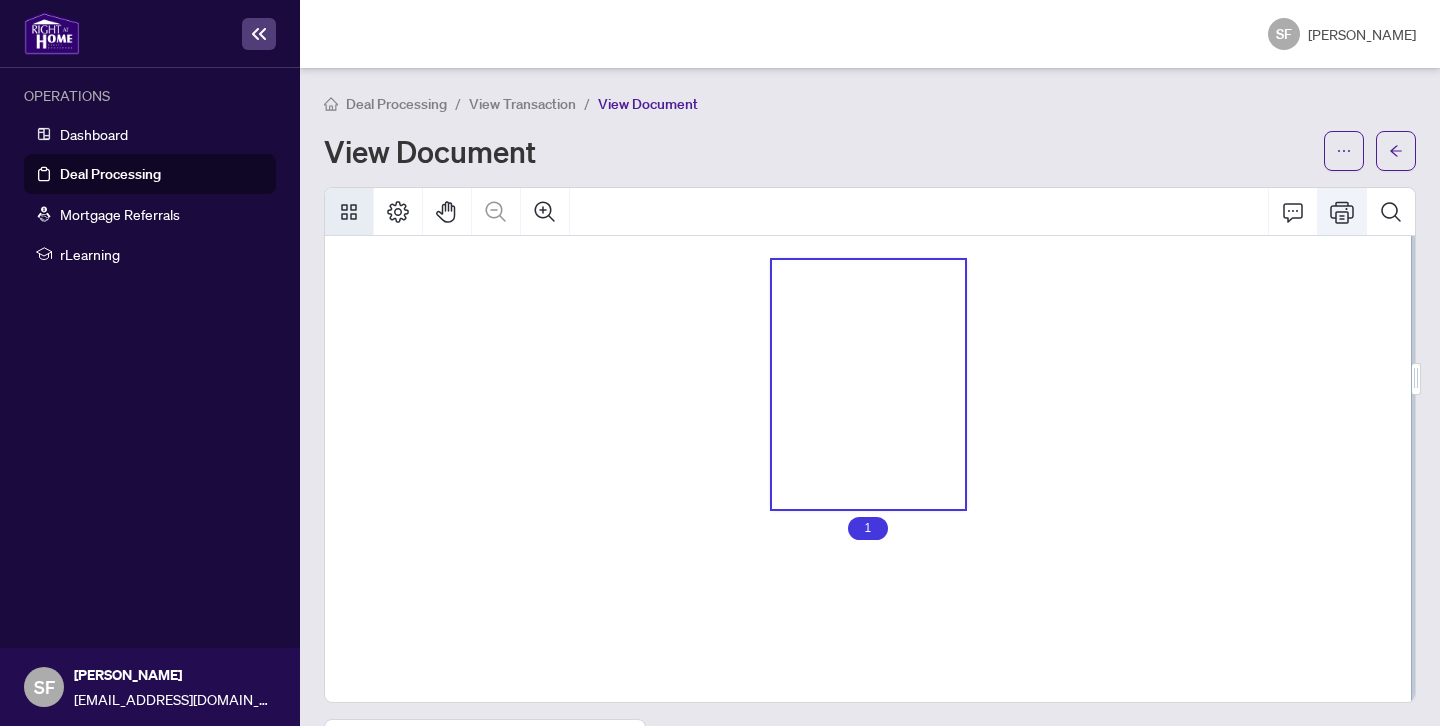 click 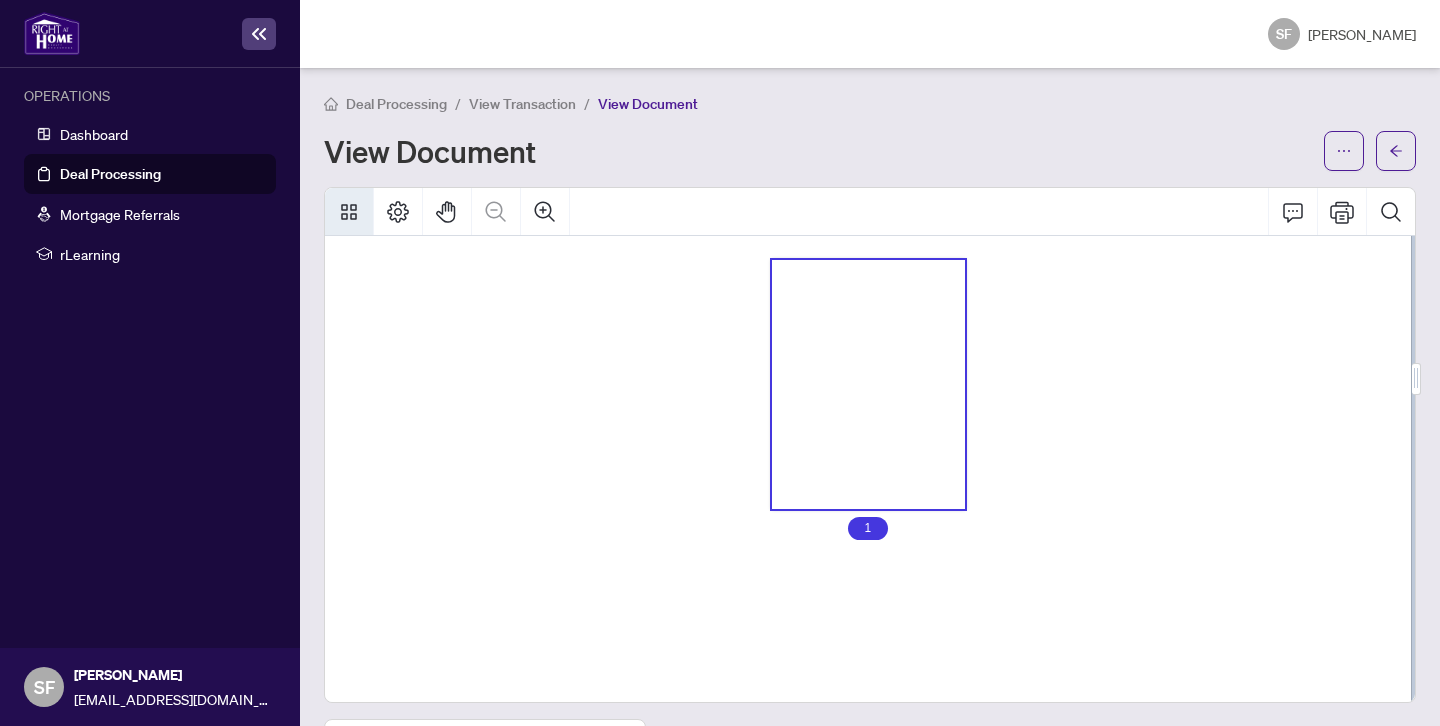 click on "Deal Processing" at bounding box center [110, 174] 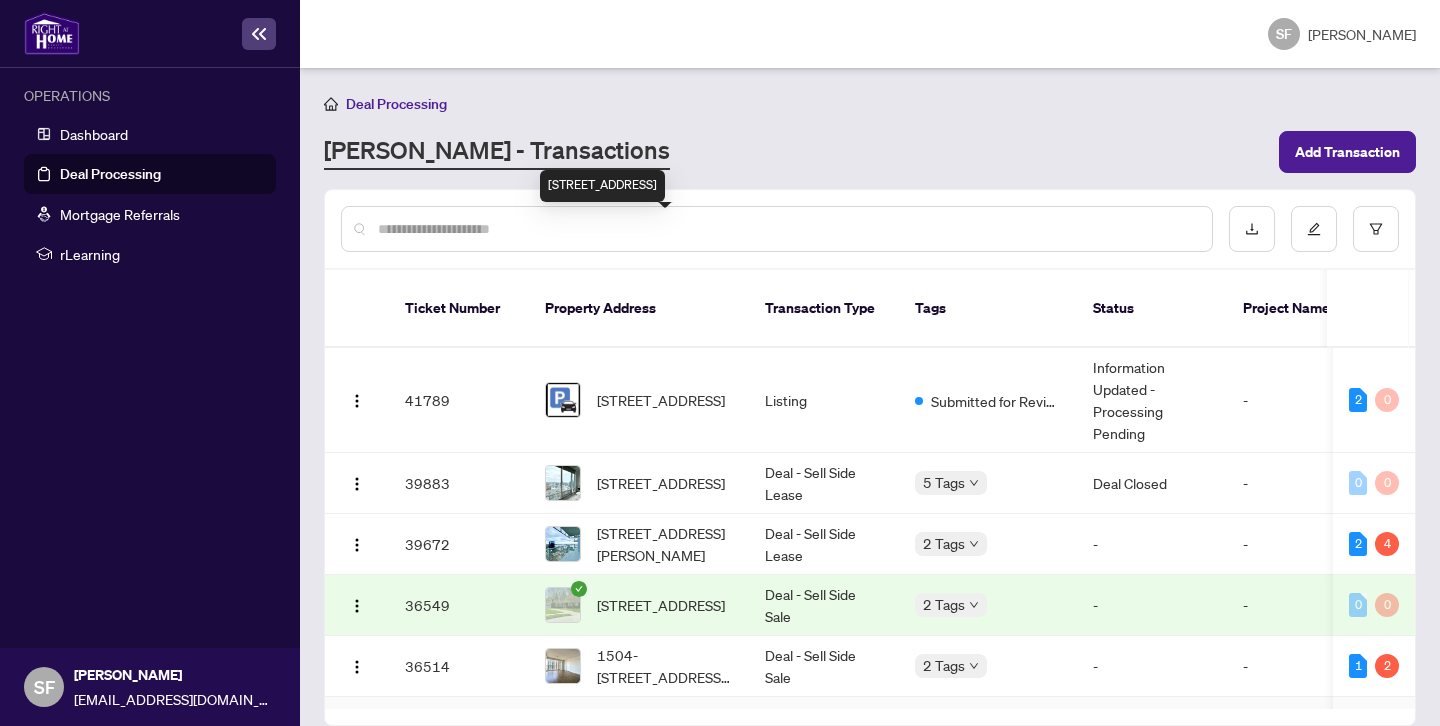 scroll, scrollTop: 221, scrollLeft: 2, axis: both 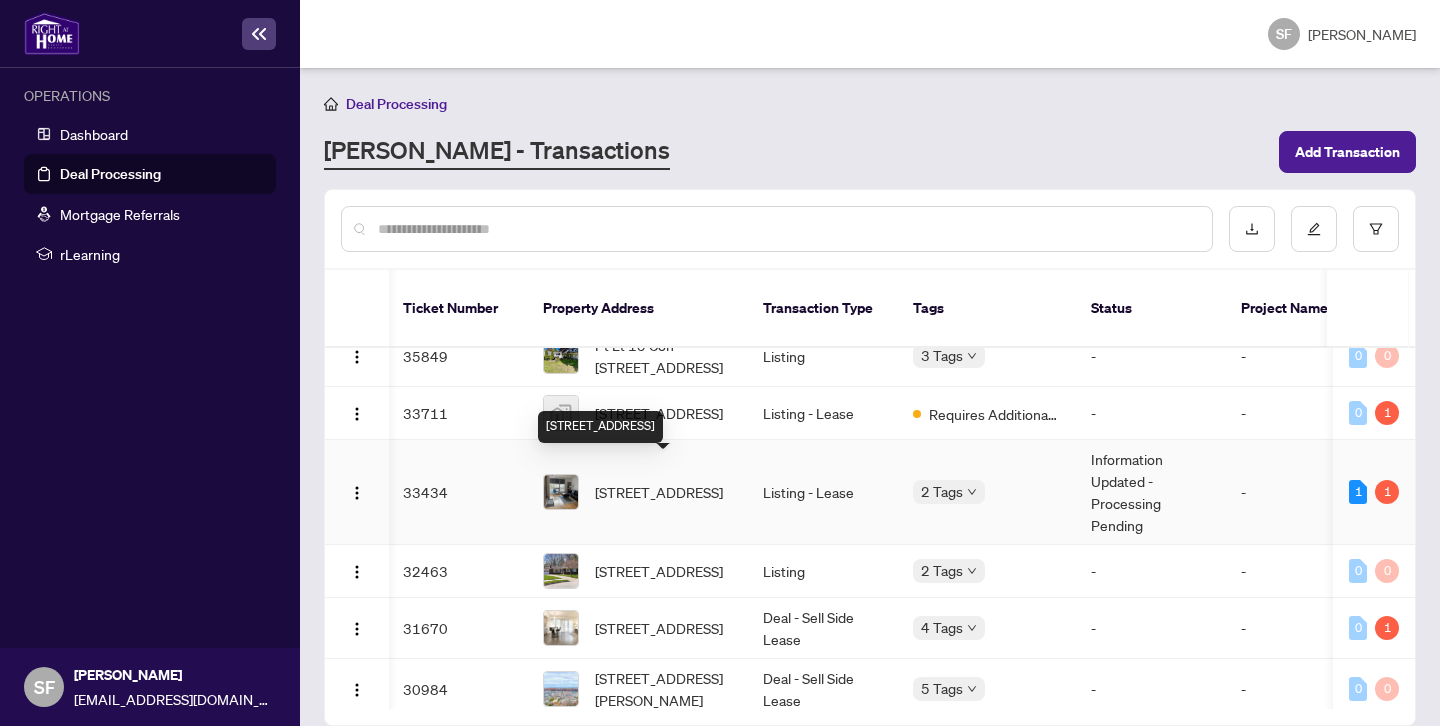 click on "[STREET_ADDRESS]" at bounding box center [659, 492] 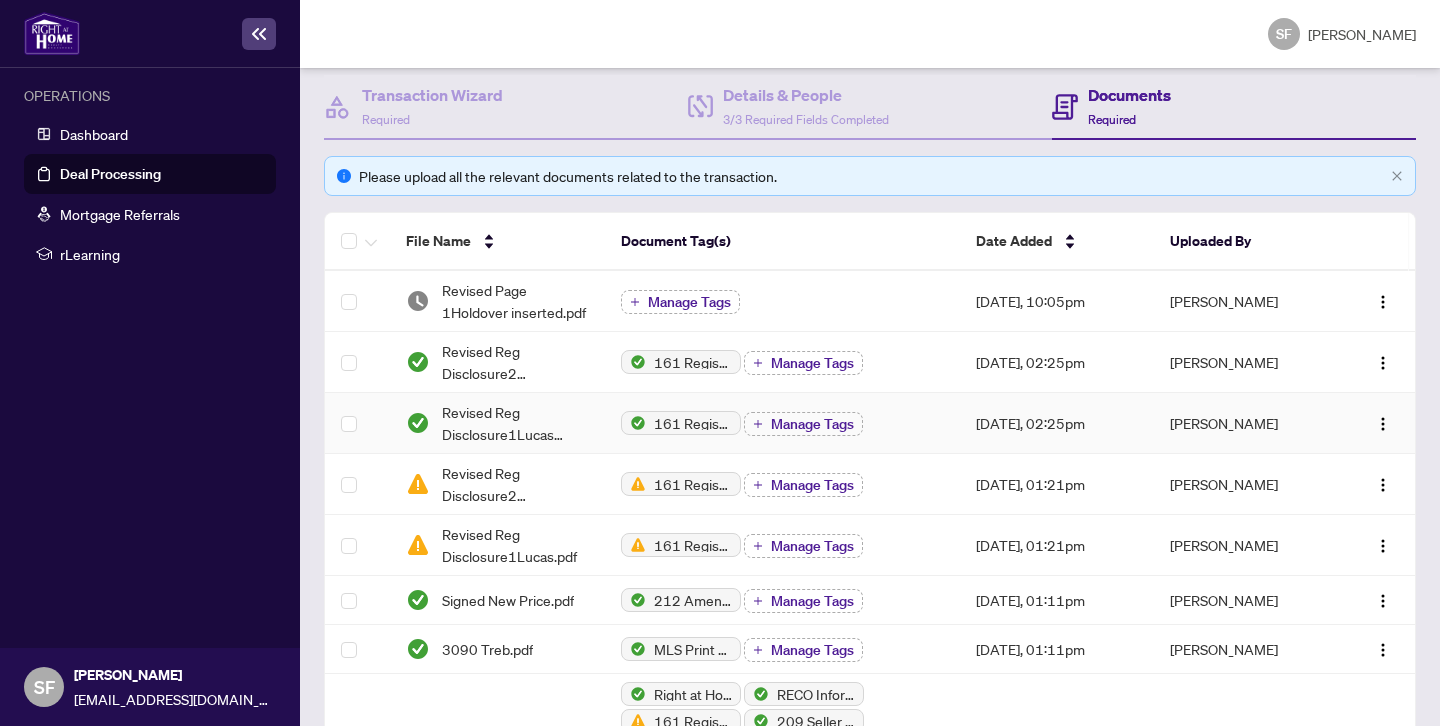 scroll, scrollTop: 202, scrollLeft: 0, axis: vertical 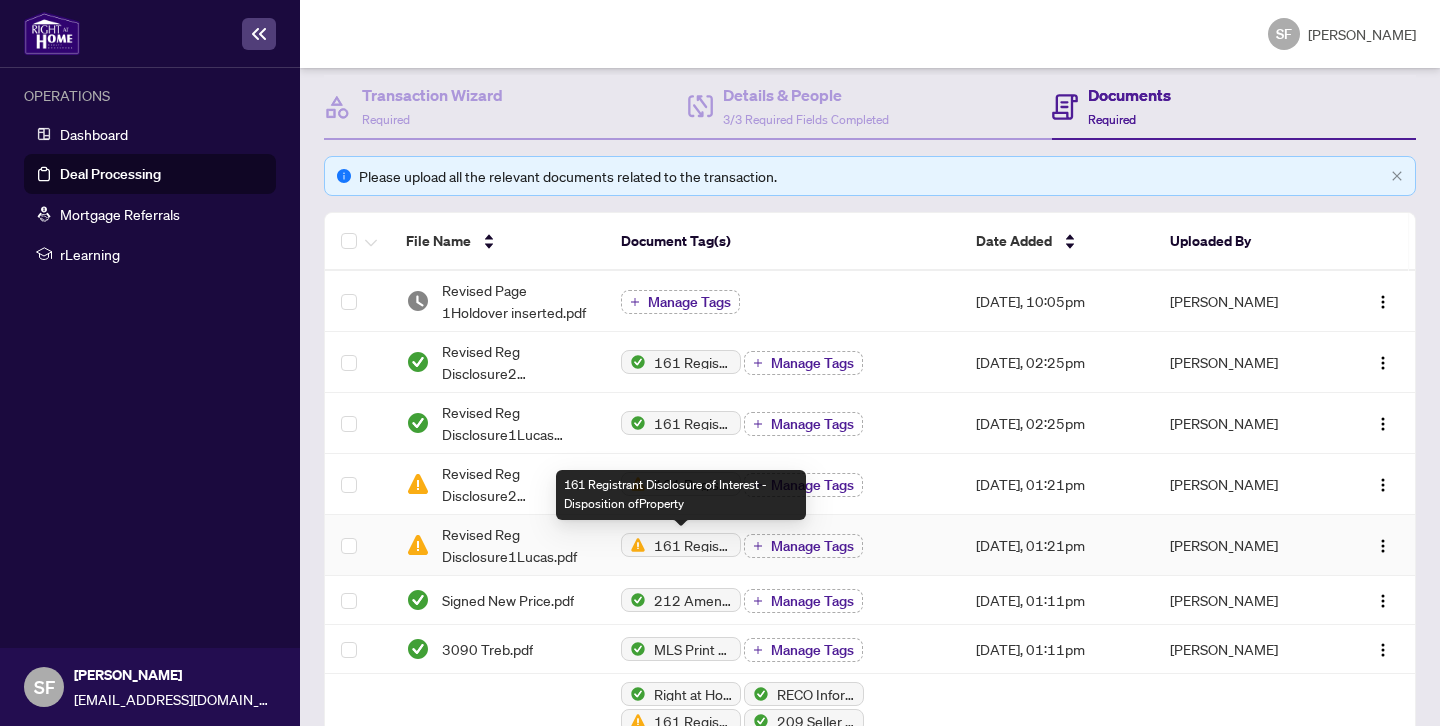 click on "161 Registrant Disclosure of Interest - Disposition ofProperty" at bounding box center (693, 545) 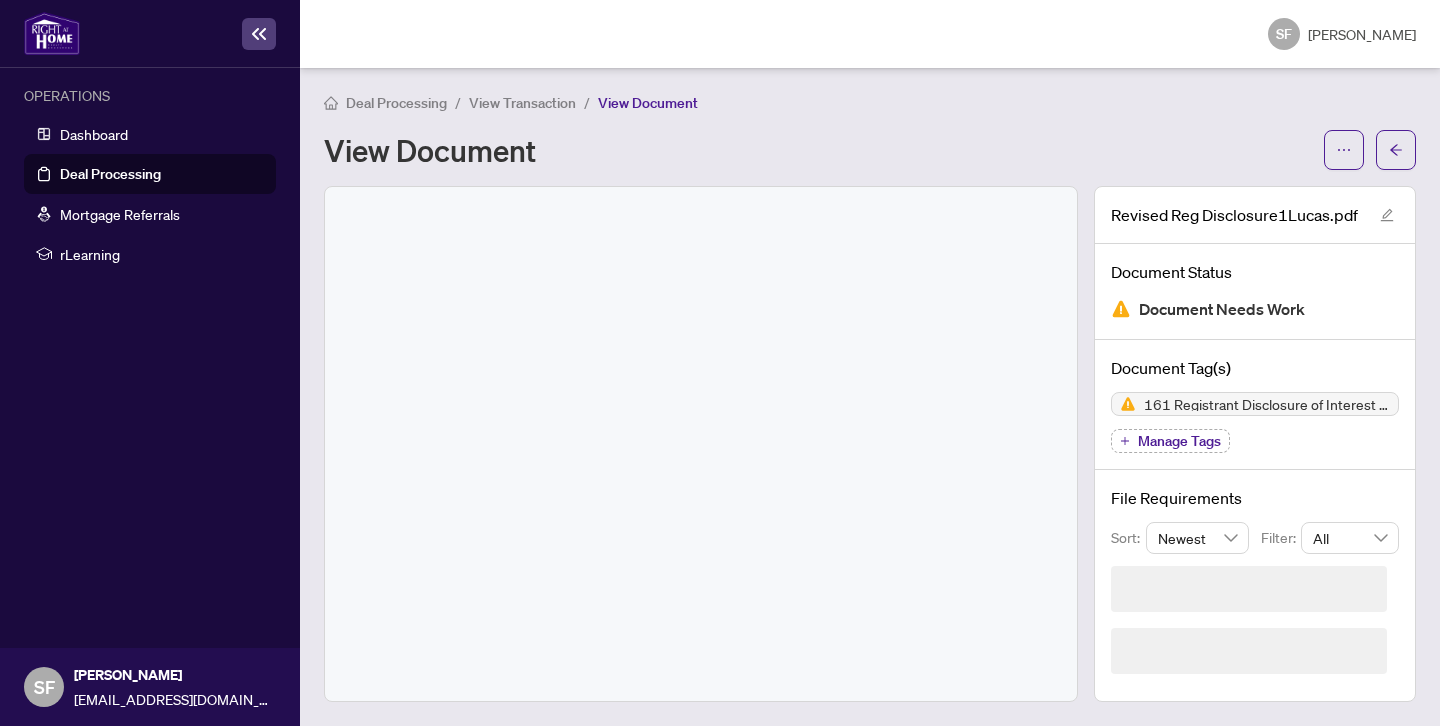 scroll, scrollTop: 0, scrollLeft: 0, axis: both 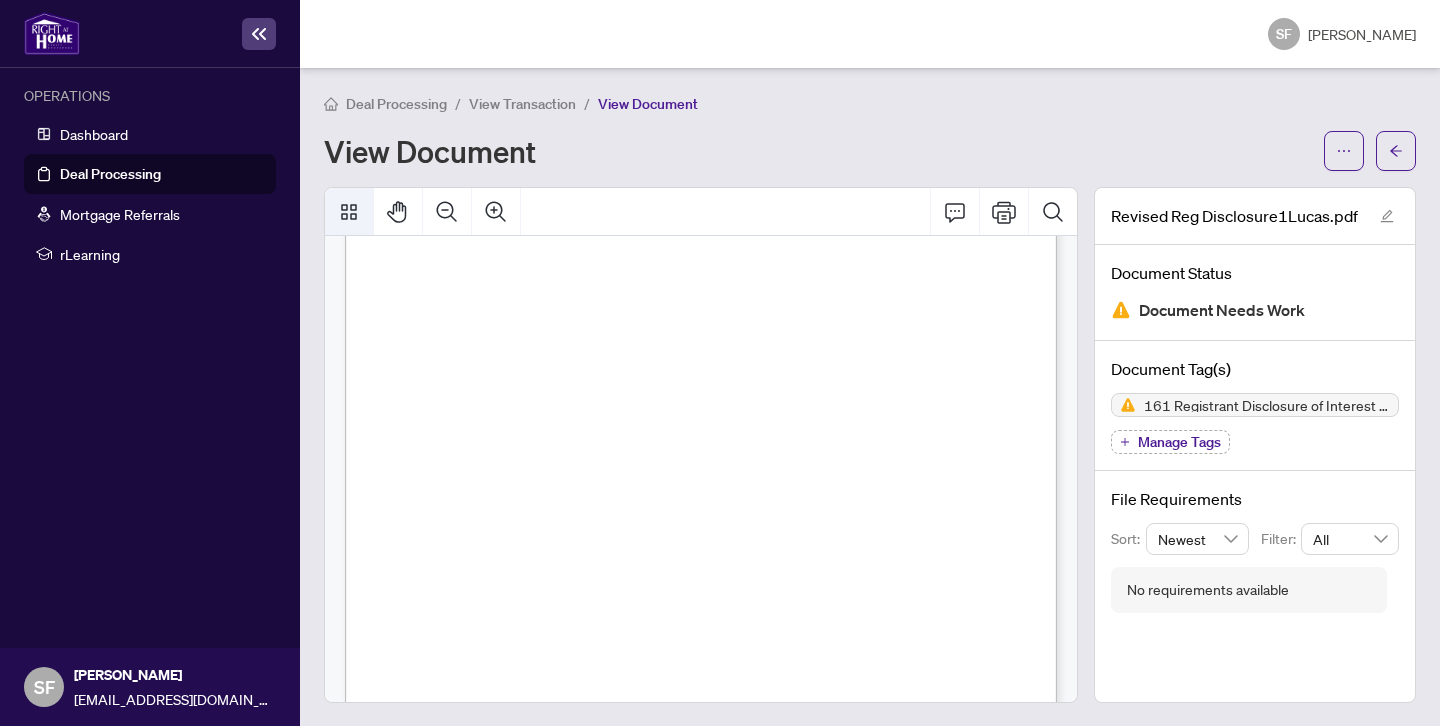 click 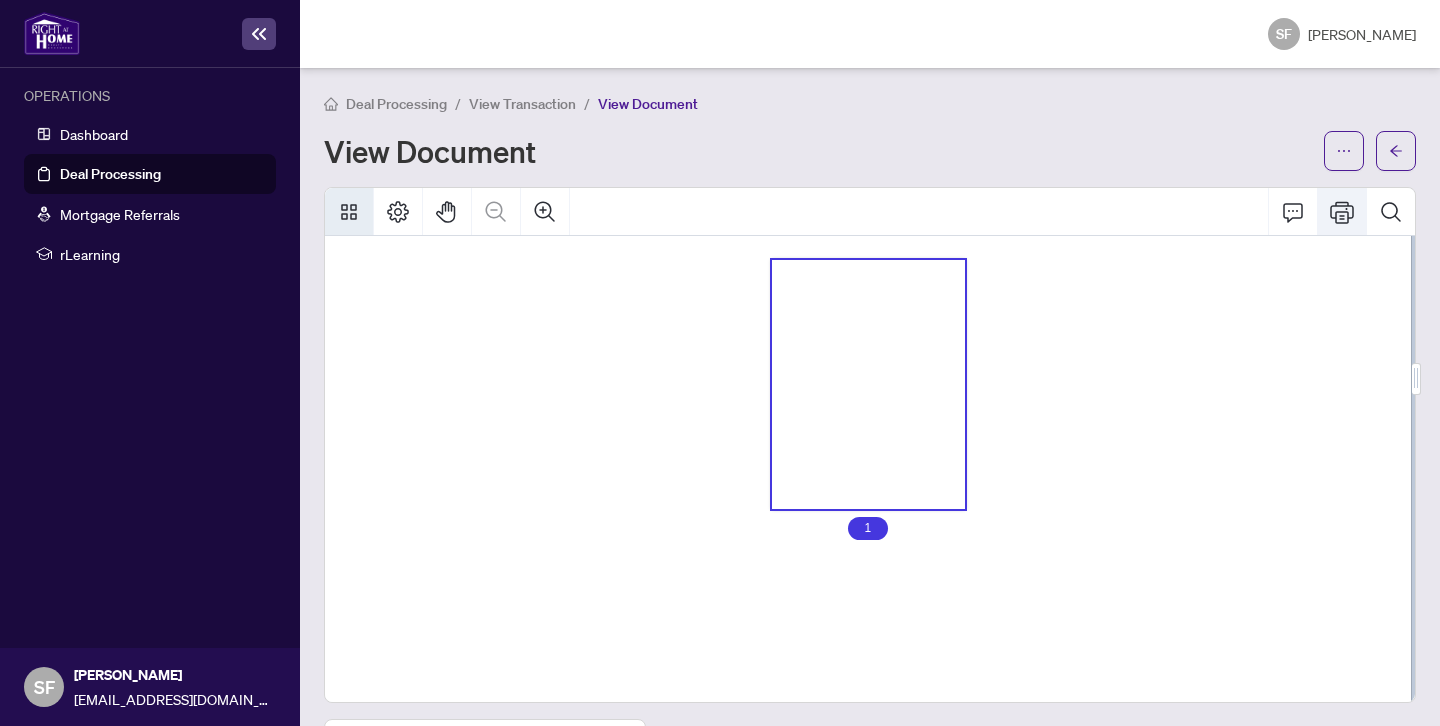 click 